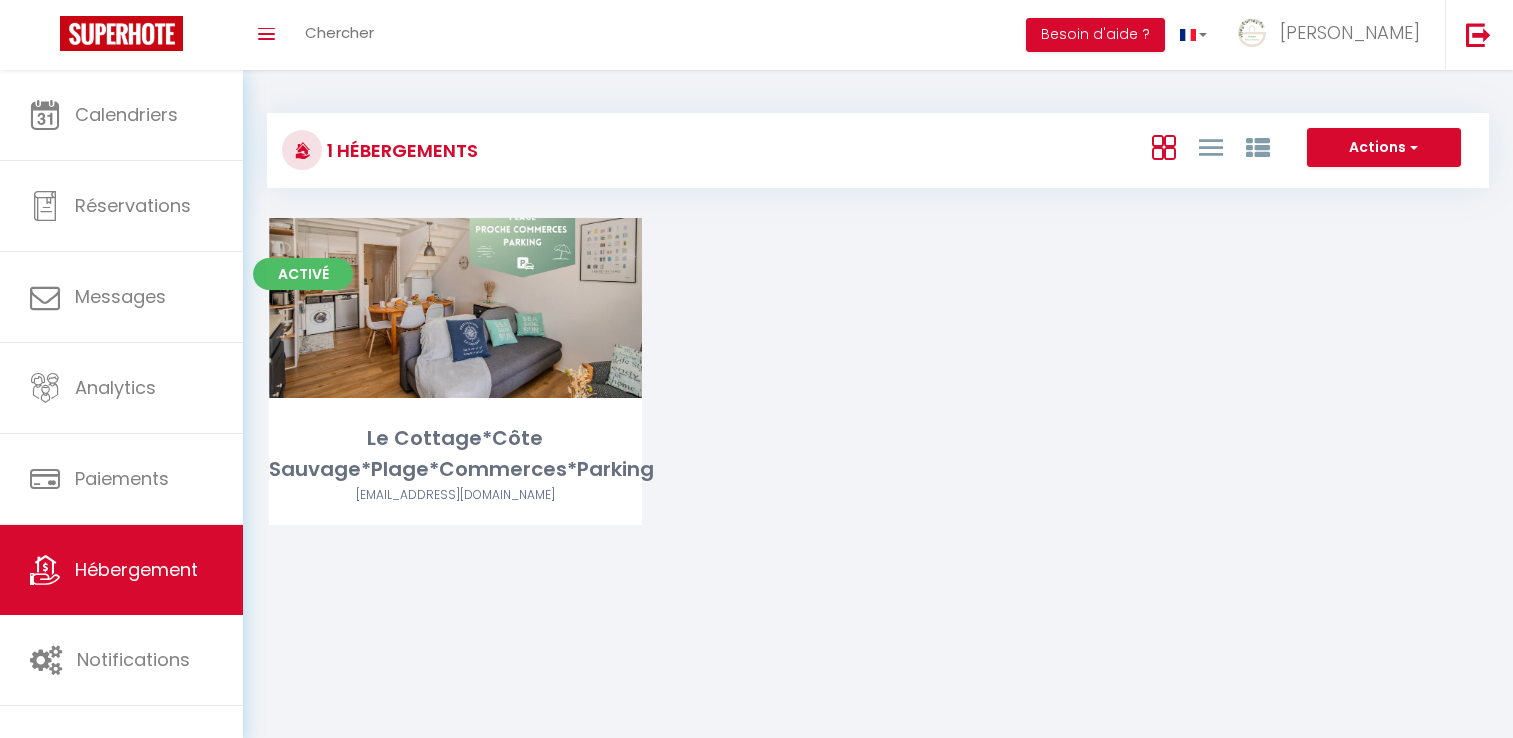 scroll, scrollTop: 0, scrollLeft: 0, axis: both 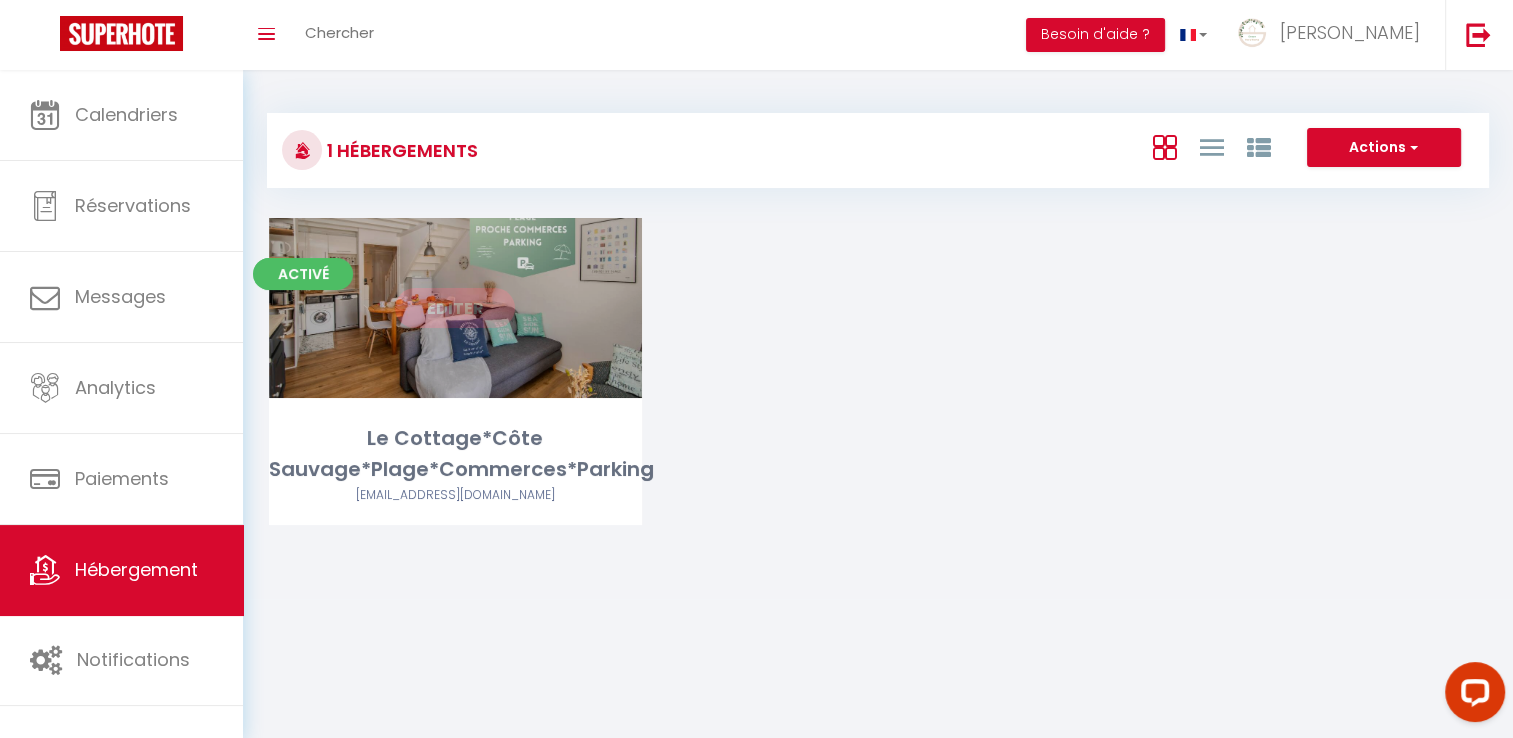 click on "Editer" at bounding box center (455, 308) 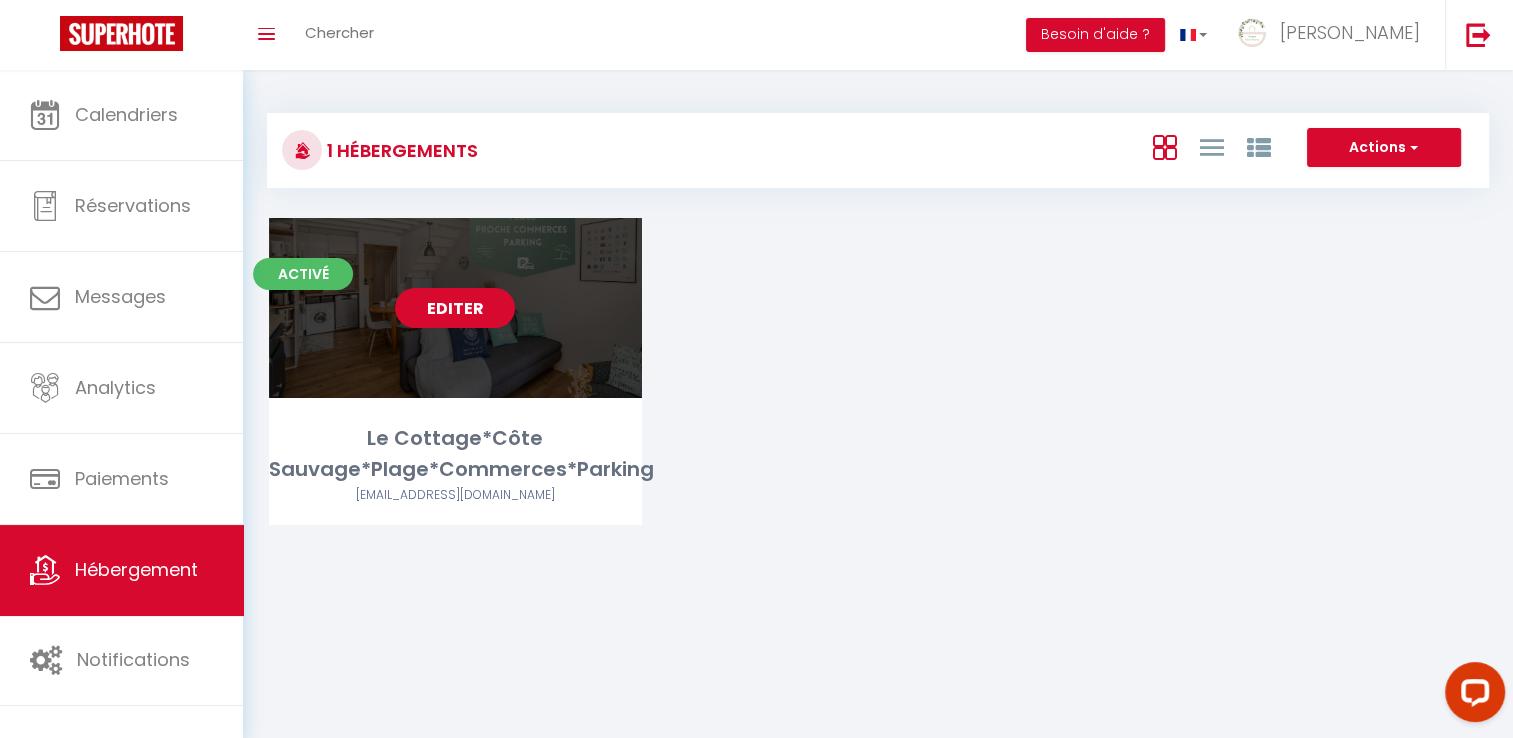 click on "Editer" at bounding box center (455, 308) 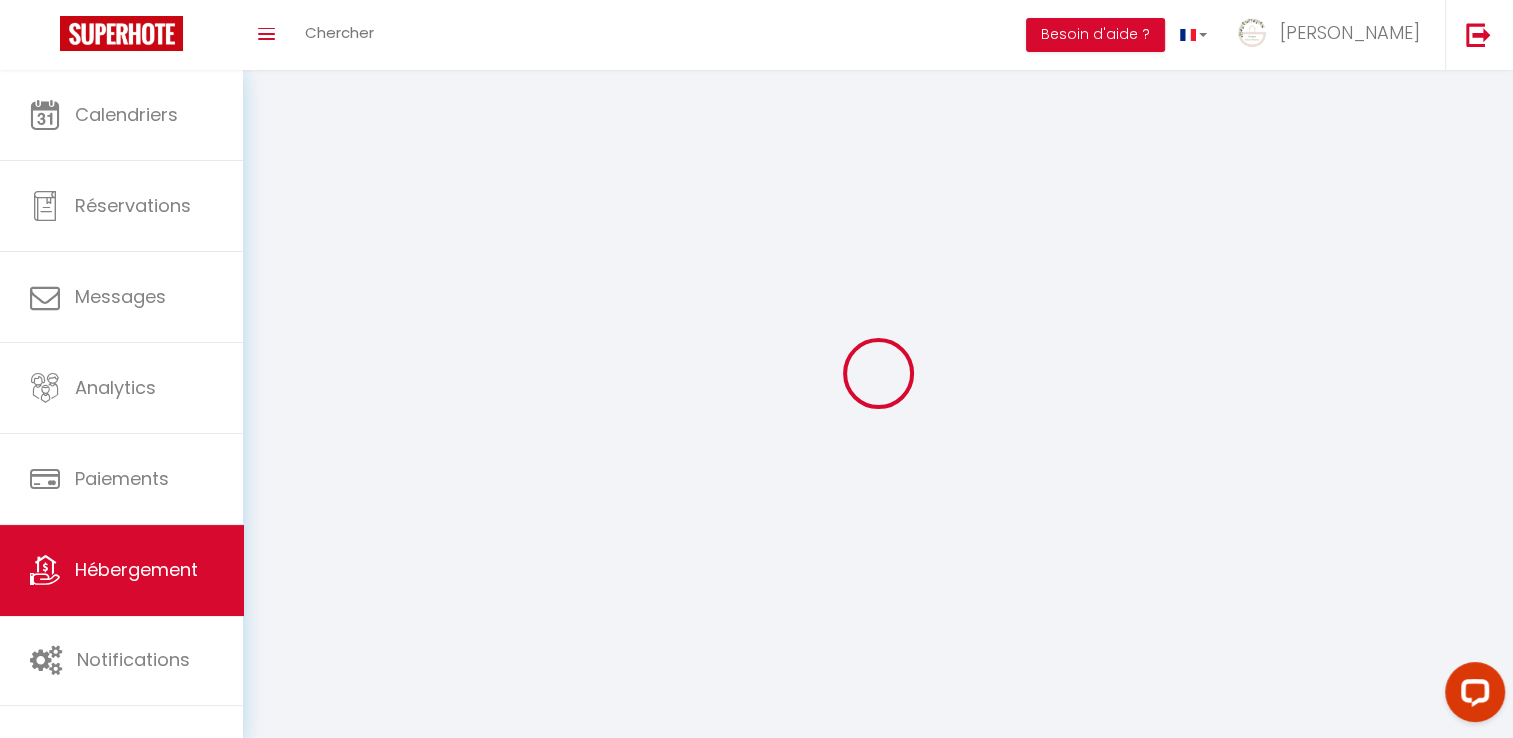 select 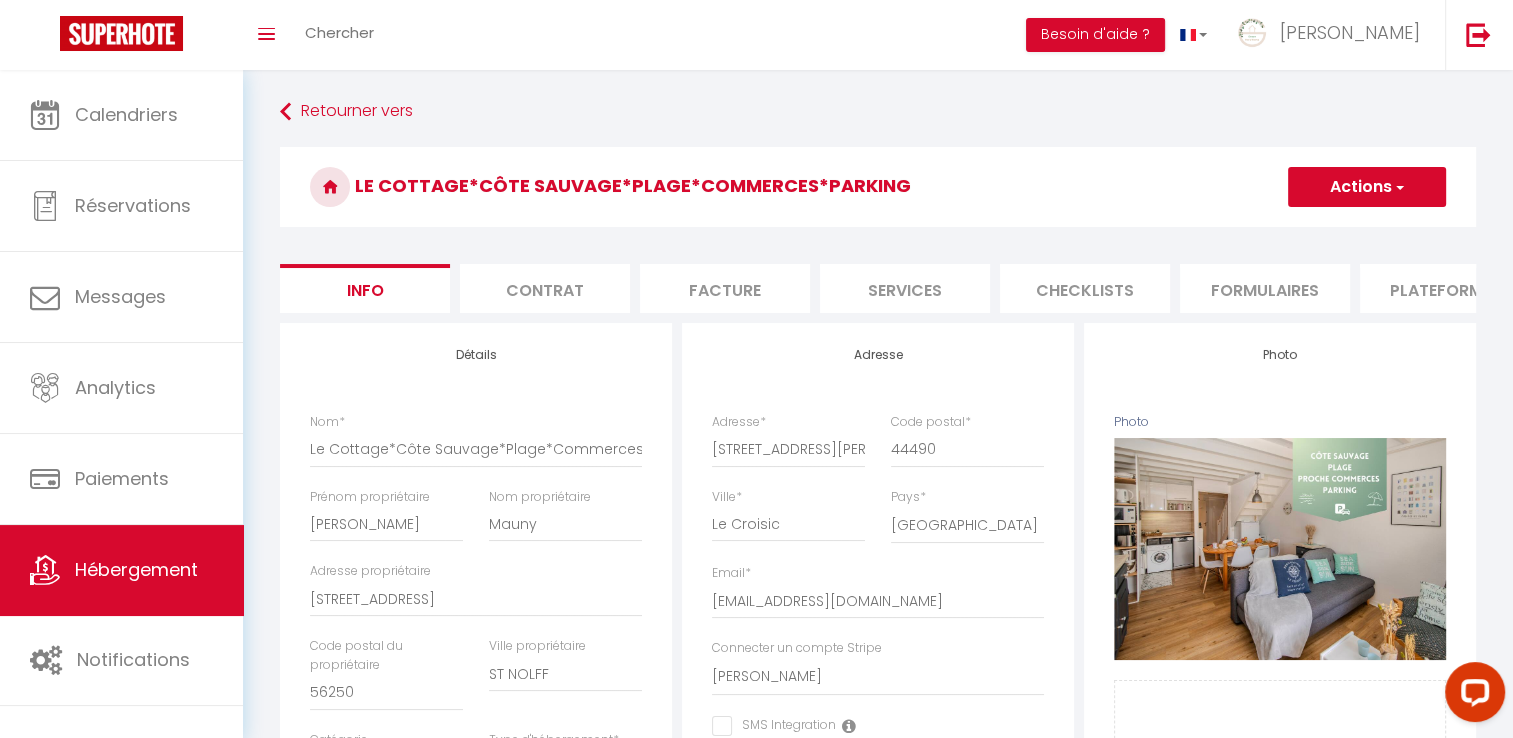 click on "Formulaires" at bounding box center (1265, 288) 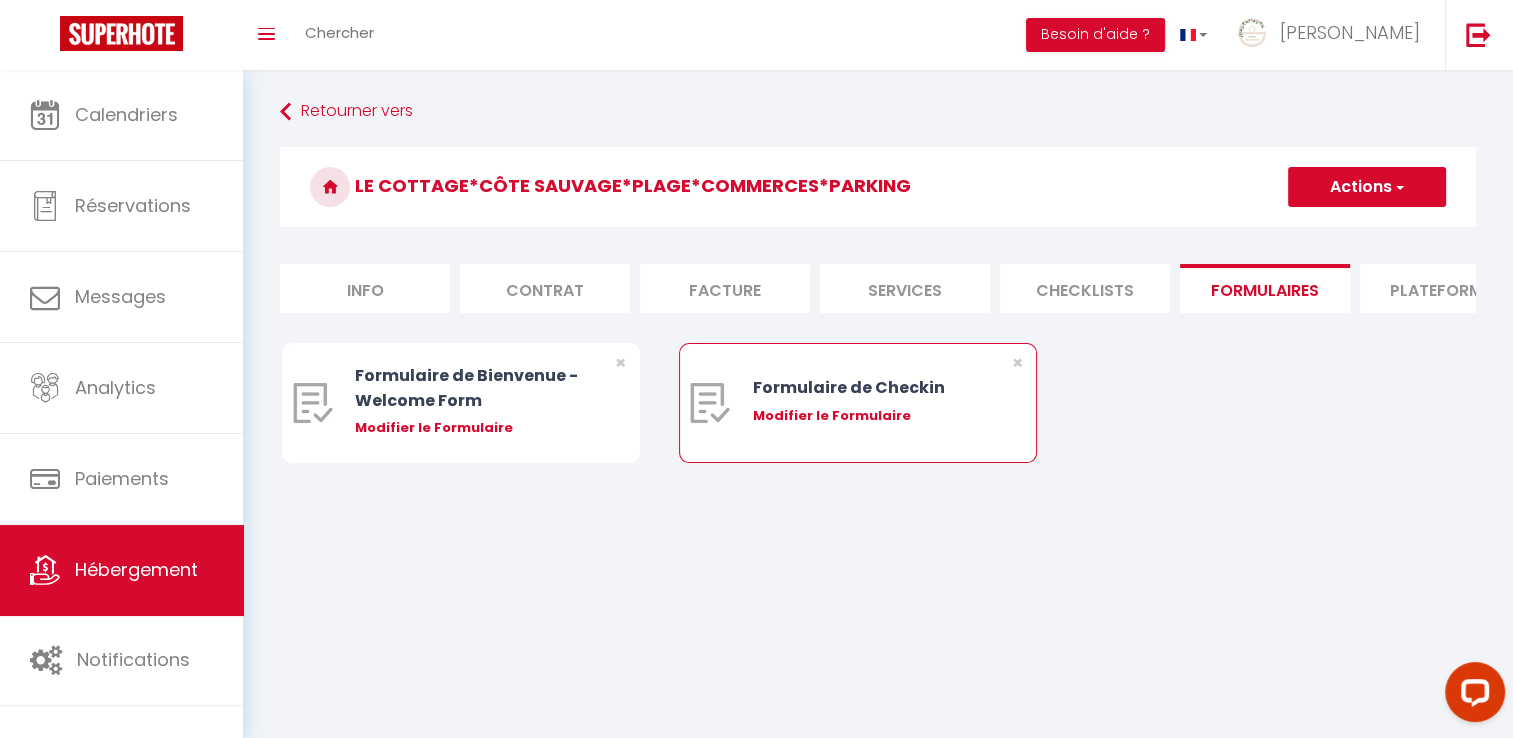 click on "Modifier le Formulaire" at bounding box center [873, 416] 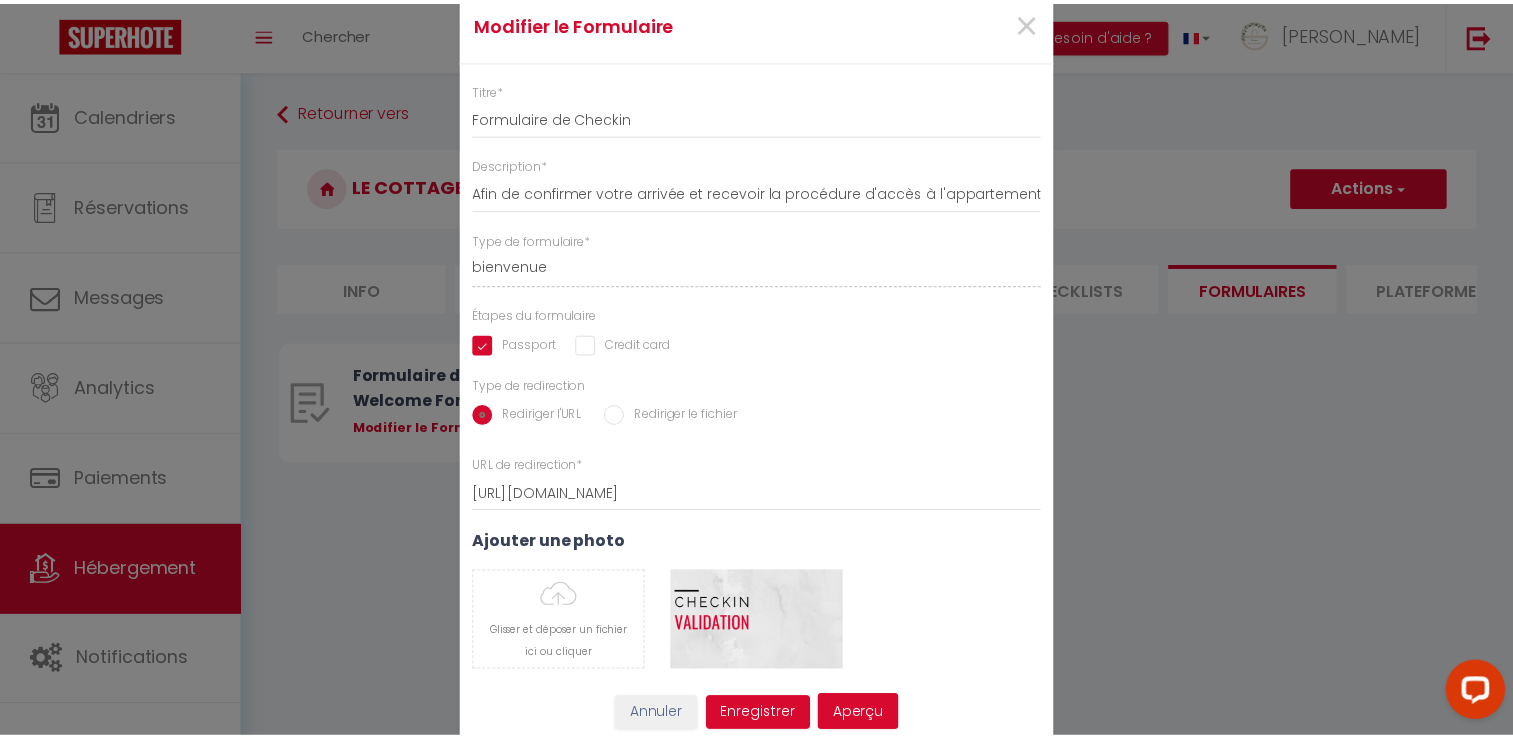 scroll, scrollTop: 13, scrollLeft: 0, axis: vertical 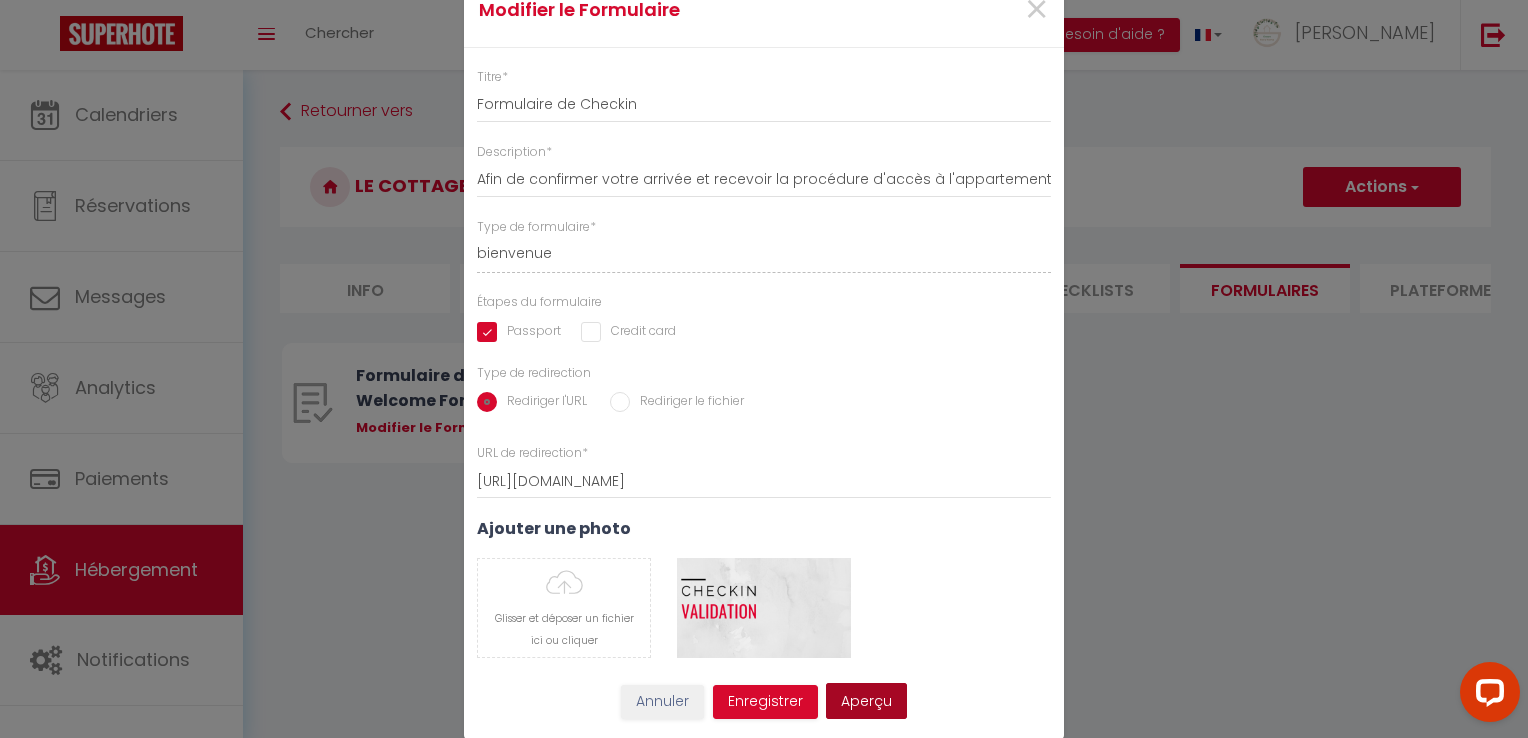 click on "Aperçu" at bounding box center [866, 701] 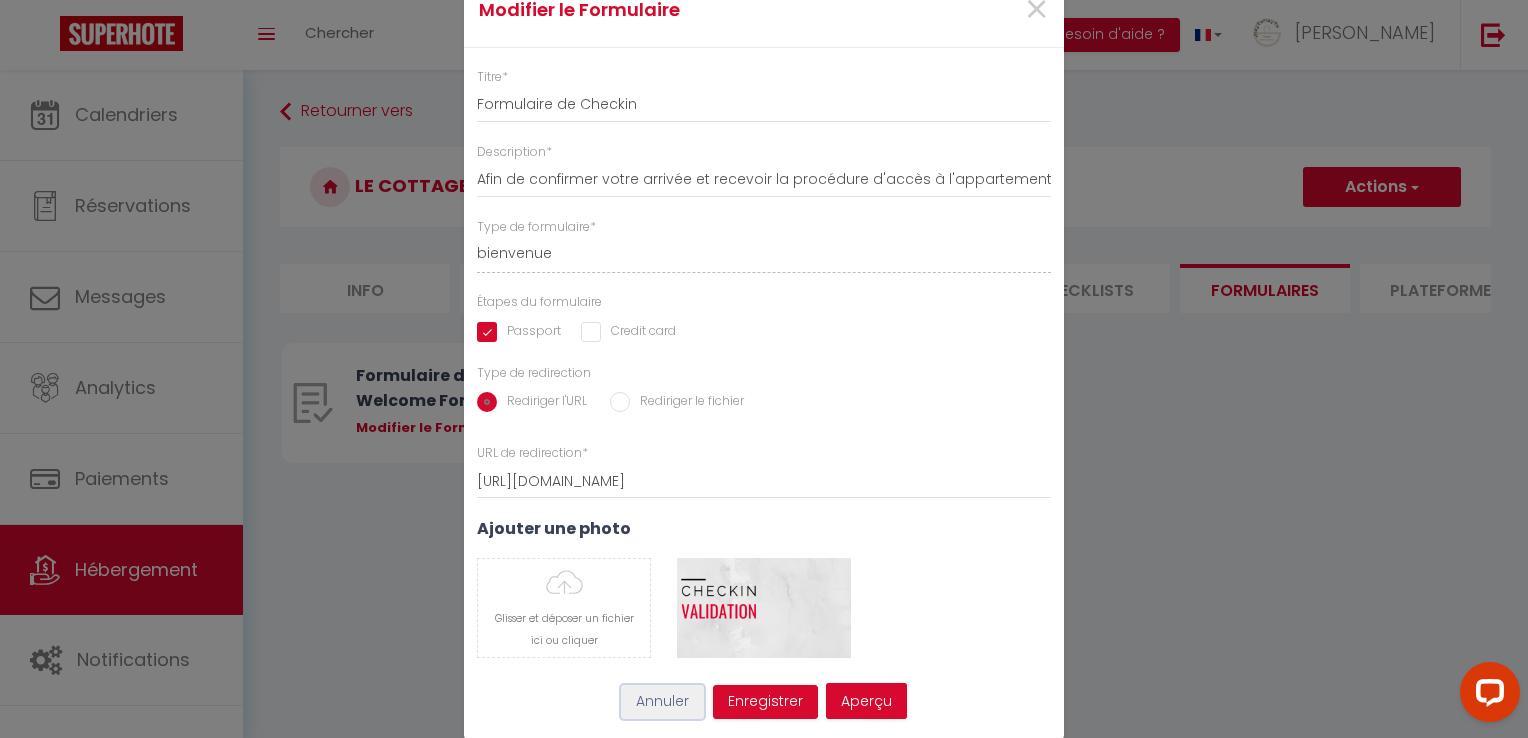 click on "Annuler" at bounding box center [662, 702] 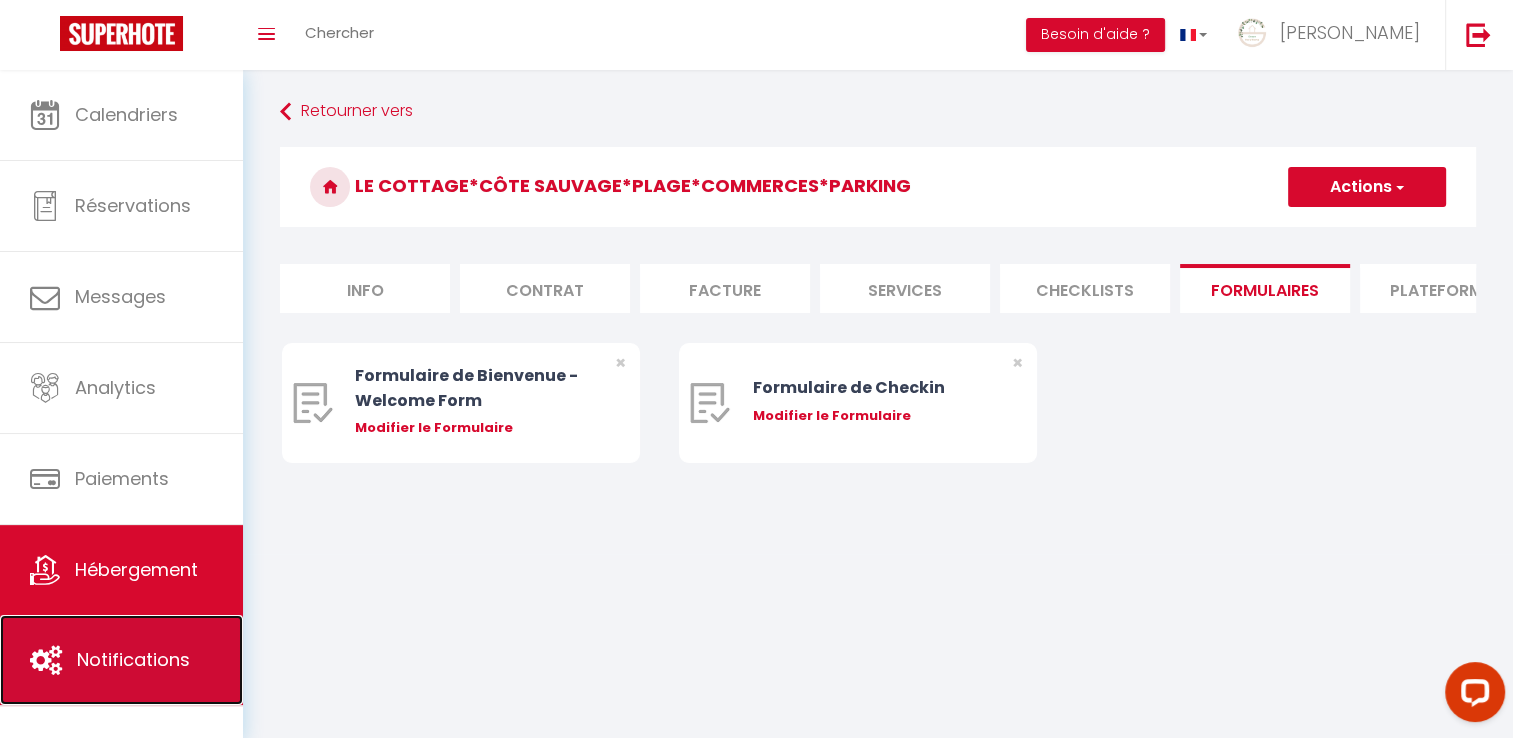click on "Notifications" at bounding box center [133, 659] 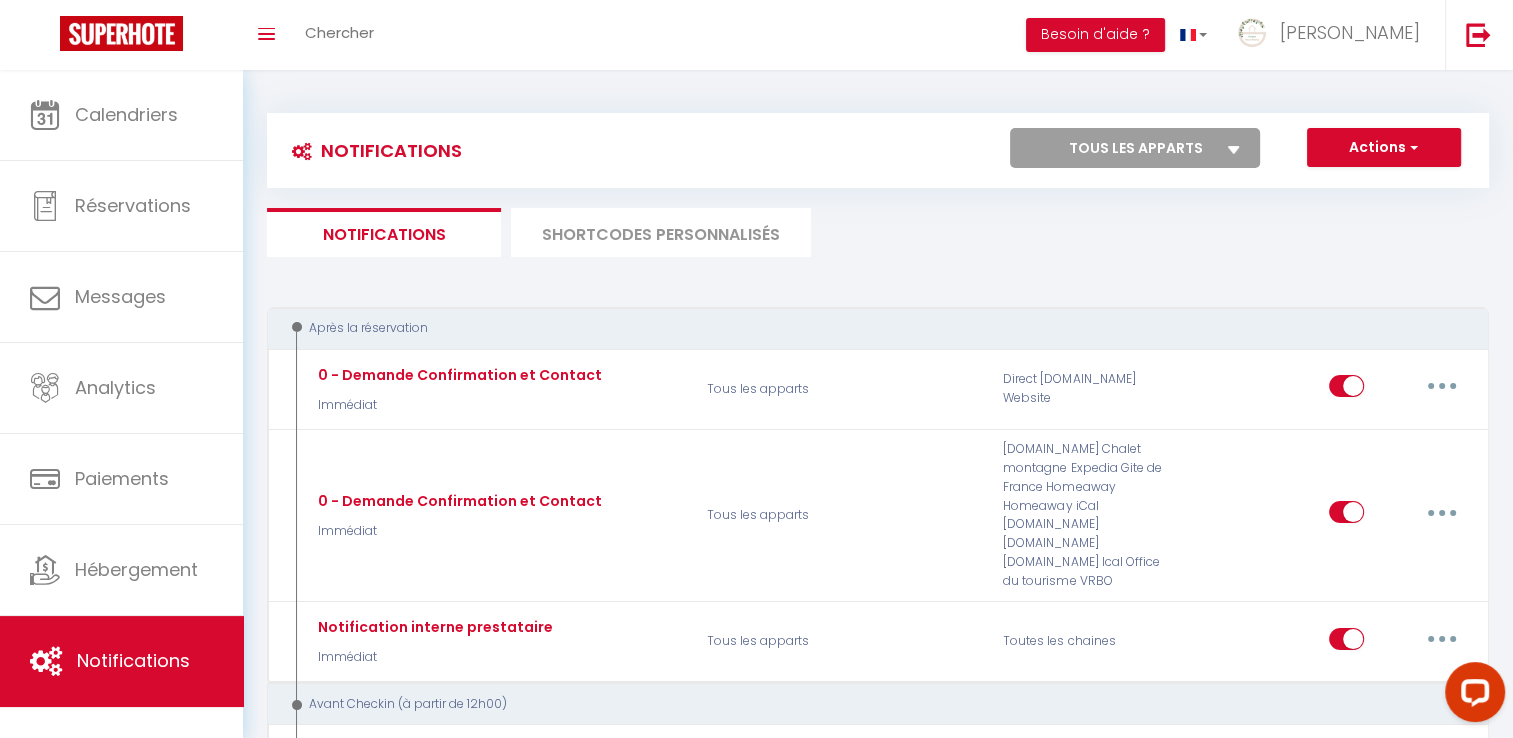 click on "SHORTCODES PERSONNALISÉS" at bounding box center (661, 232) 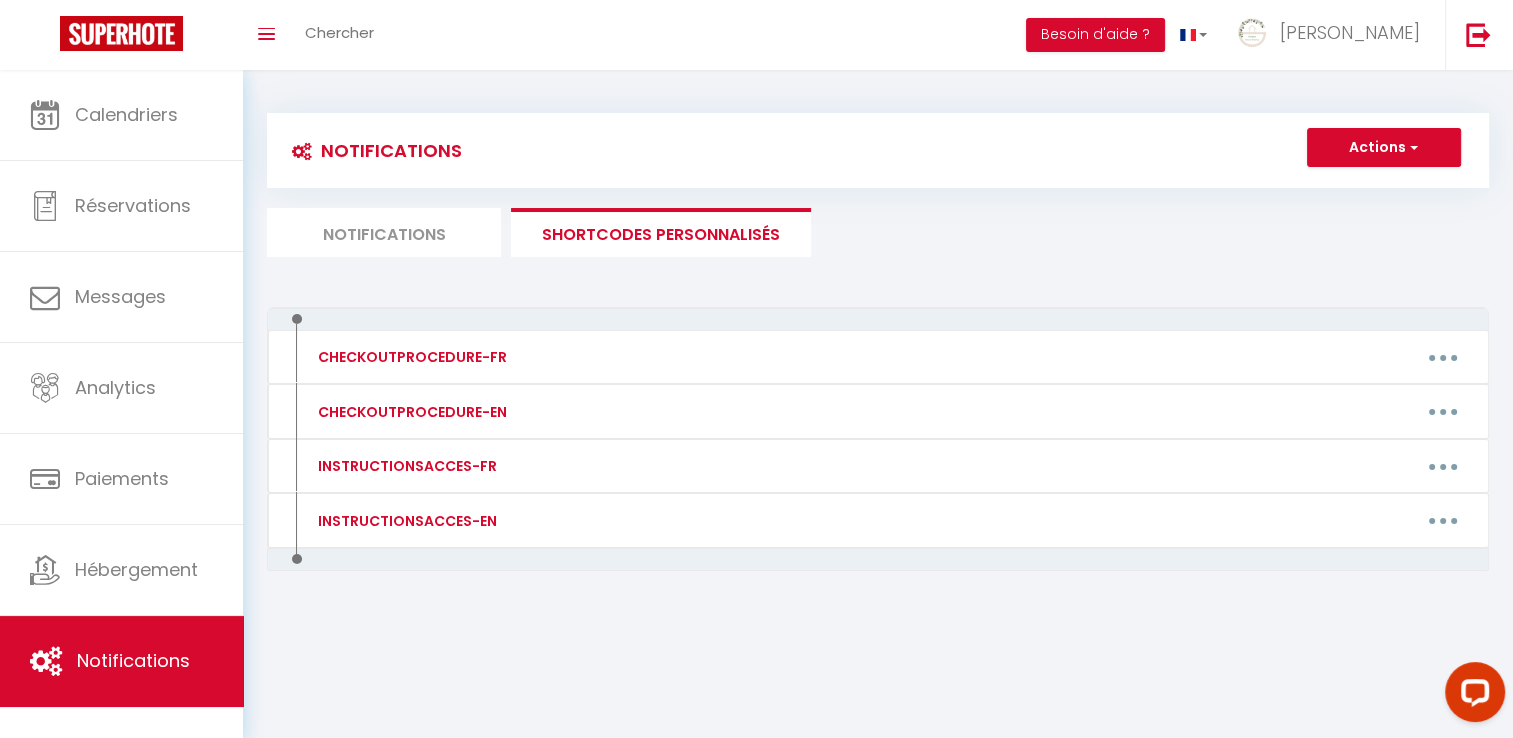 click on "Notifications" at bounding box center (384, 232) 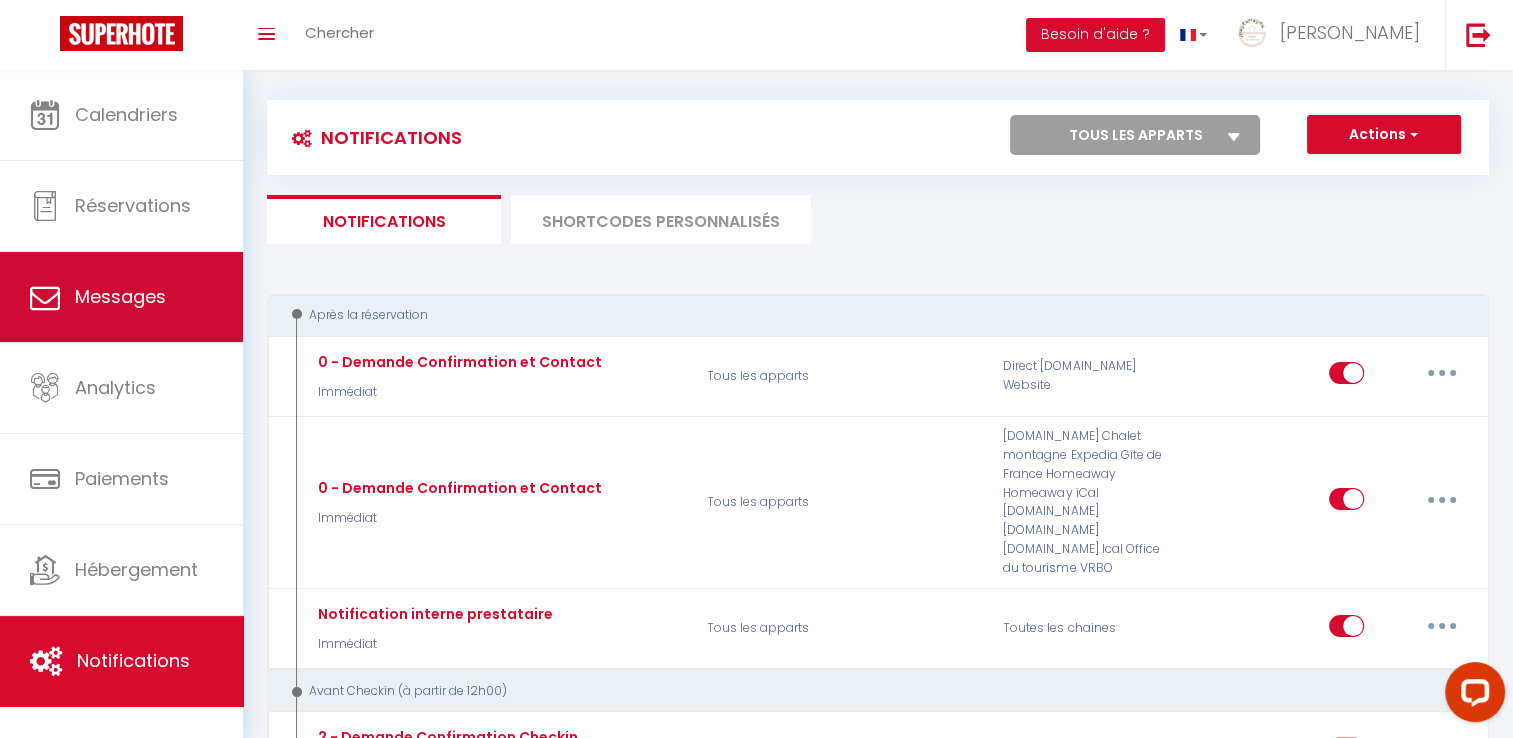 scroll, scrollTop: 0, scrollLeft: 0, axis: both 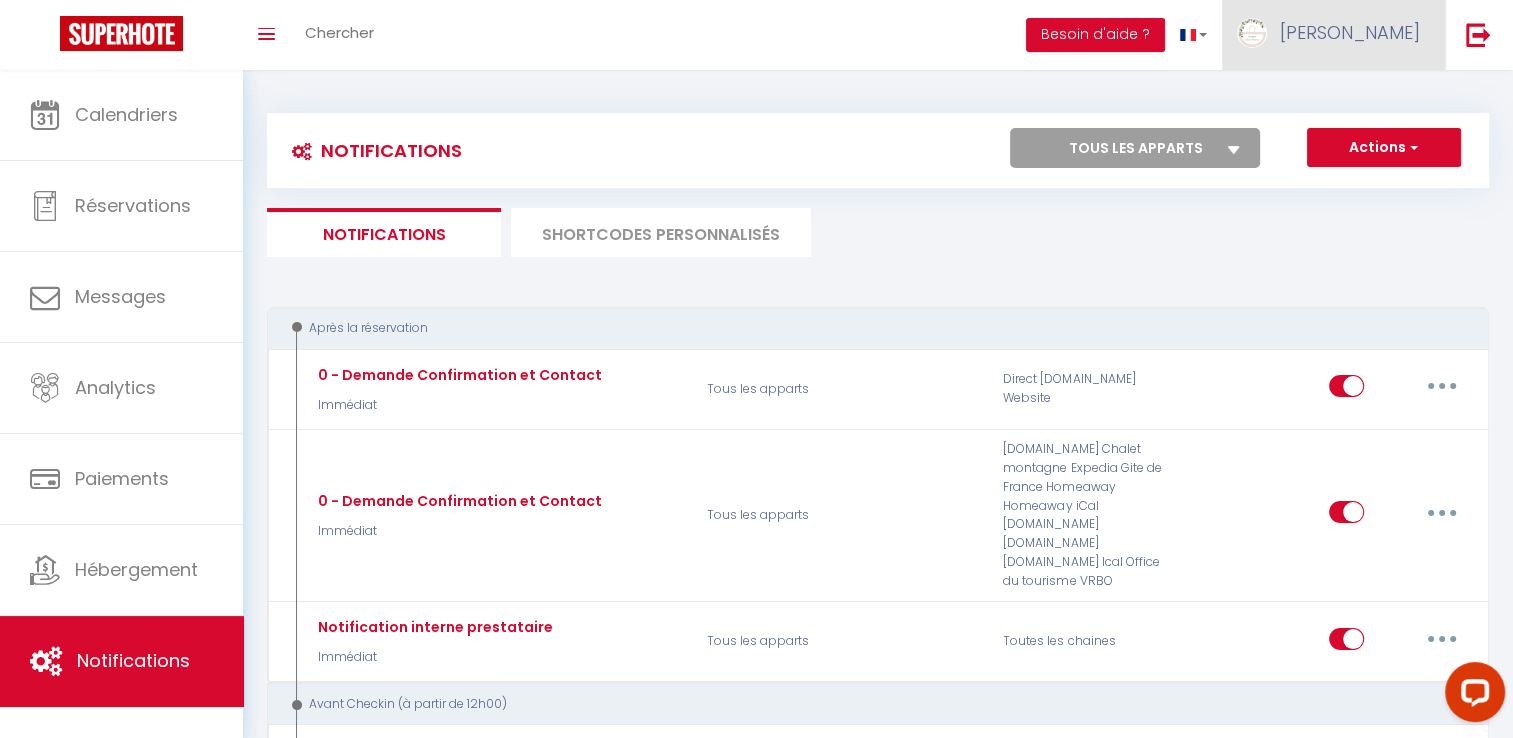 click at bounding box center (1252, 33) 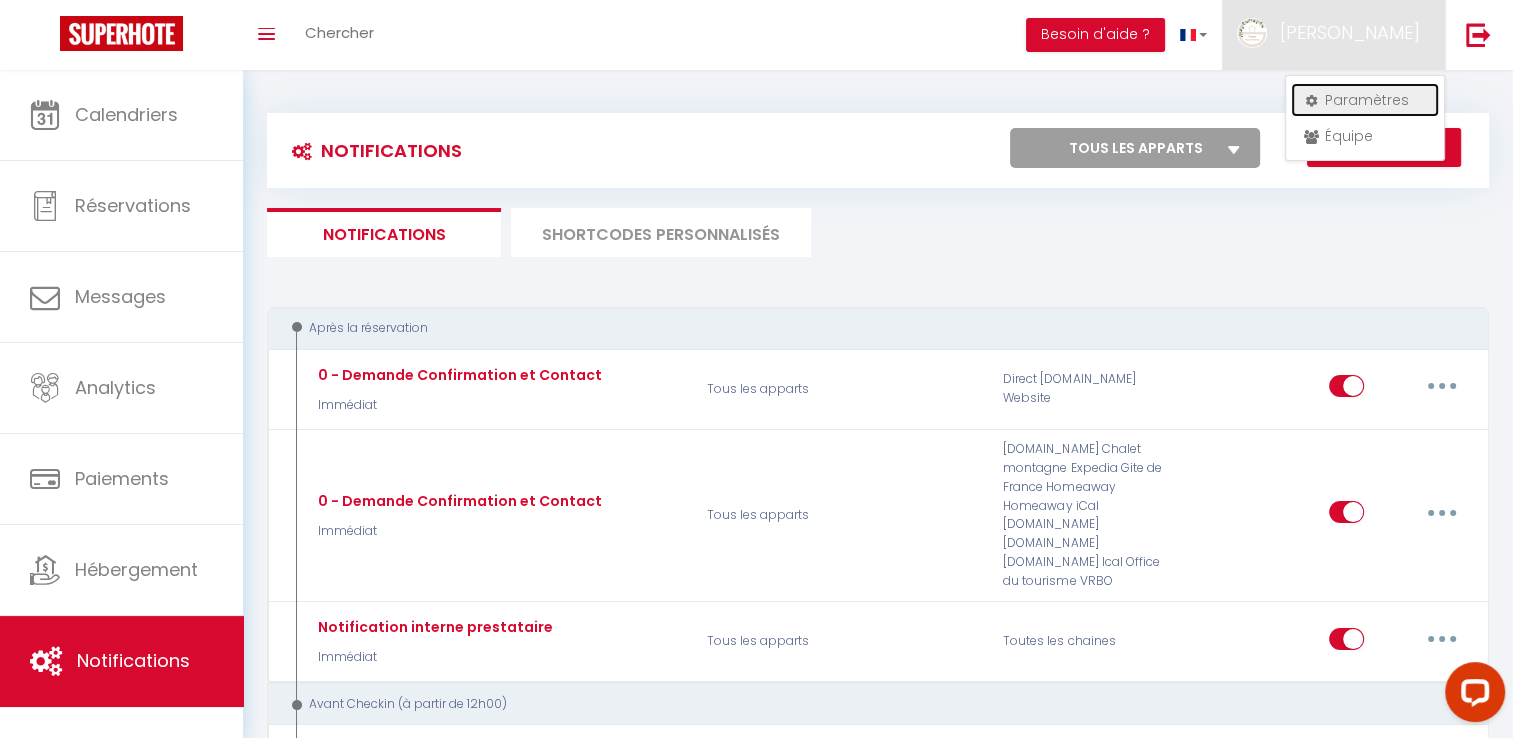 click on "Paramètres" at bounding box center (1365, 100) 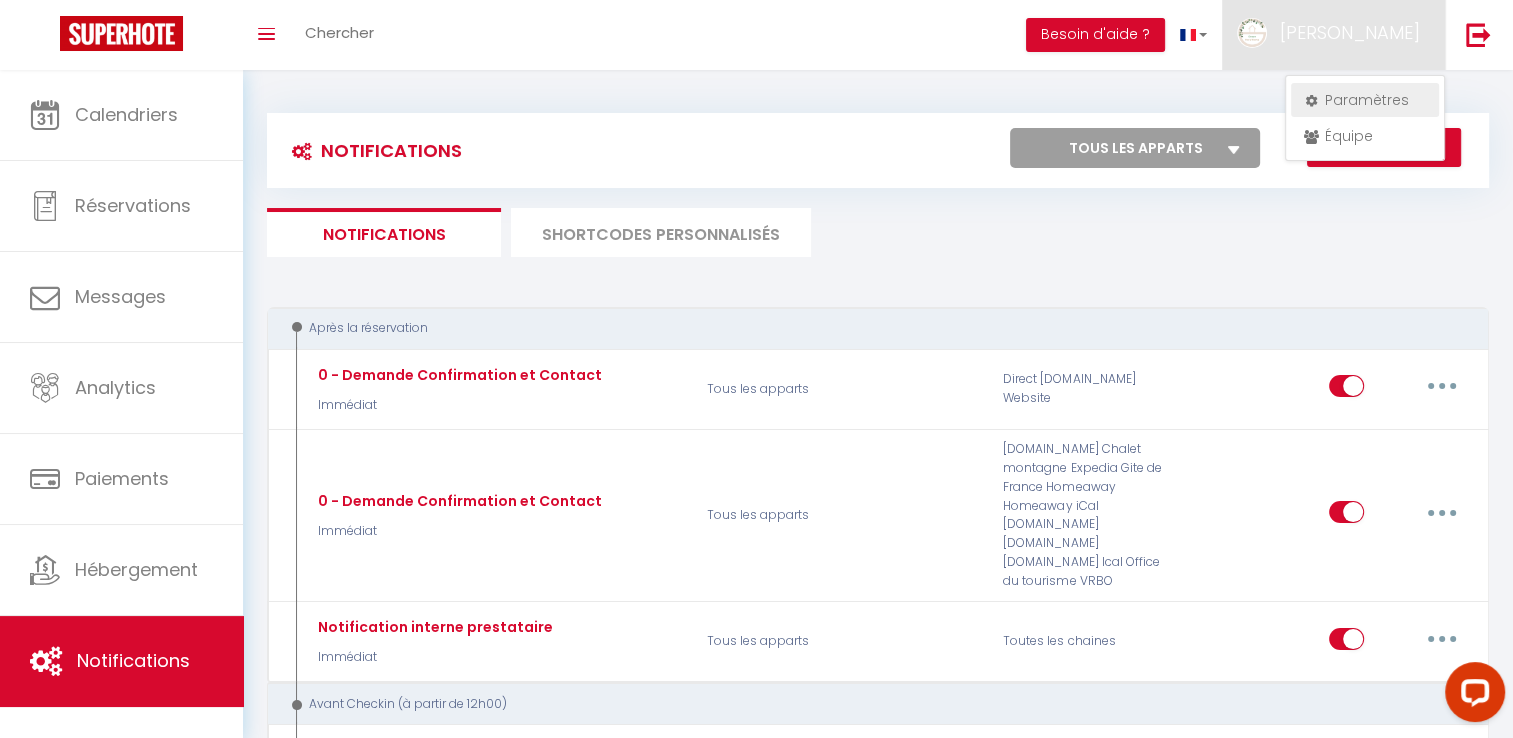 select on "28" 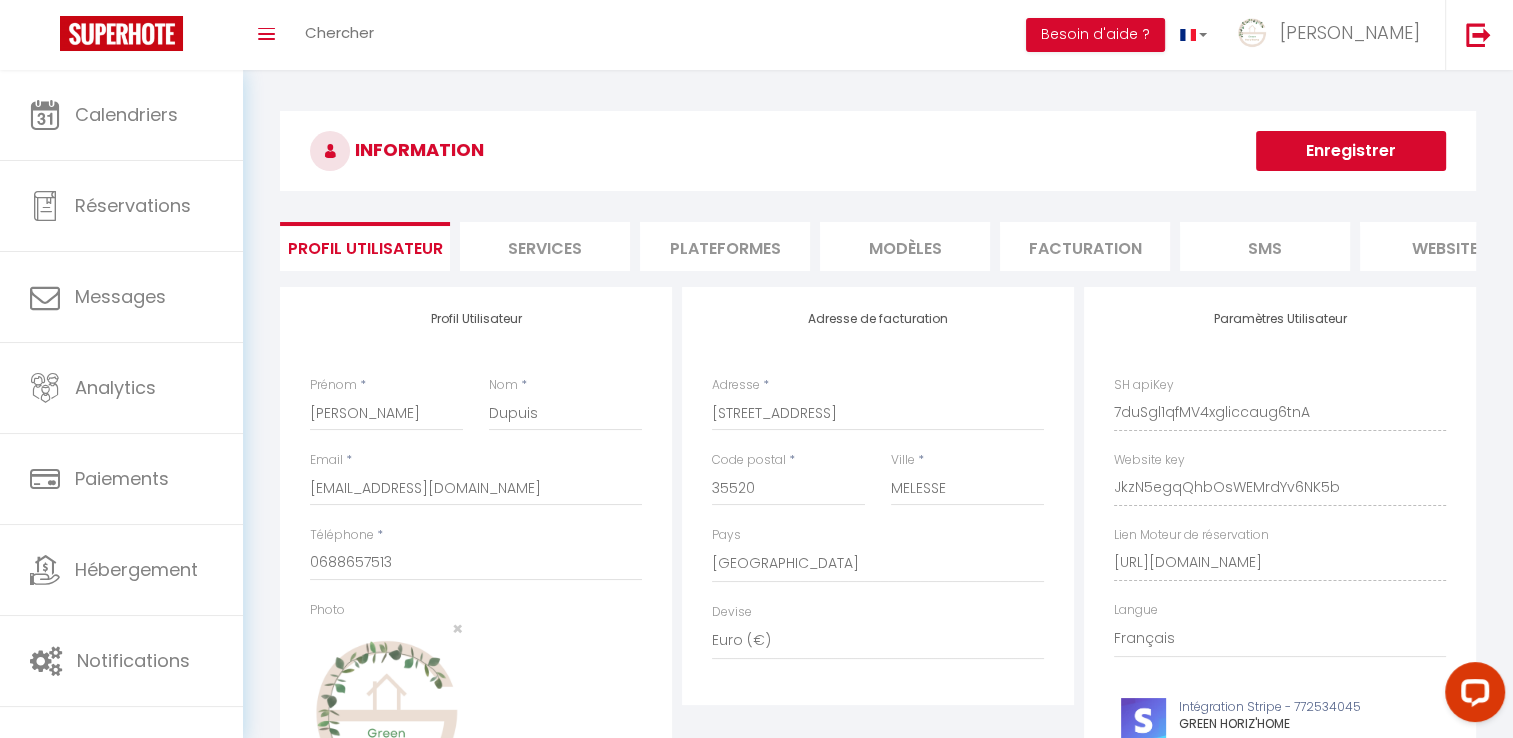 click on "MODÈLES" at bounding box center (905, 246) 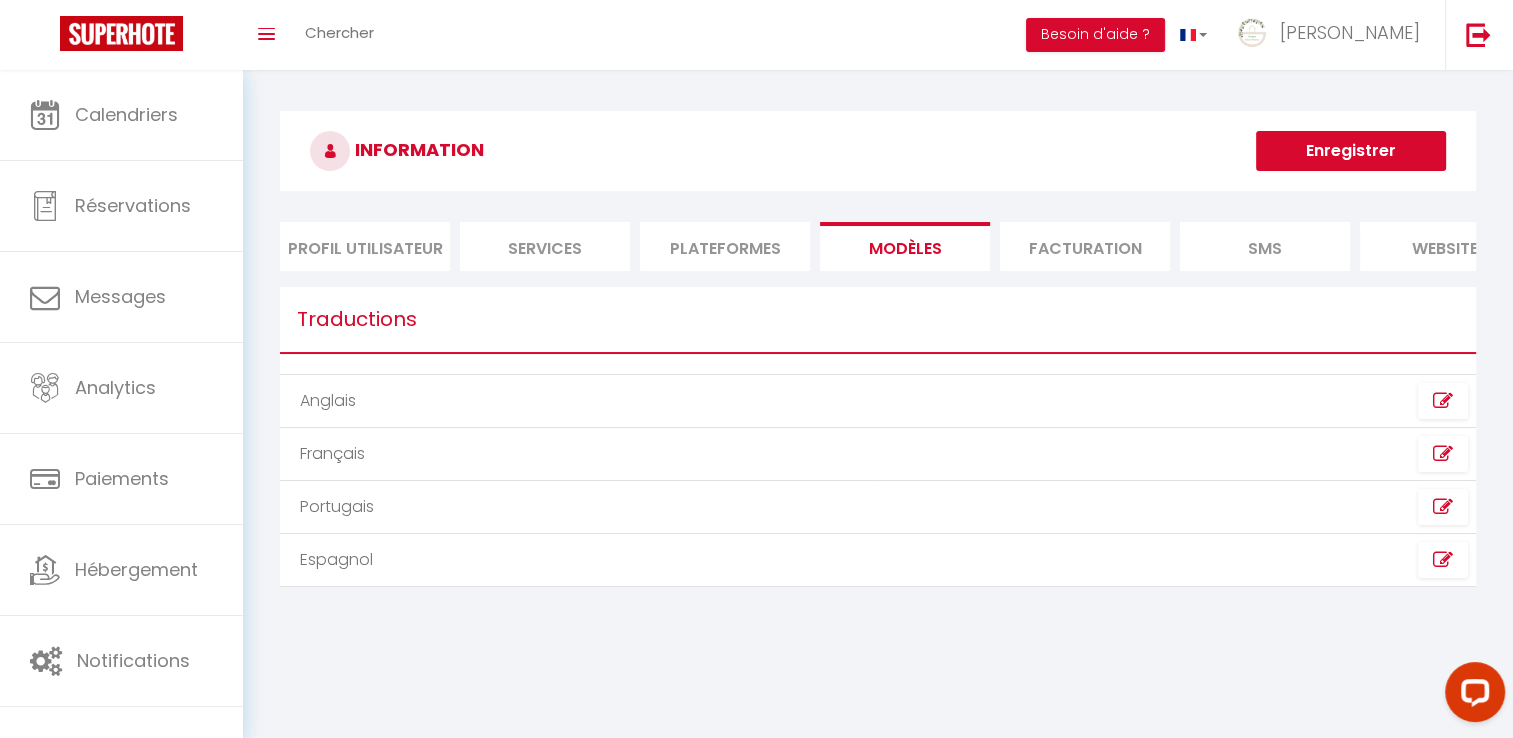 click on "Services" at bounding box center (545, 246) 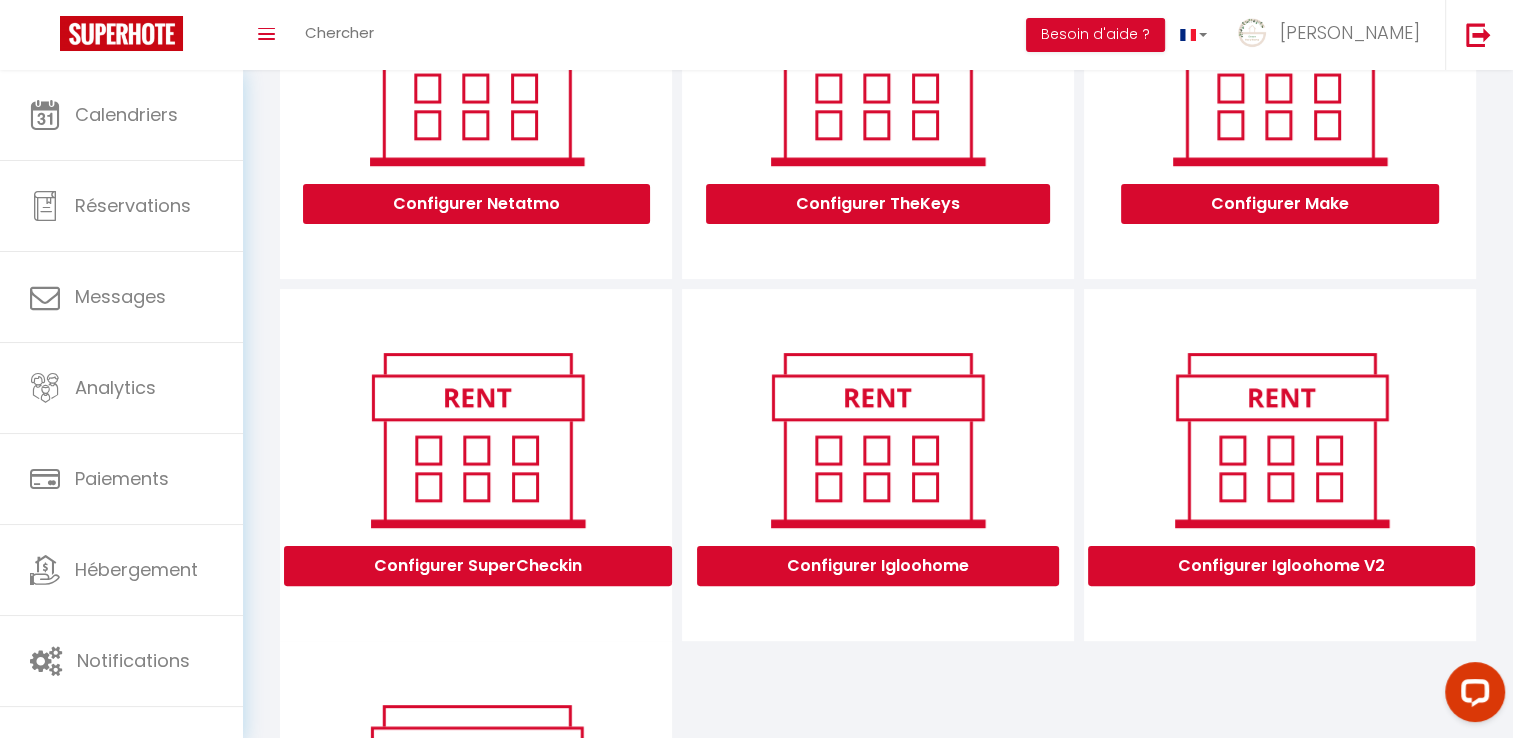scroll, scrollTop: 0, scrollLeft: 0, axis: both 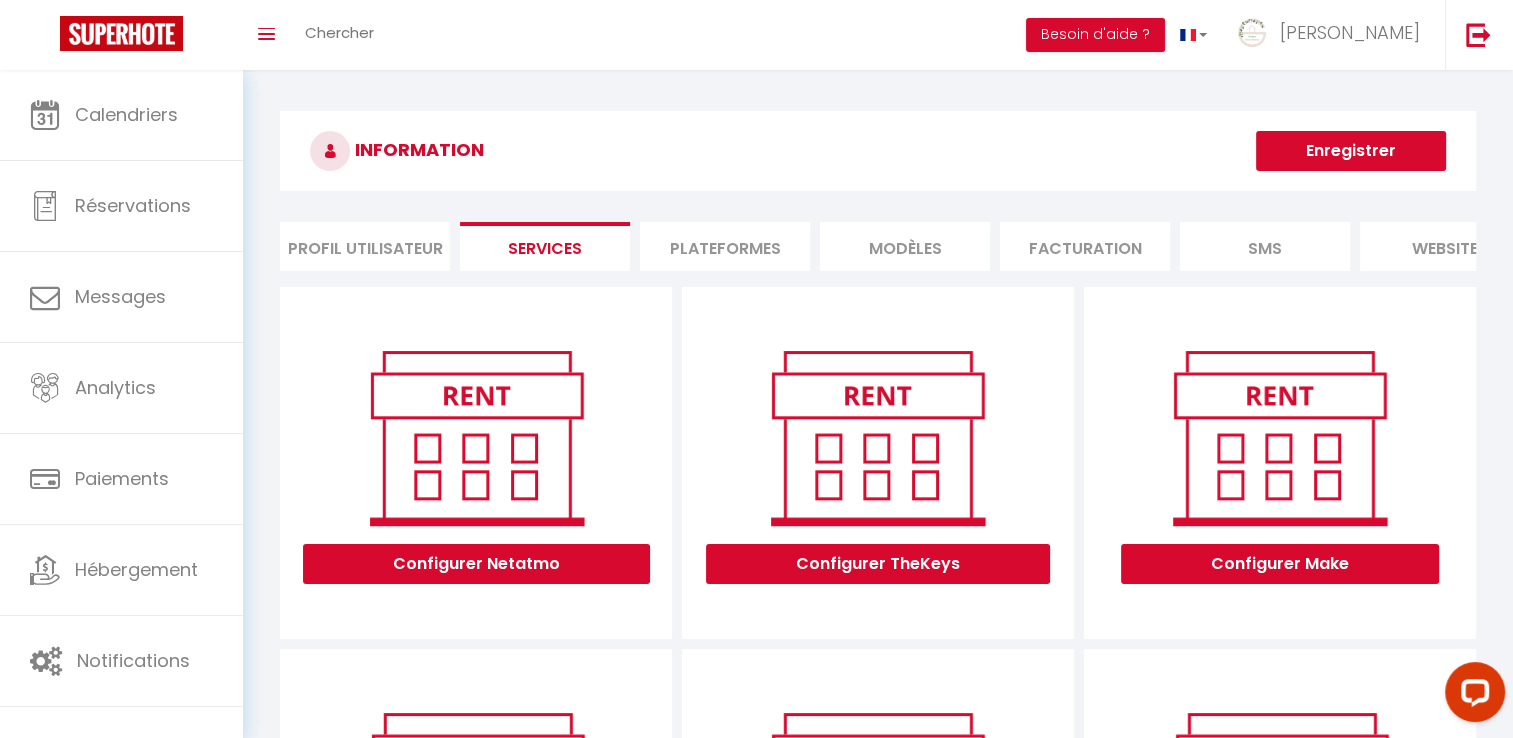click on "Plateformes" at bounding box center (725, 246) 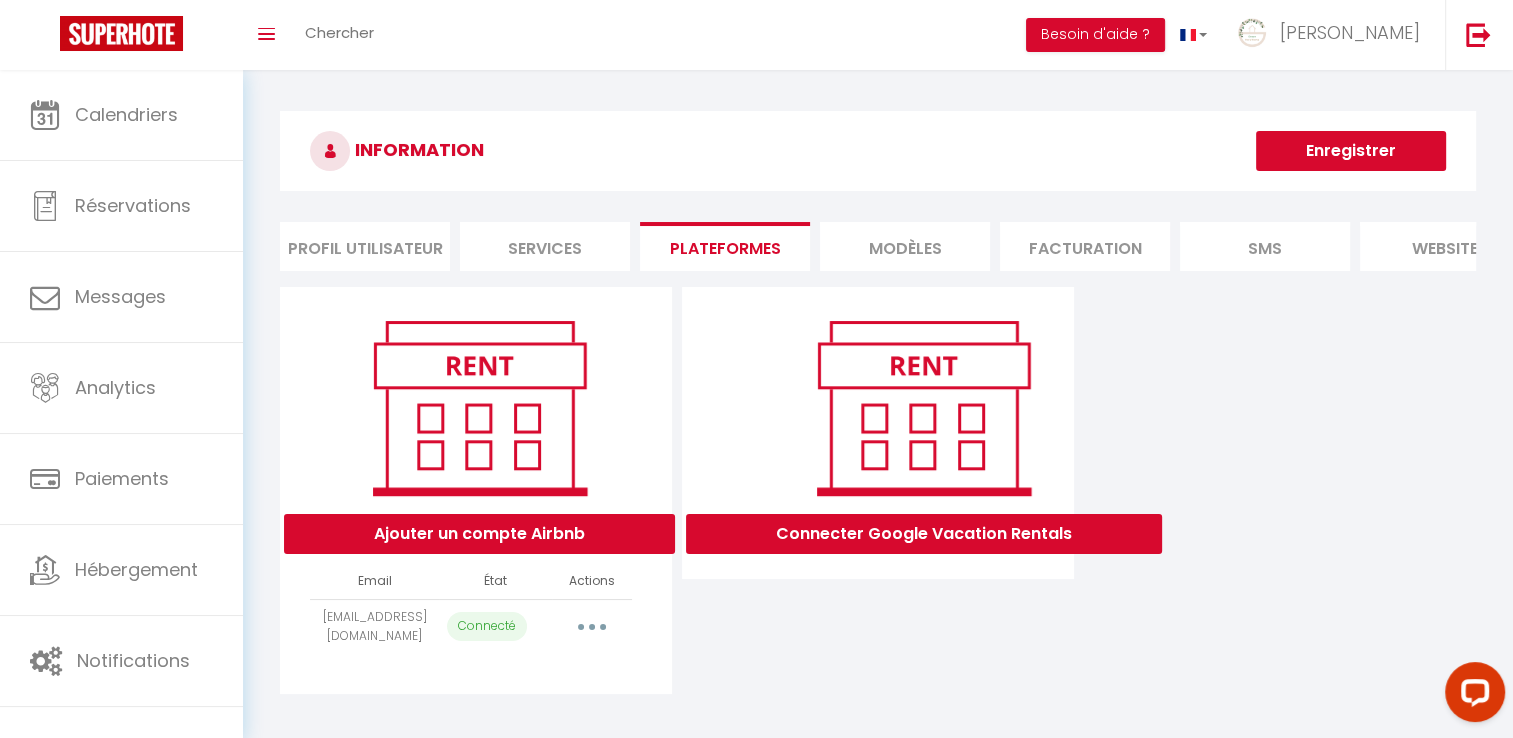 click on "MODÈLES" at bounding box center [905, 246] 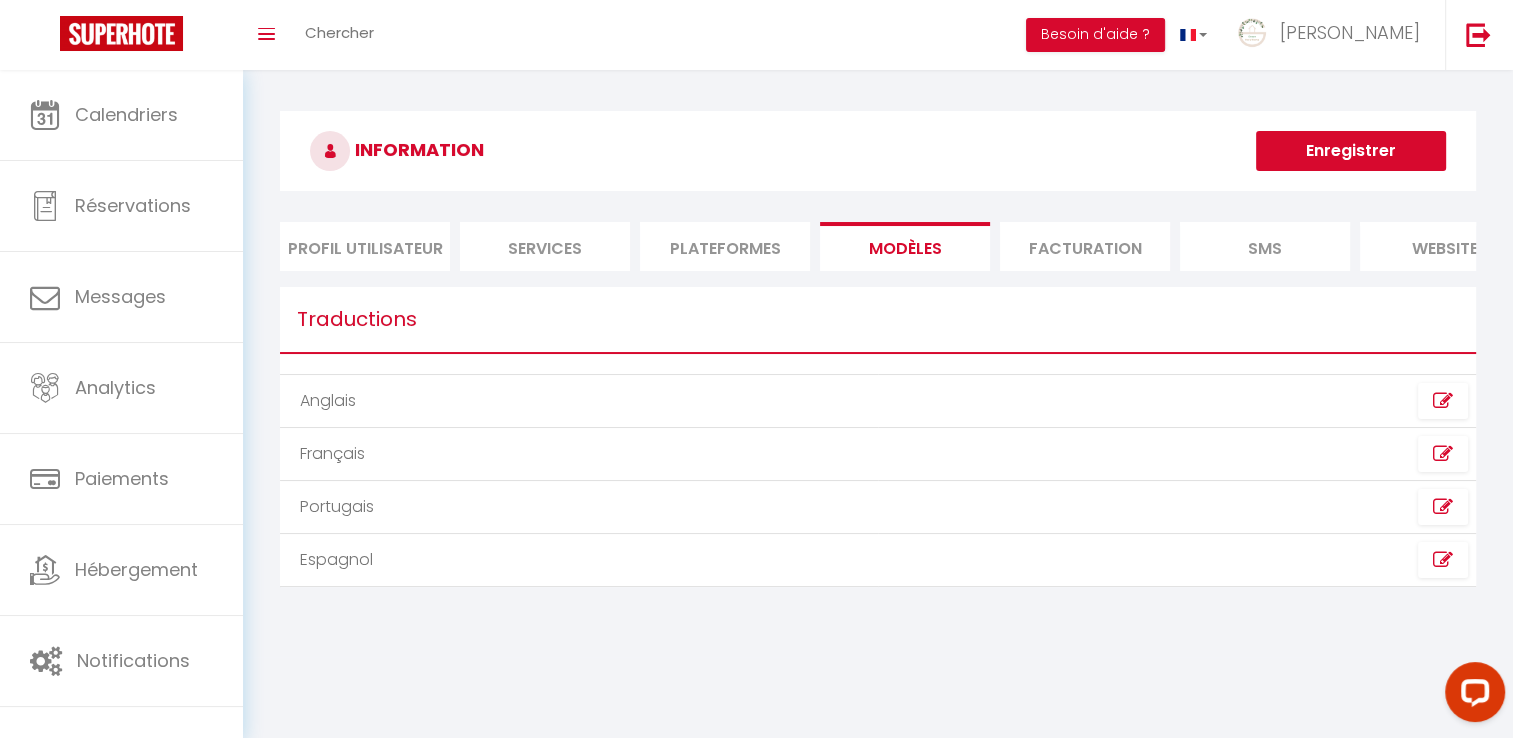 click on "Facturation" at bounding box center [1085, 246] 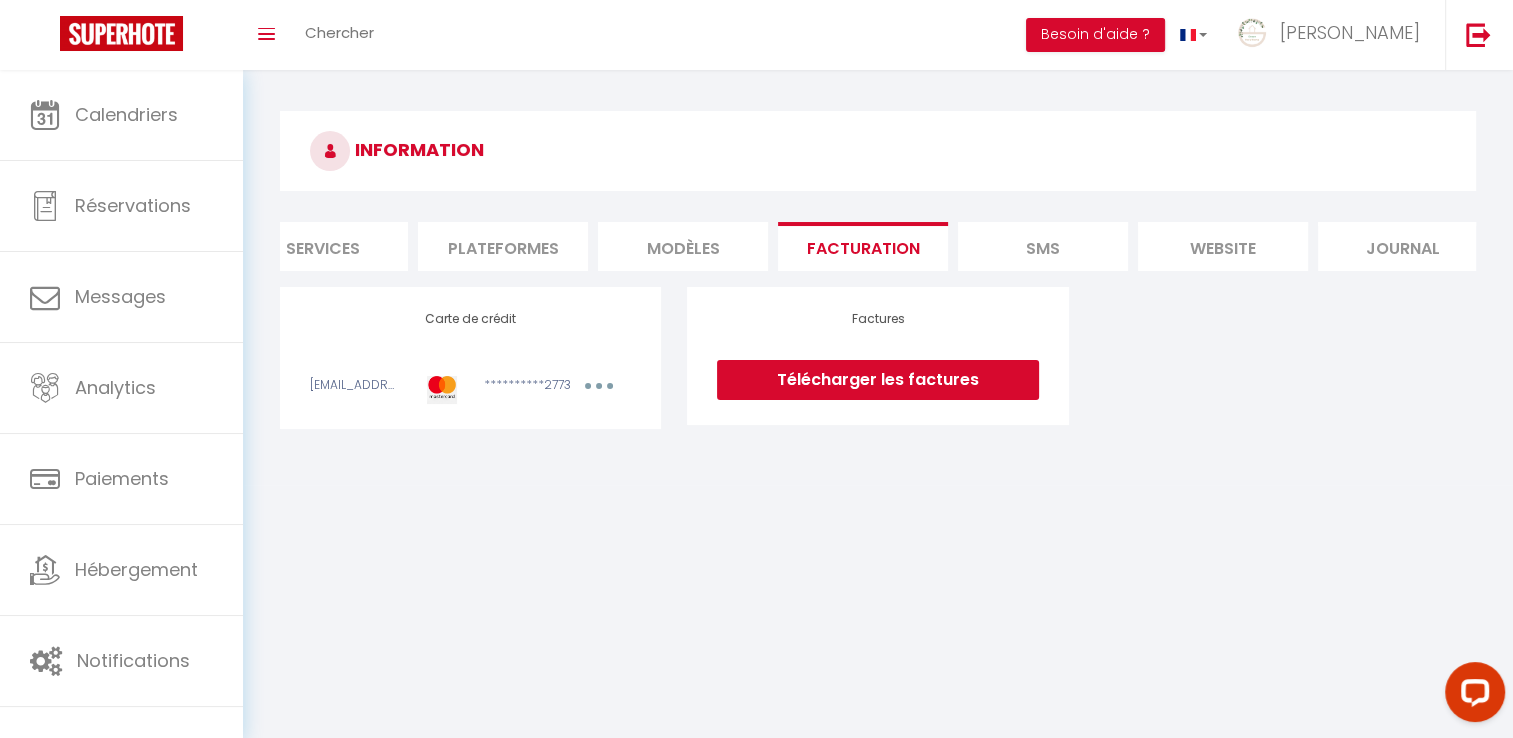 scroll, scrollTop: 0, scrollLeft: 244, axis: horizontal 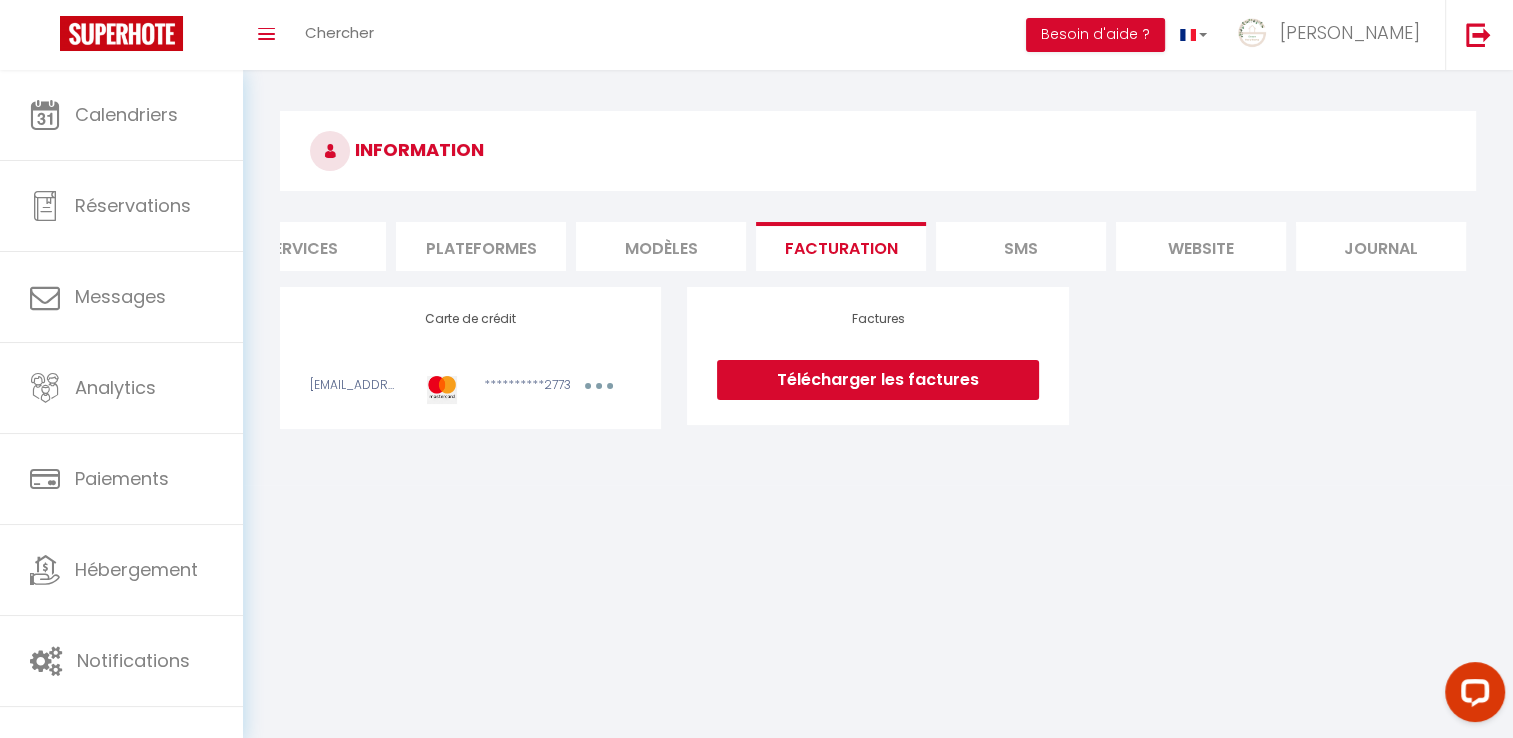 click on "website" at bounding box center (1201, 246) 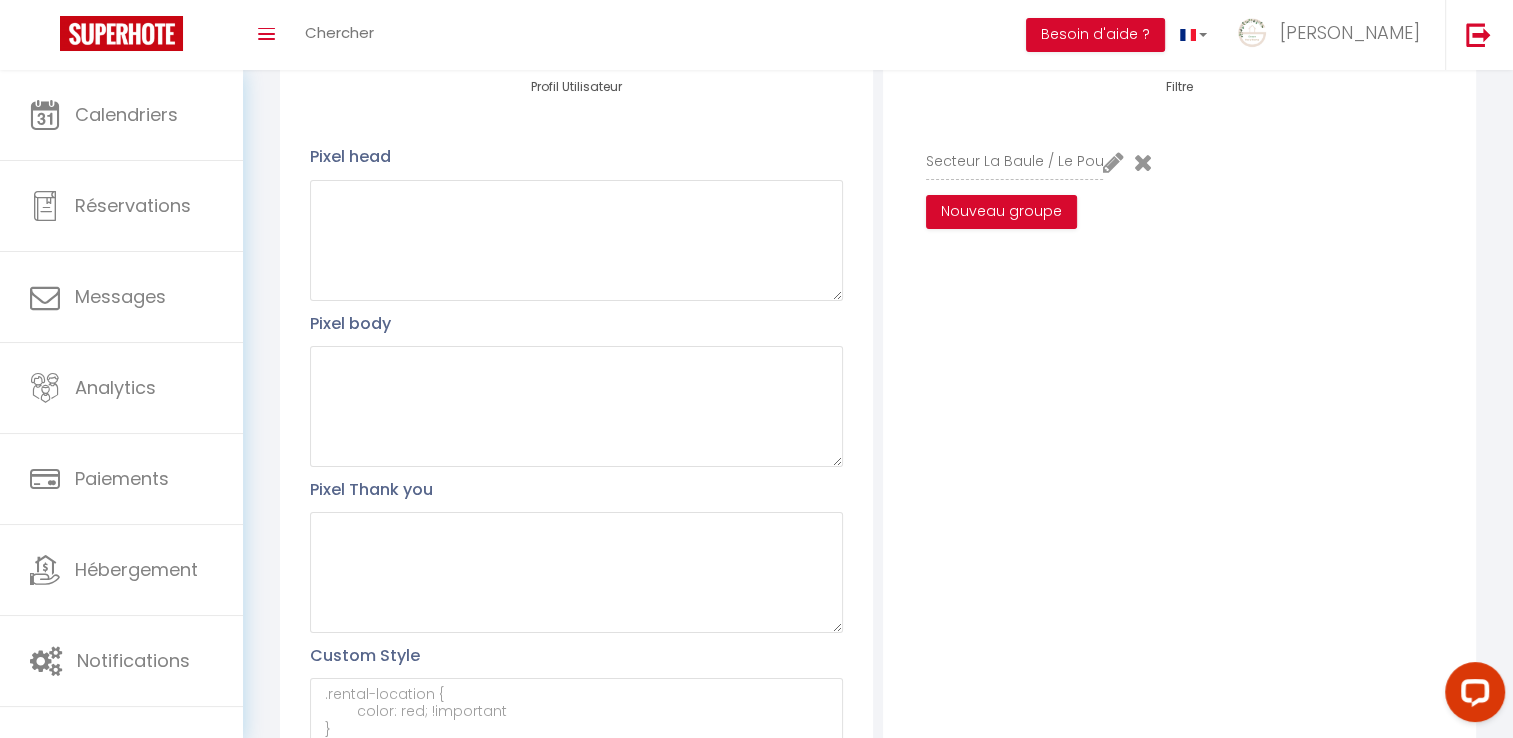 scroll, scrollTop: 0, scrollLeft: 0, axis: both 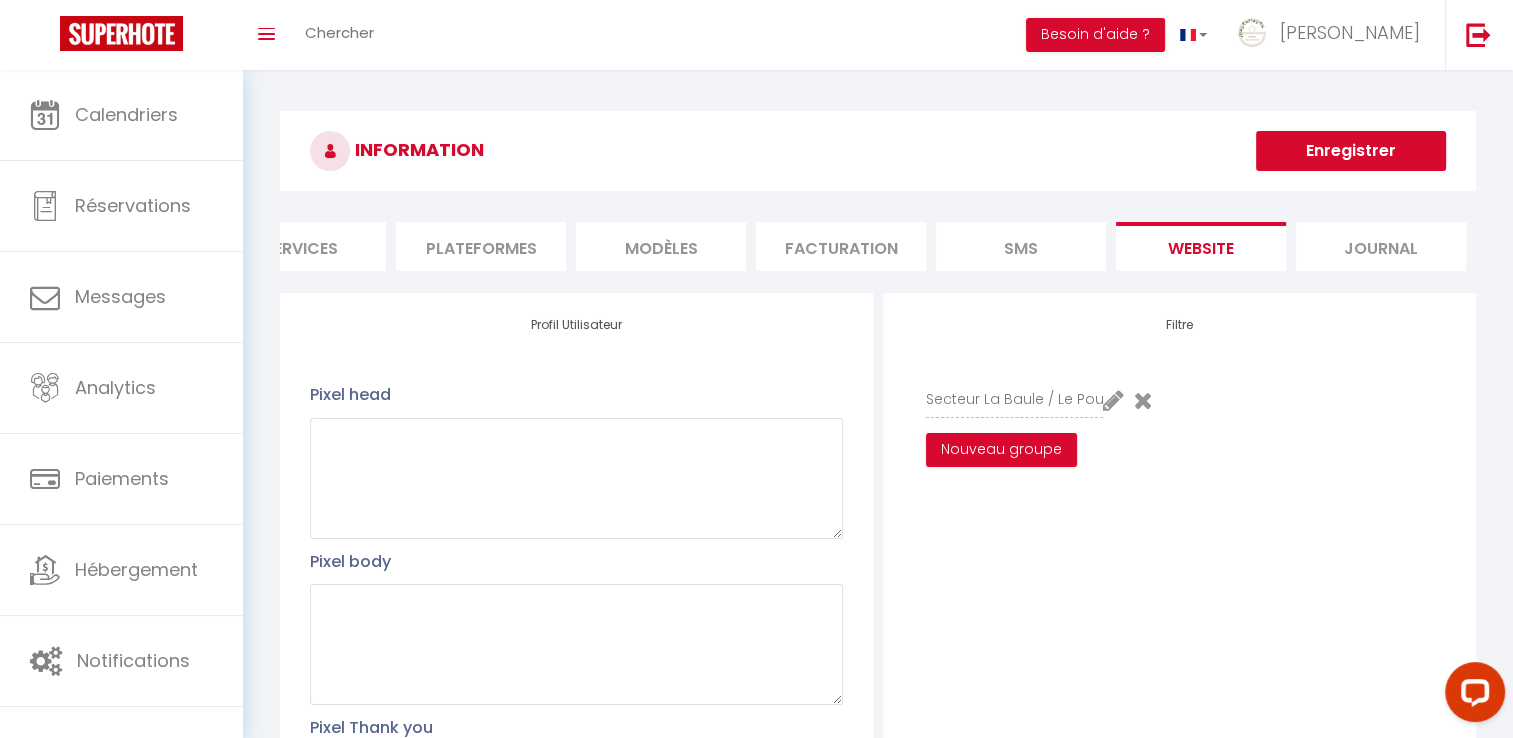 click on "Journal" at bounding box center [1381, 246] 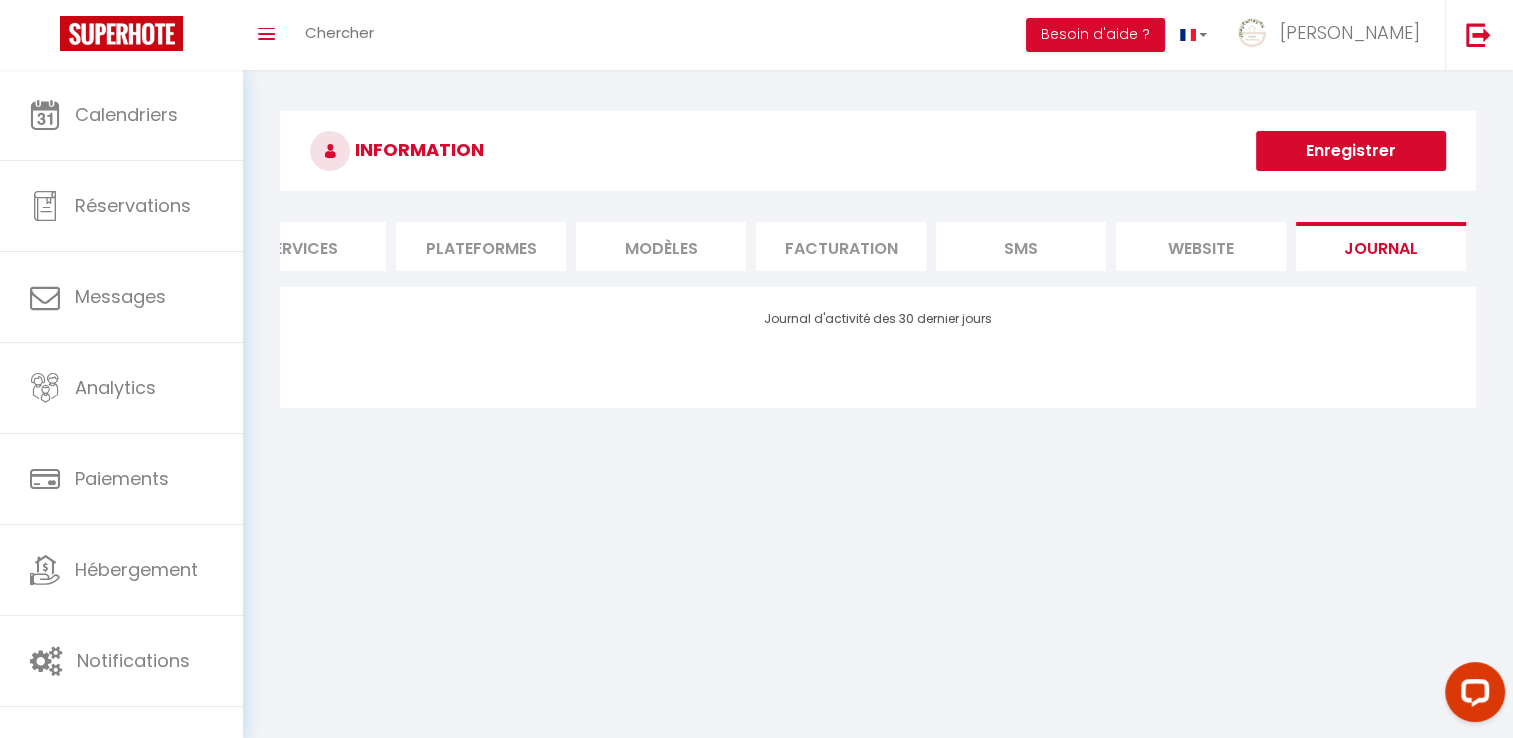 click on "SMS" at bounding box center (1021, 246) 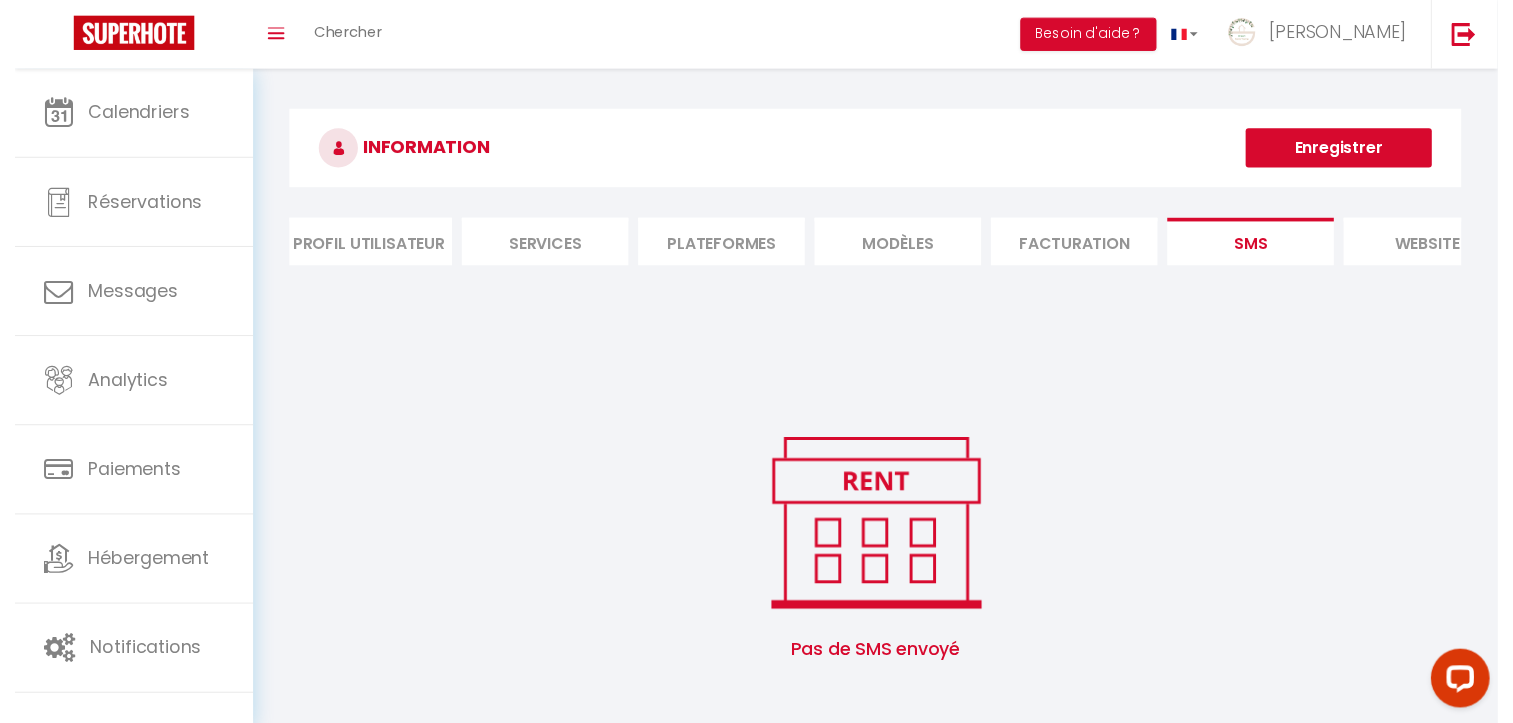 scroll, scrollTop: 0, scrollLeft: 0, axis: both 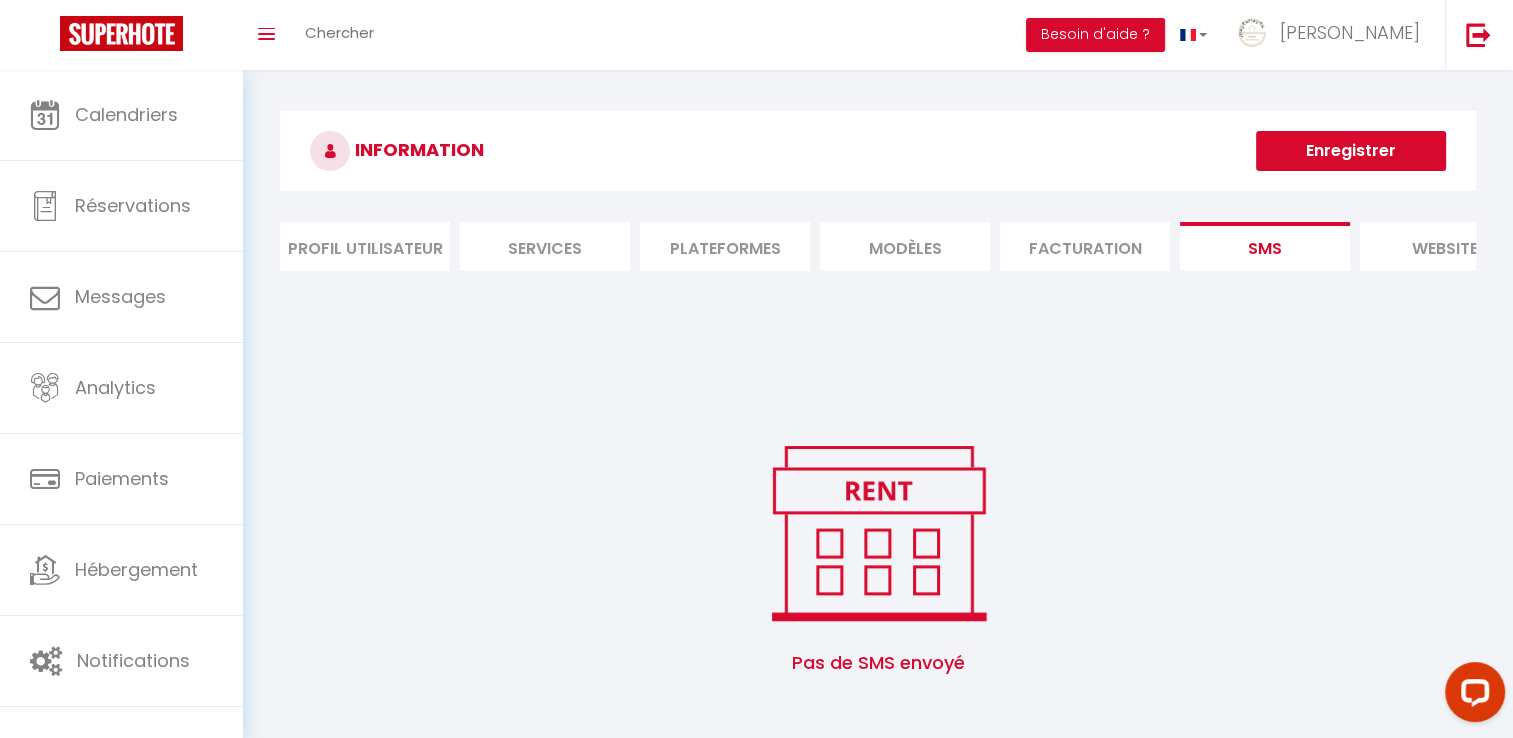 click on "Services" at bounding box center (545, 246) 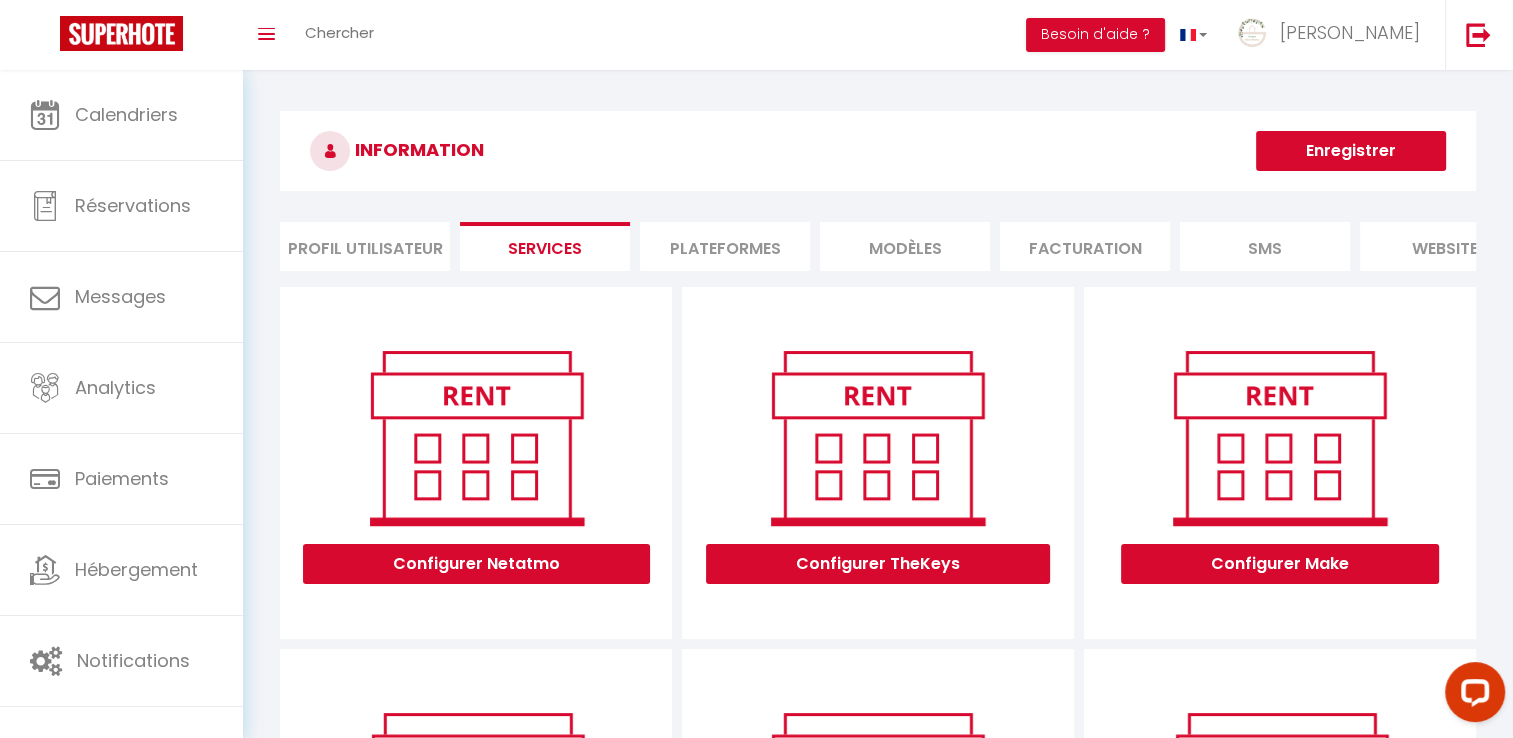 click on "Profil Utilisateur" at bounding box center [365, 246] 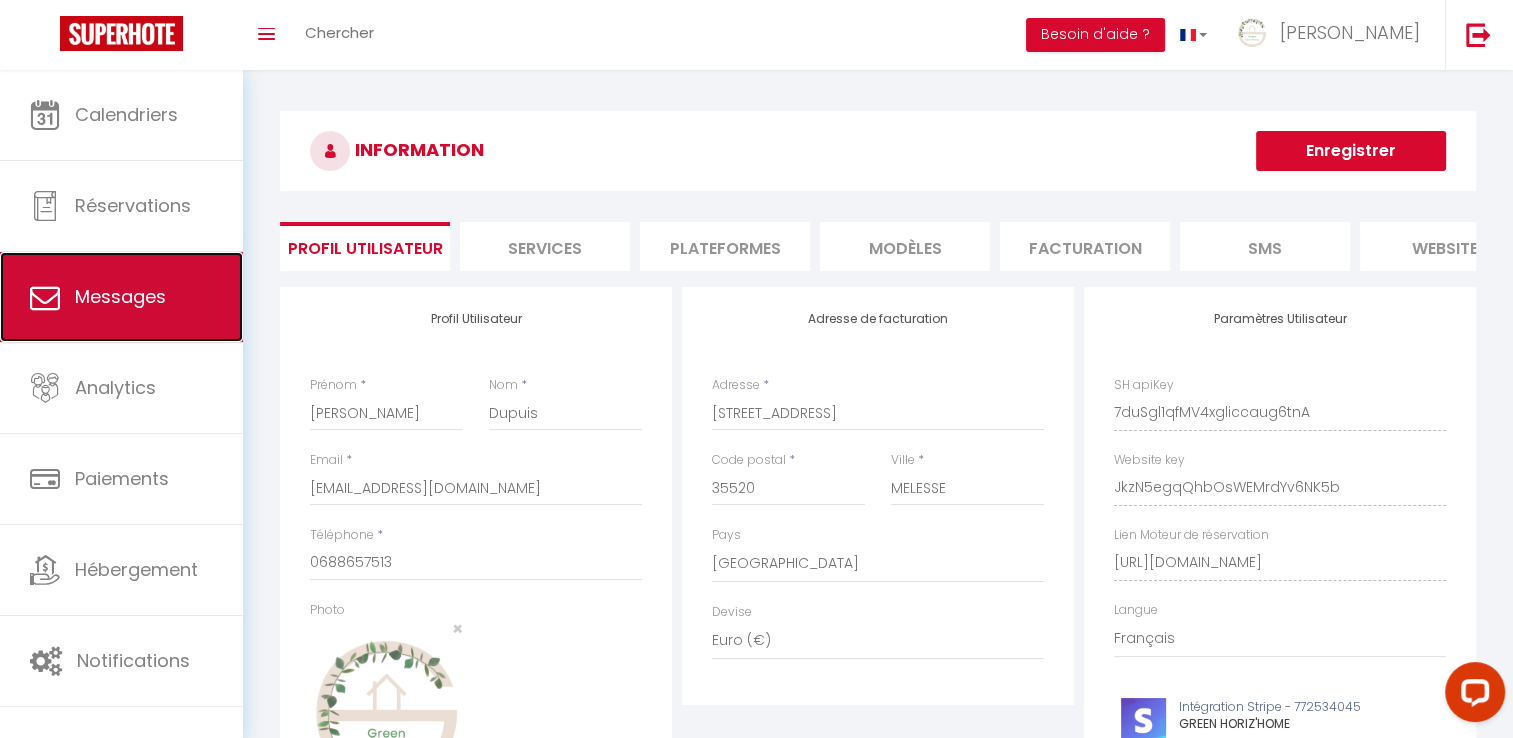 click on "Messages" at bounding box center (121, 297) 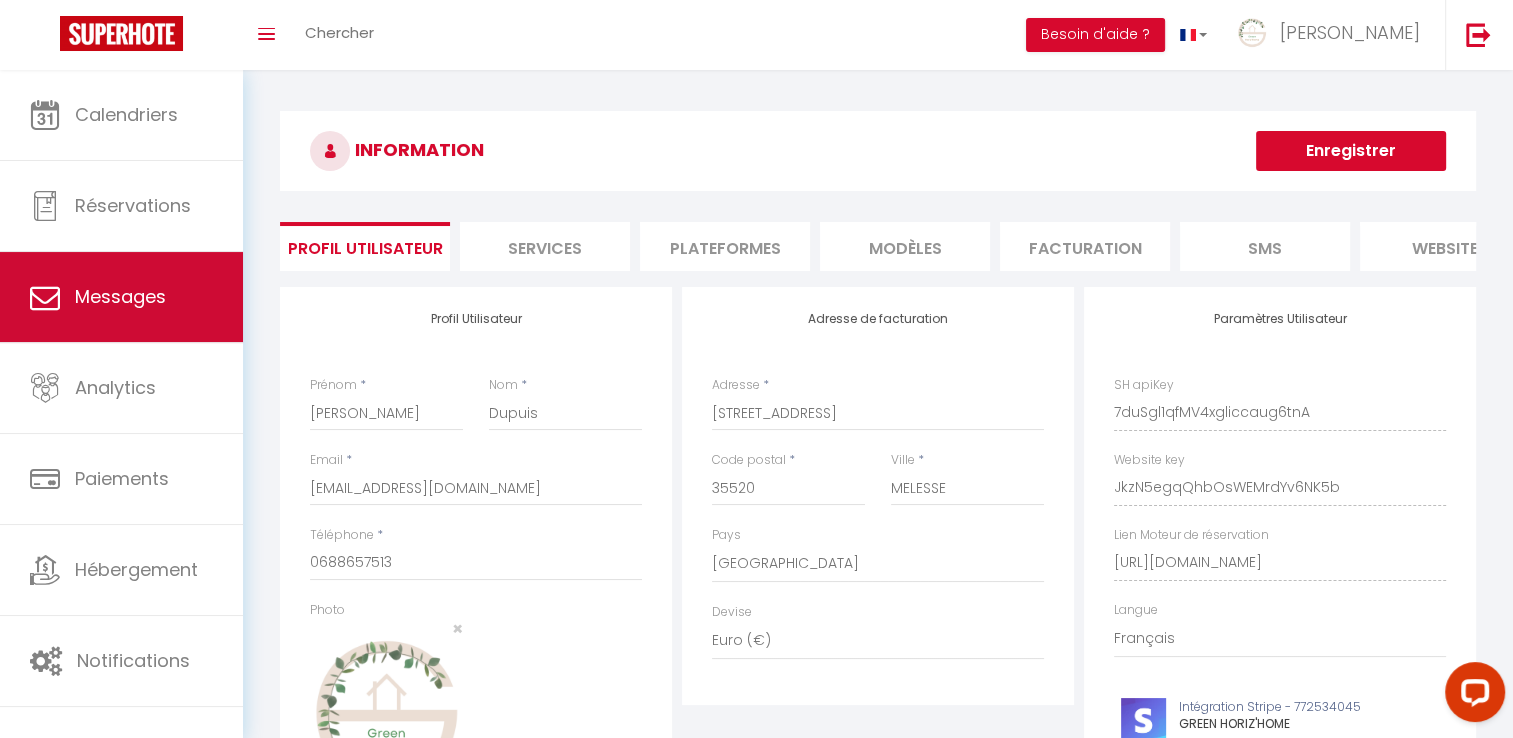 select on "message" 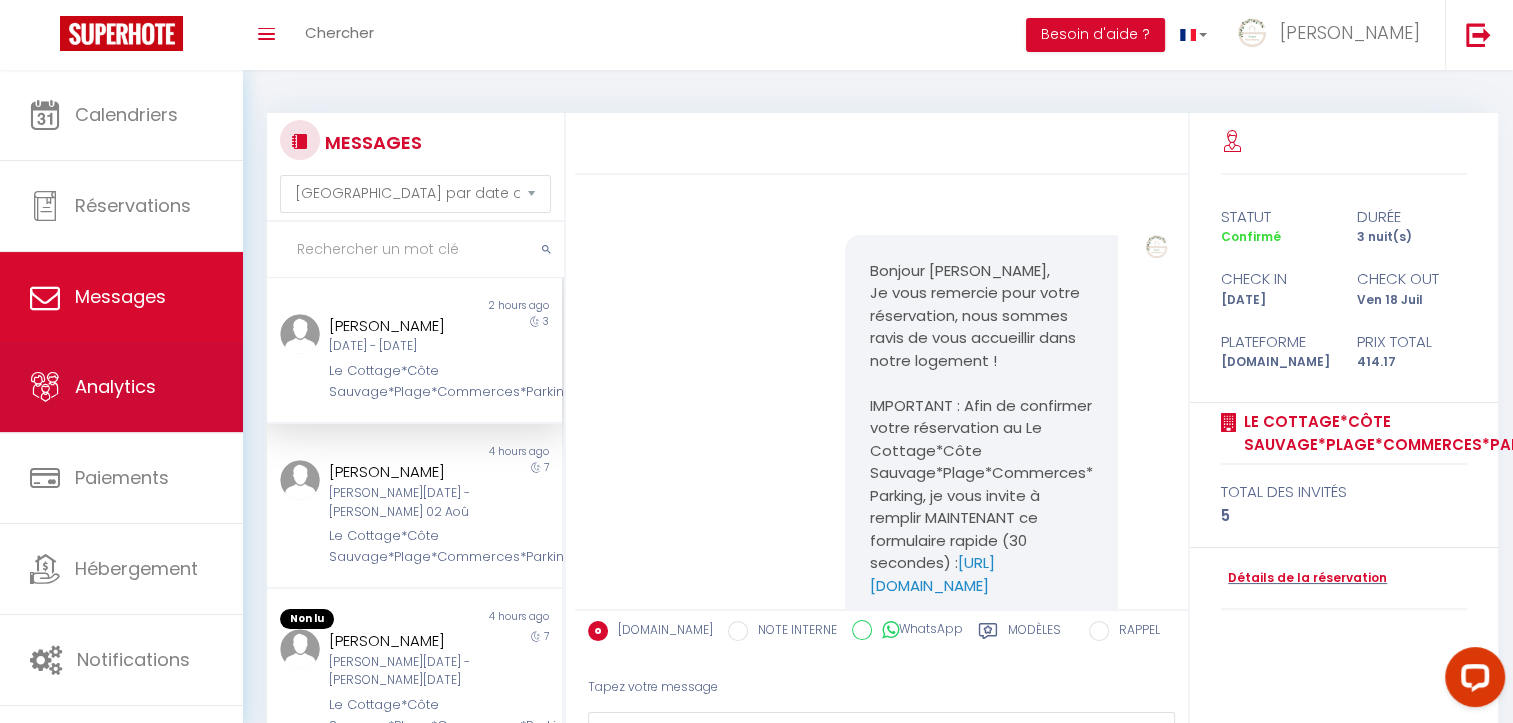 scroll, scrollTop: 1613, scrollLeft: 0, axis: vertical 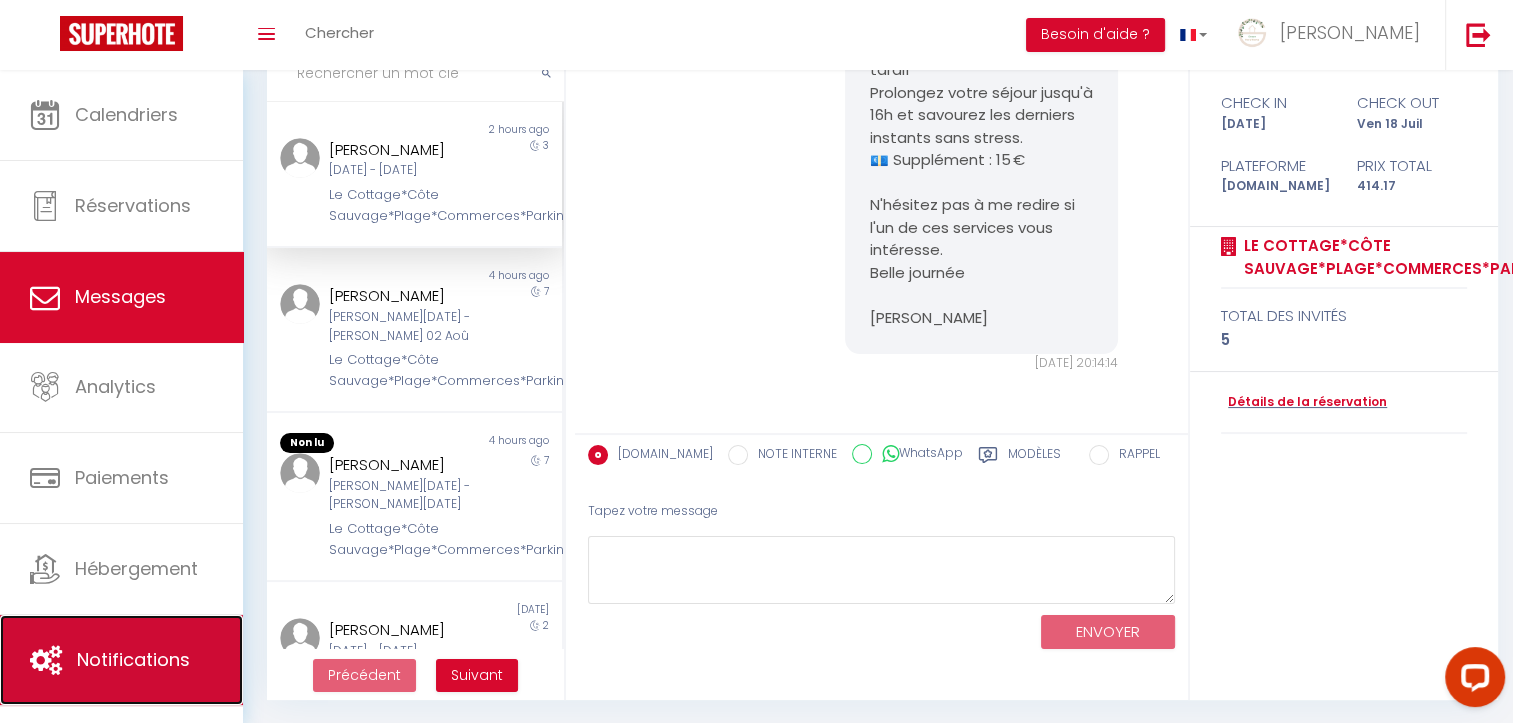 click on "Notifications" at bounding box center (121, 660) 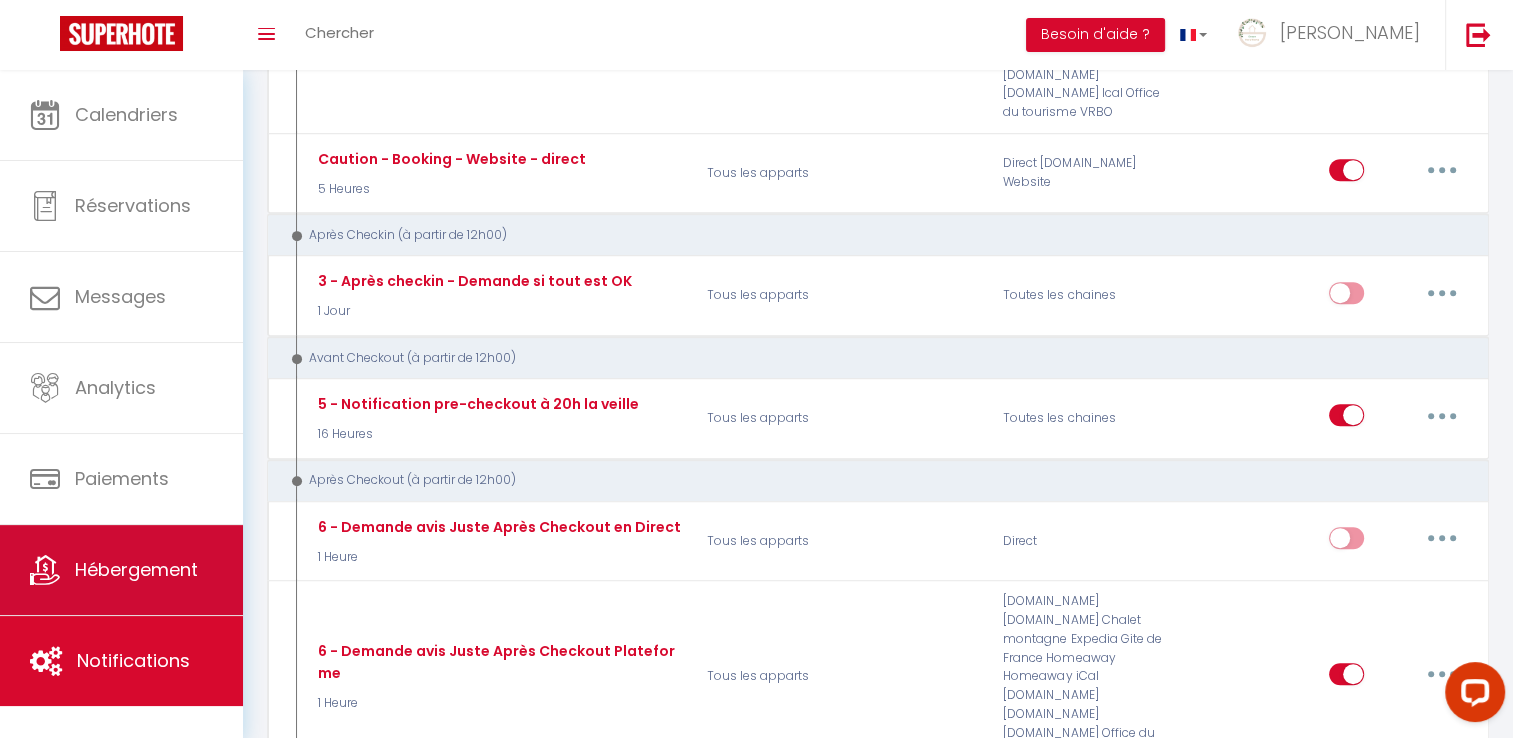 scroll, scrollTop: 800, scrollLeft: 0, axis: vertical 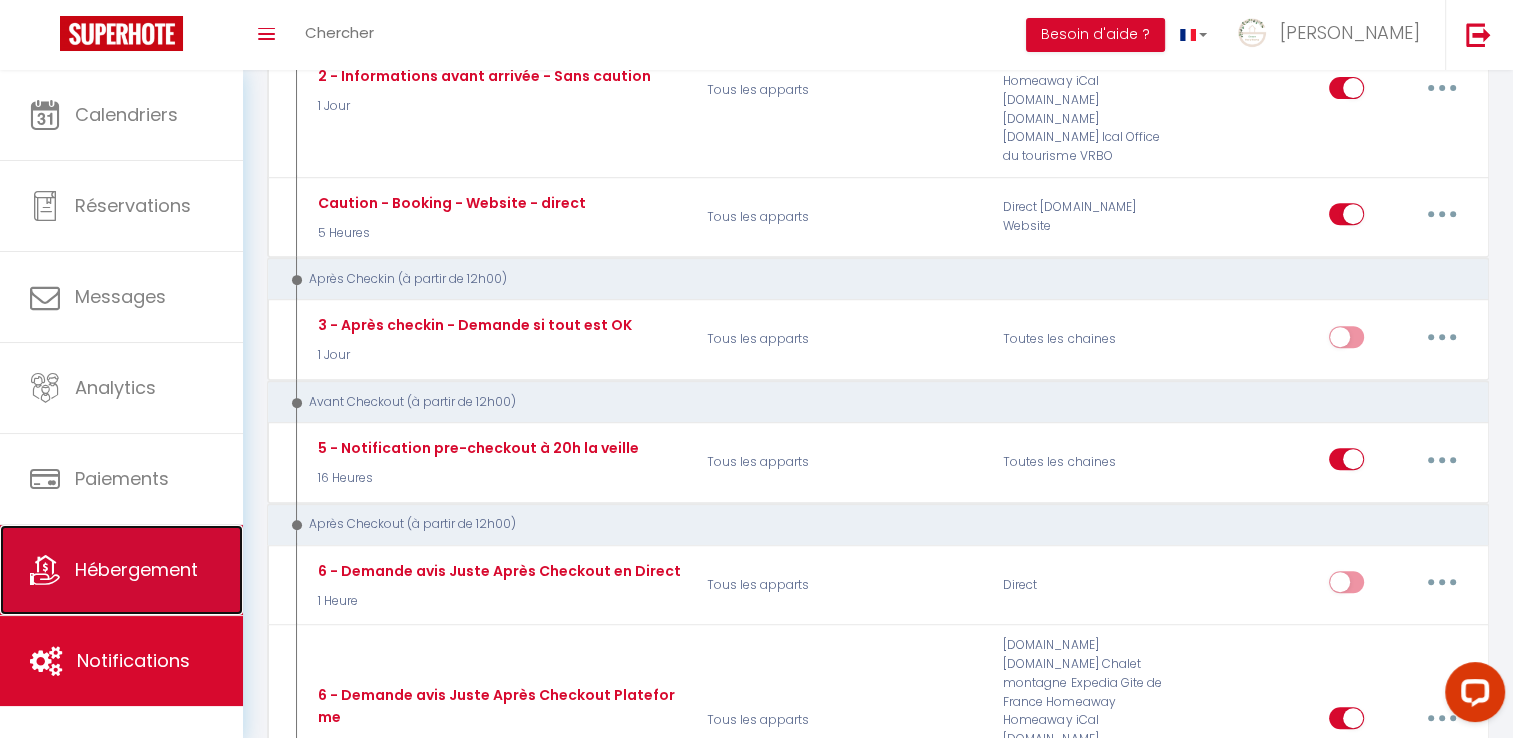 click on "Hébergement" at bounding box center (136, 569) 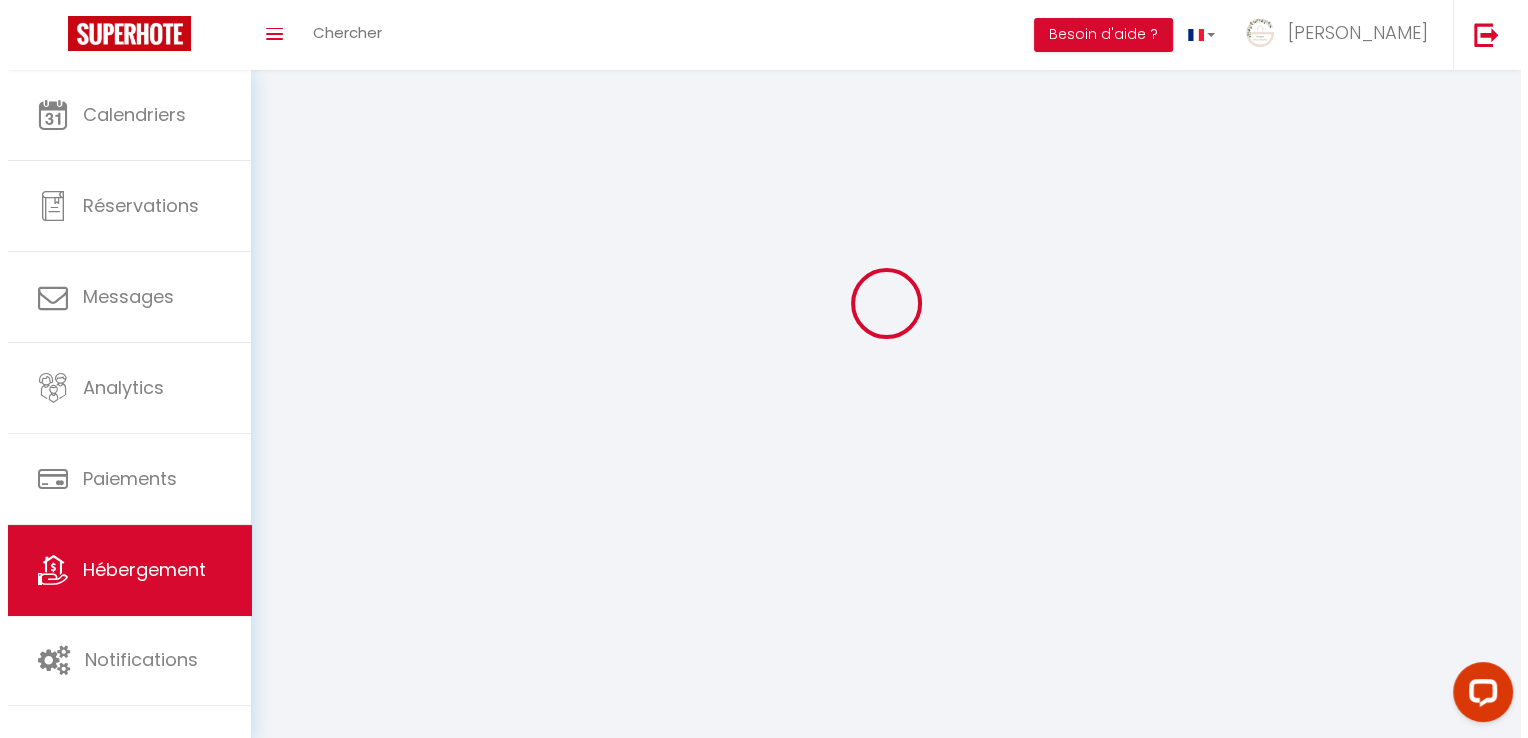 scroll, scrollTop: 0, scrollLeft: 0, axis: both 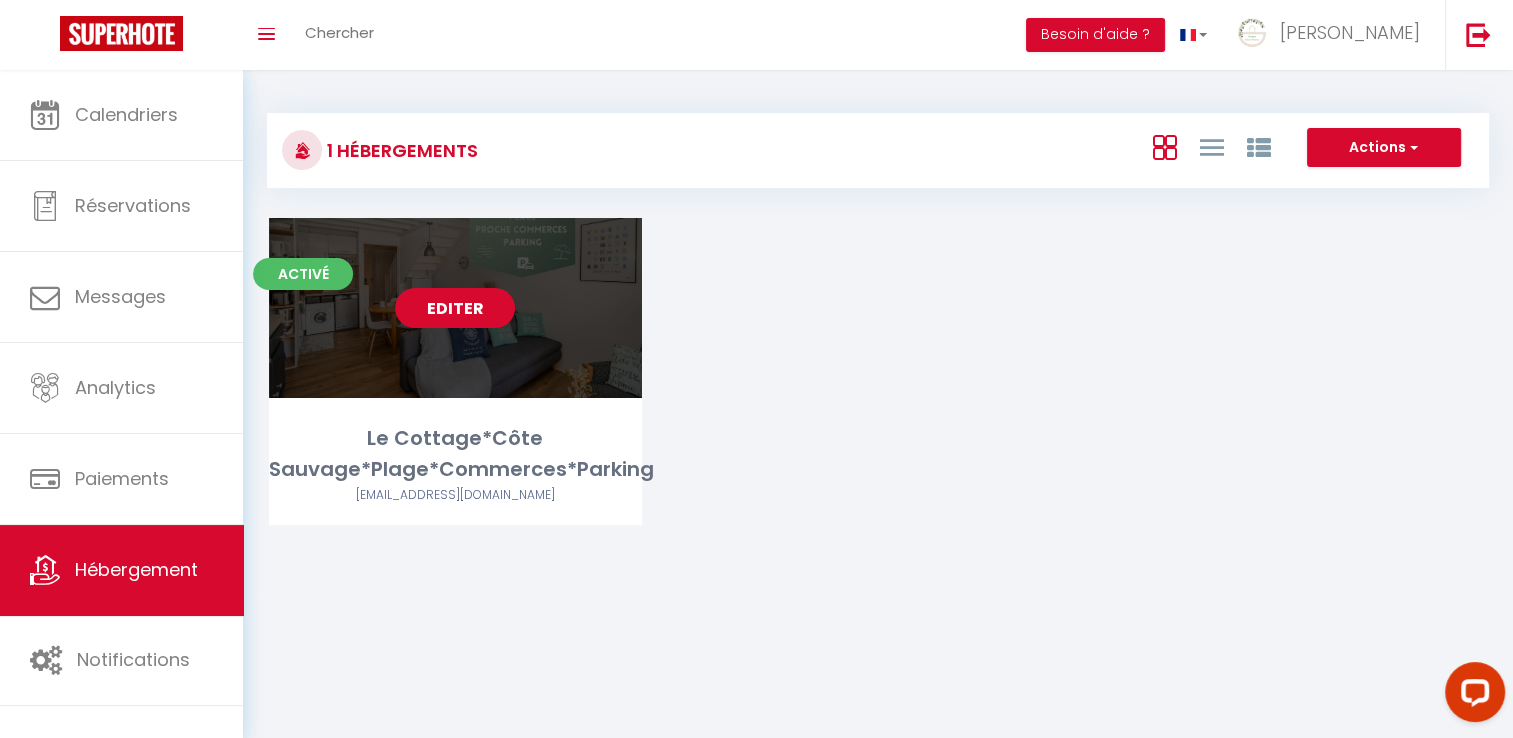click on "Editer" at bounding box center [455, 308] 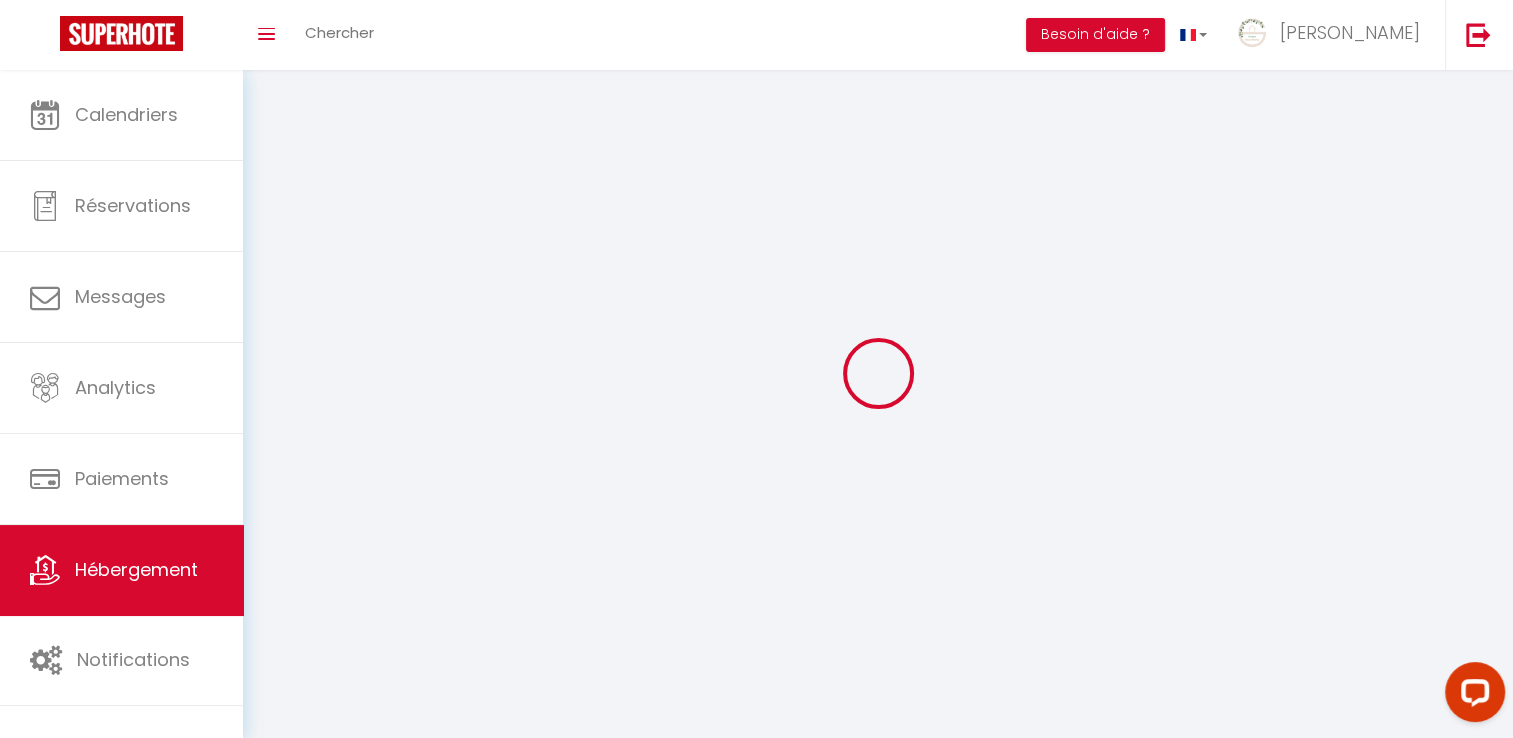 select 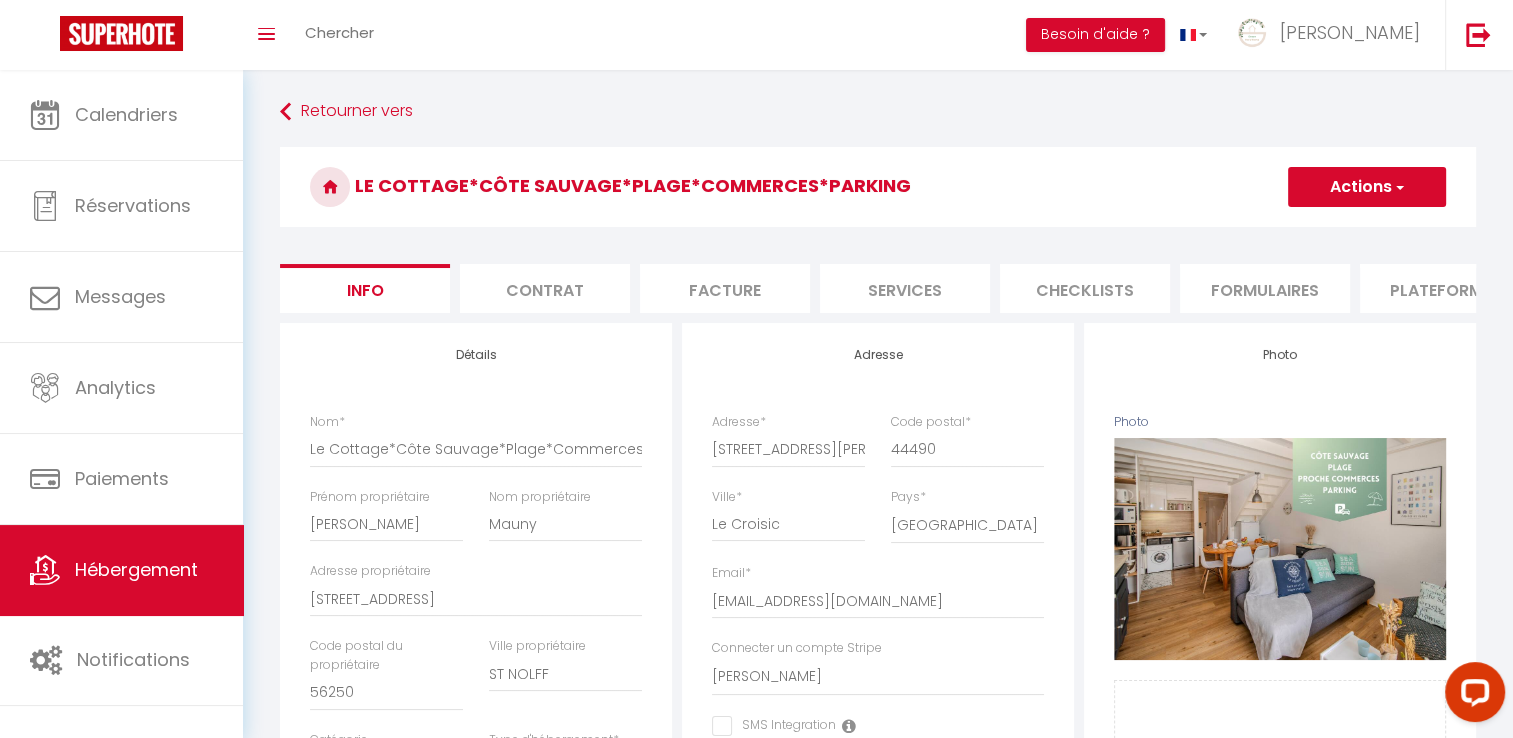 click on "Formulaires" at bounding box center [1265, 288] 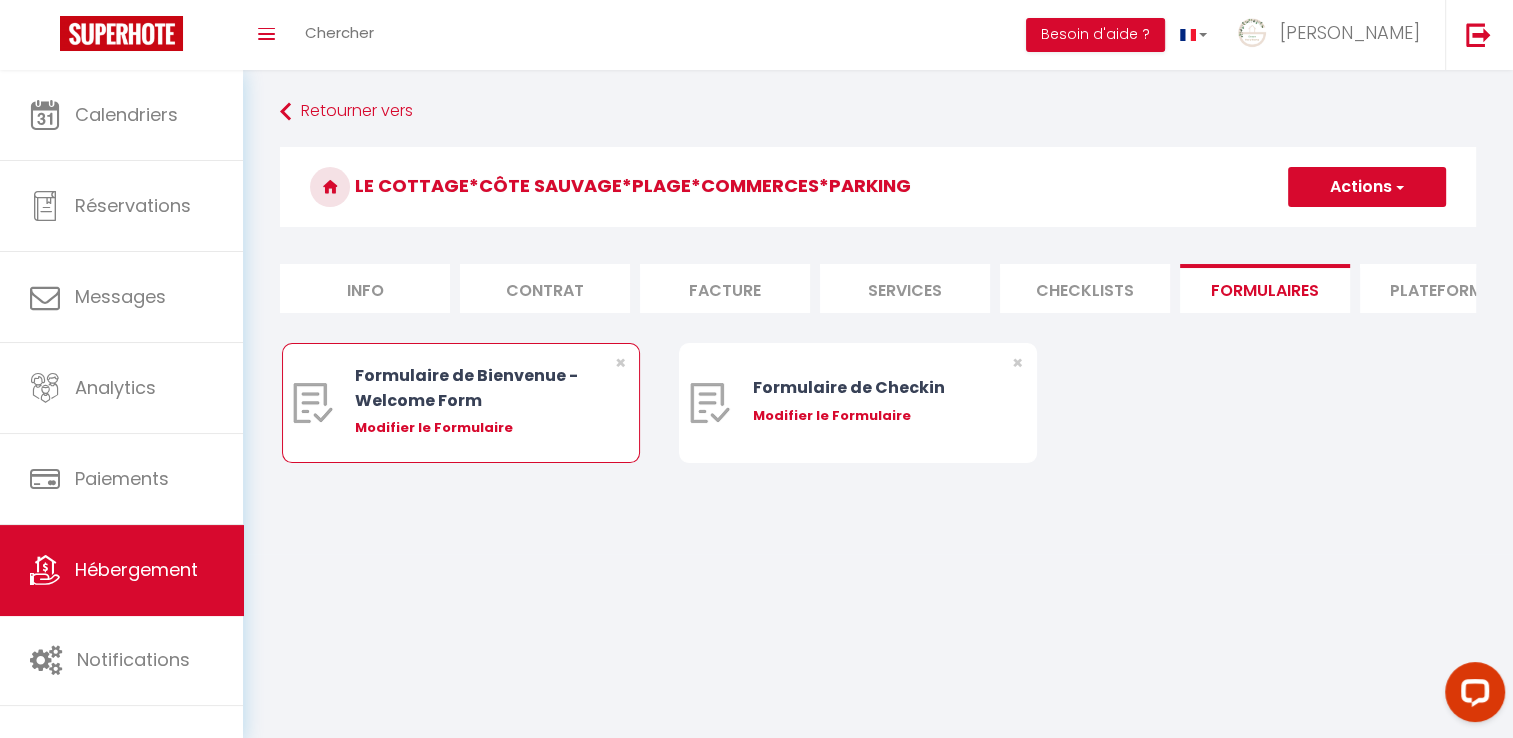 click on "Modifier le Formulaire" at bounding box center [475, 428] 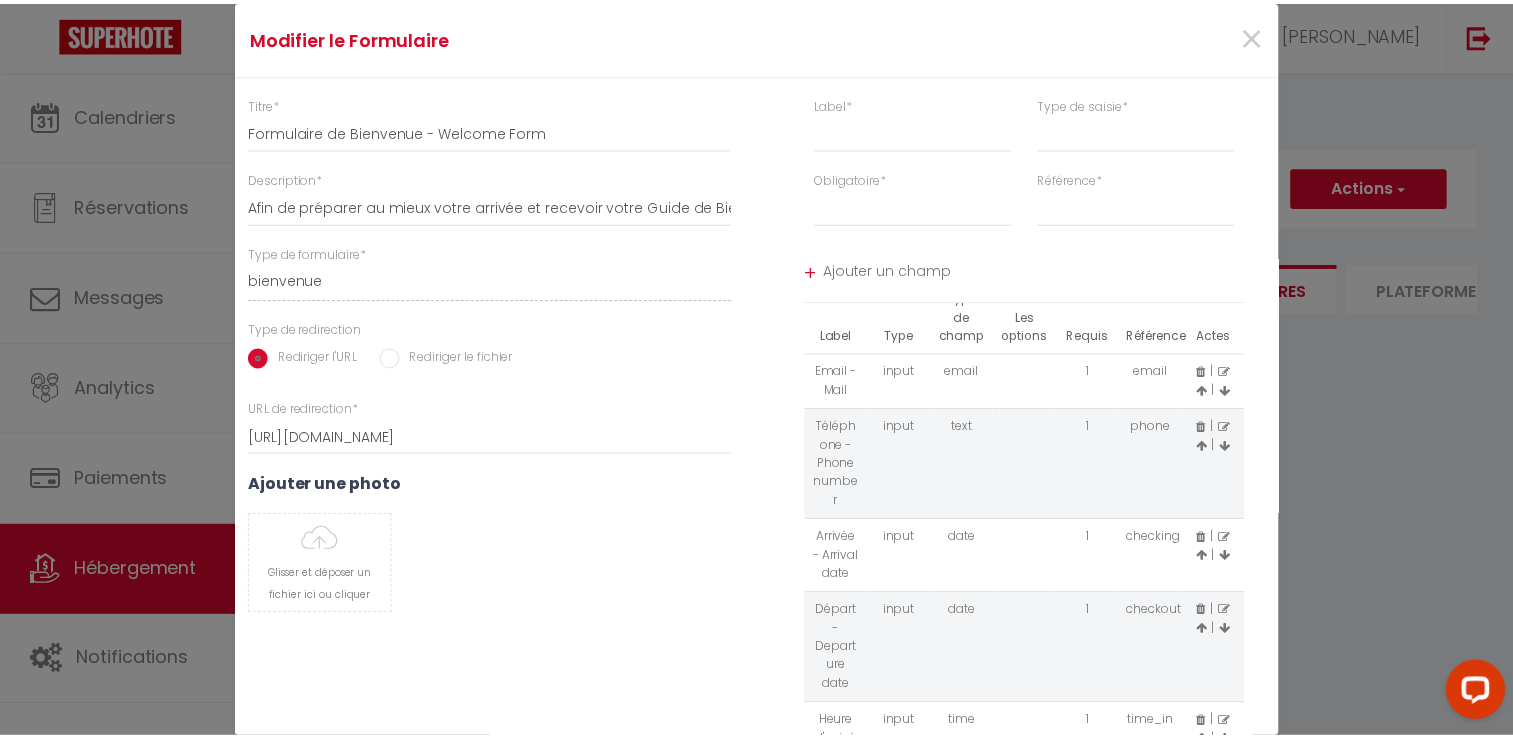 scroll, scrollTop: 0, scrollLeft: 0, axis: both 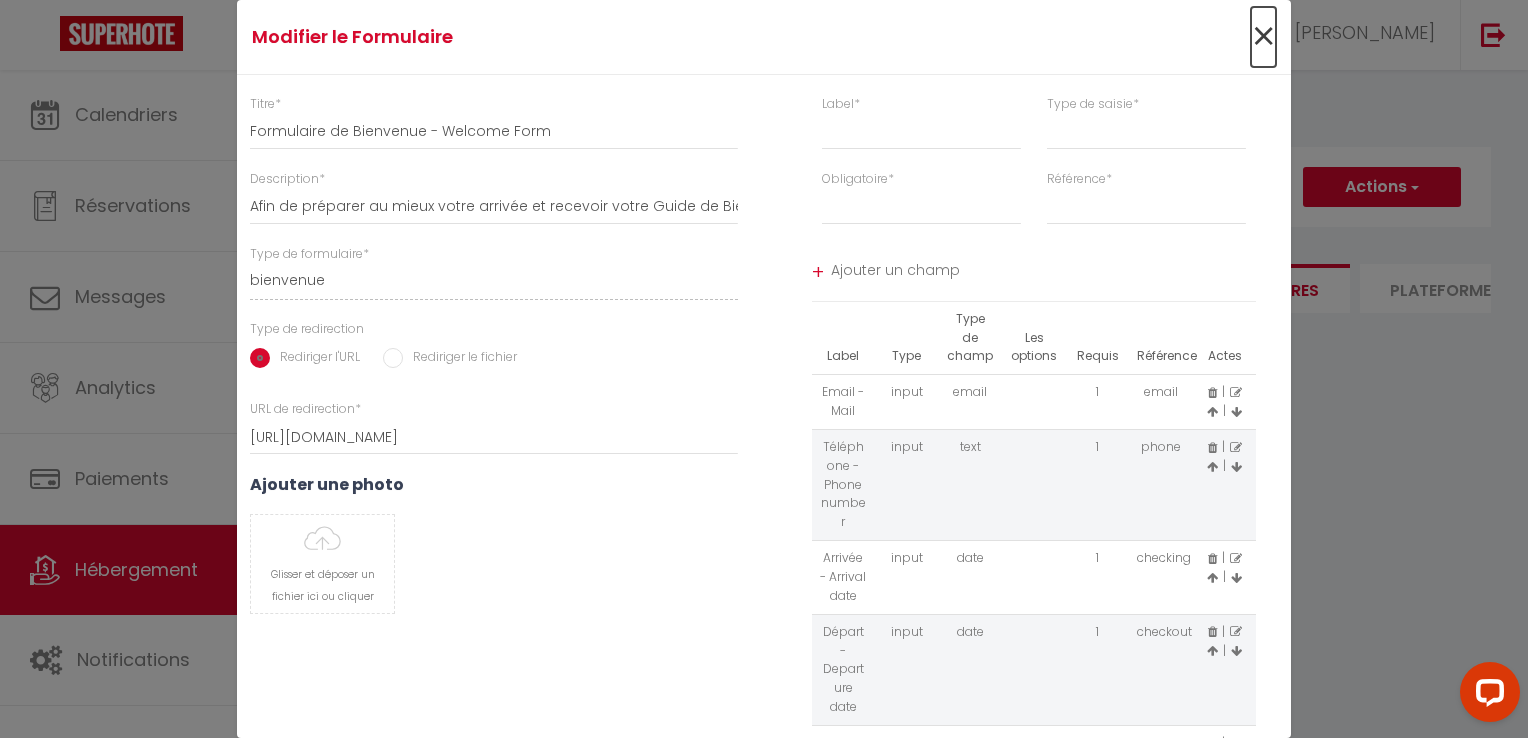 click on "×" at bounding box center (1263, 37) 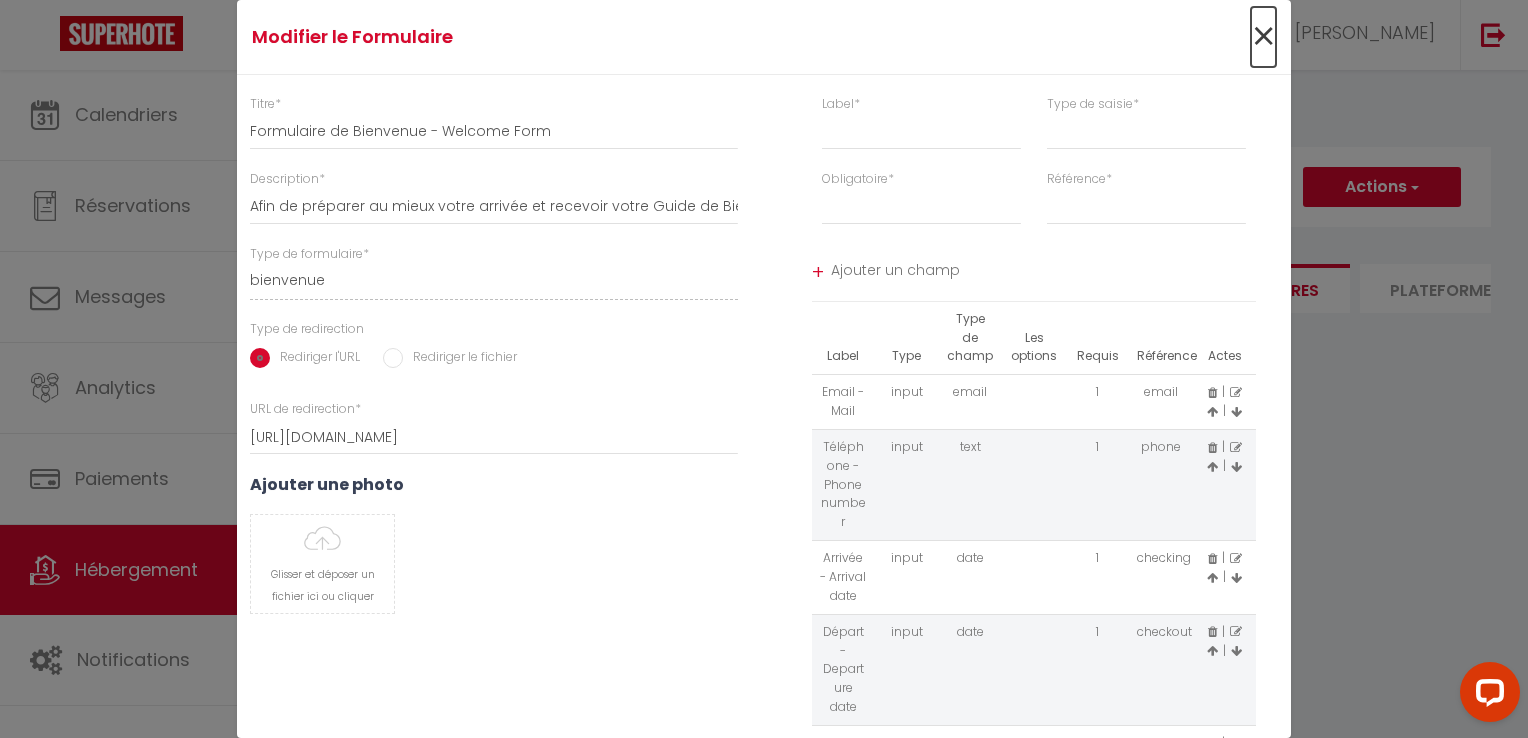 type 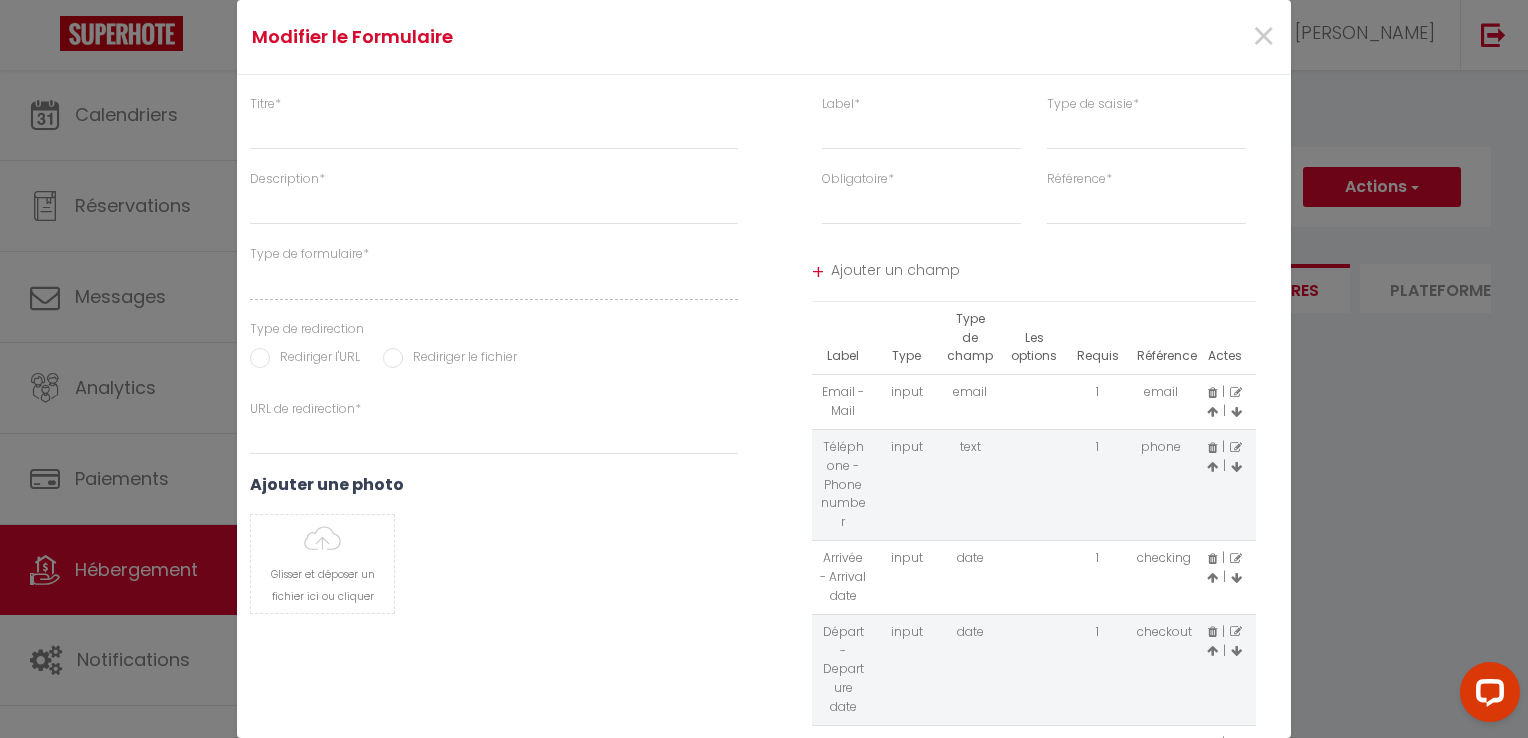 select 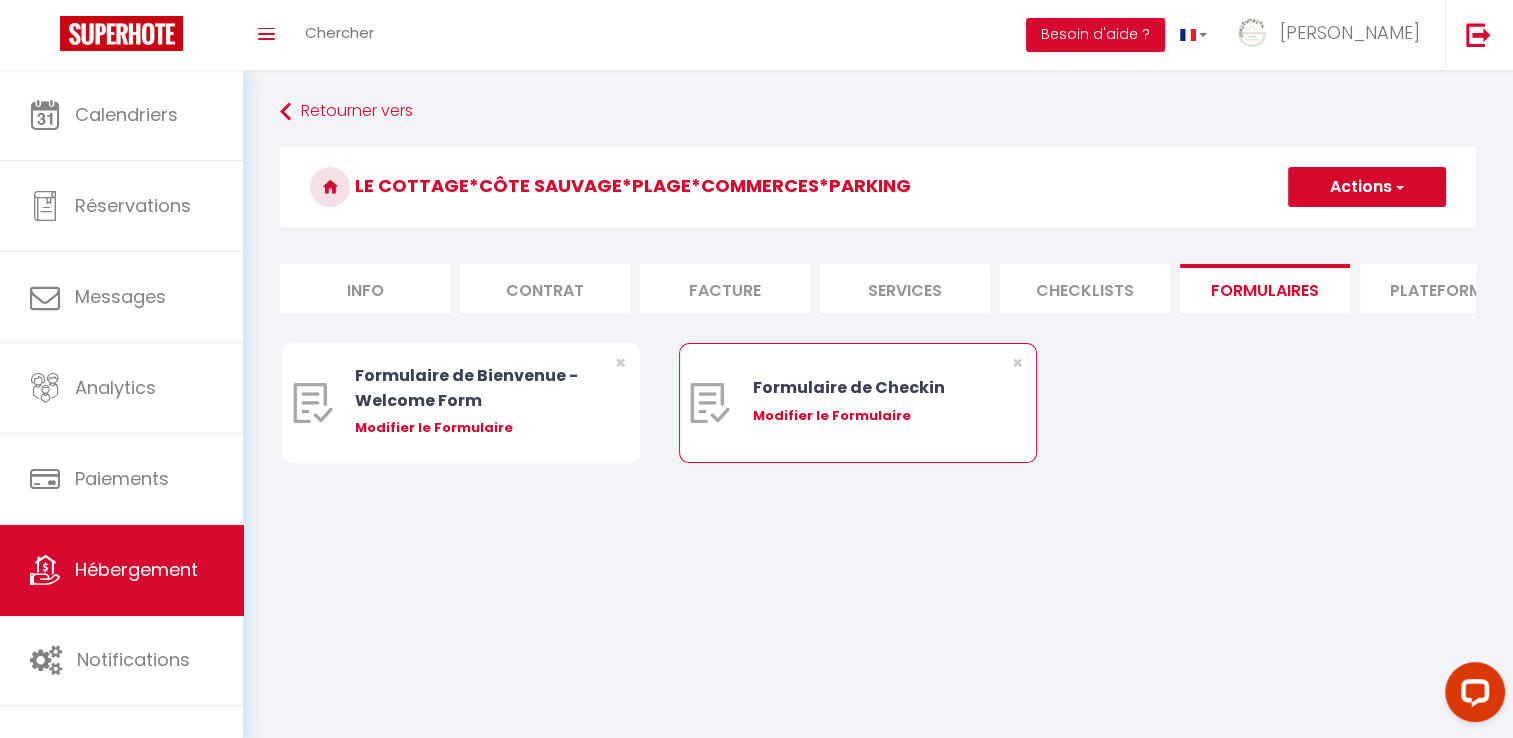 click on "Modifier le Formulaire" at bounding box center (873, 416) 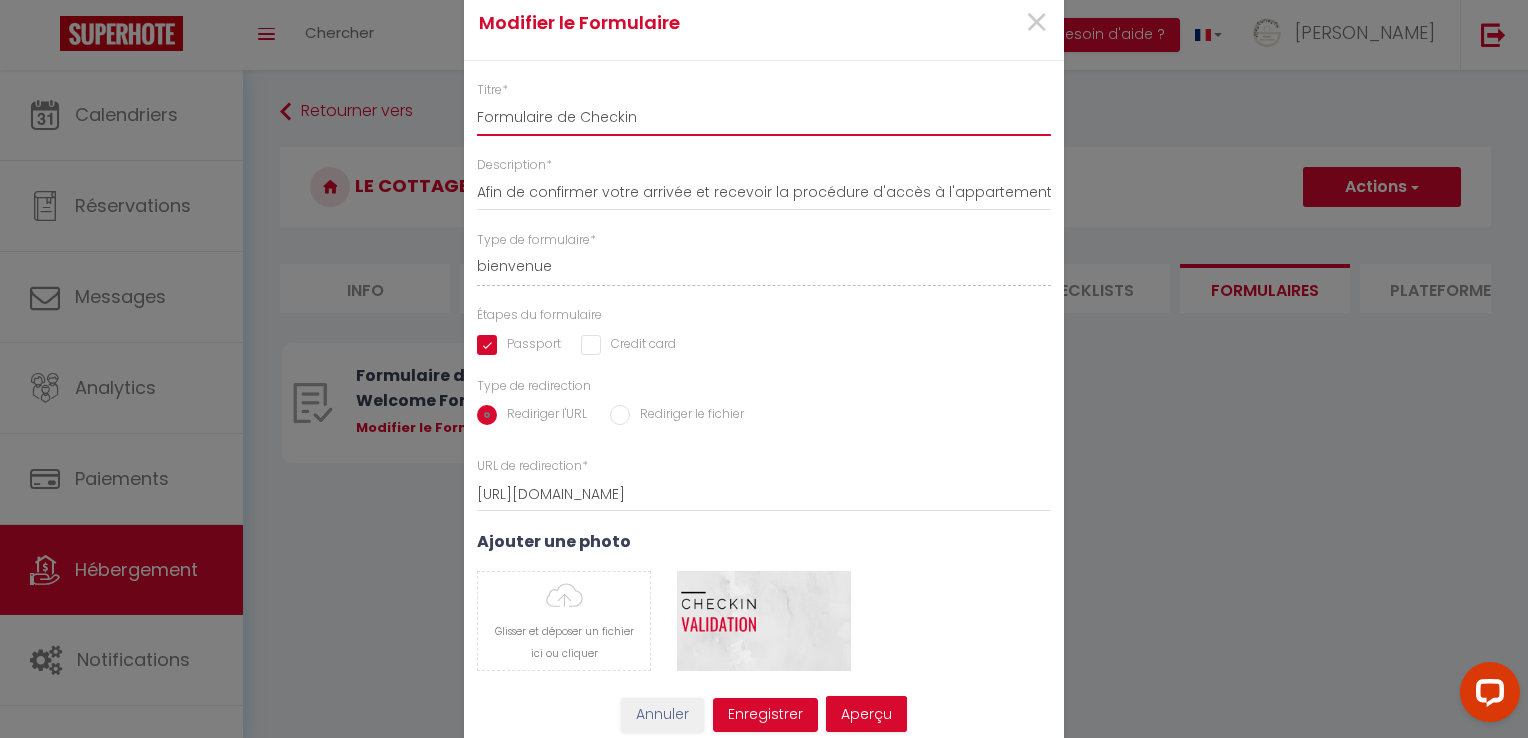 click on "Formulaire de Checkin" at bounding box center (764, 118) 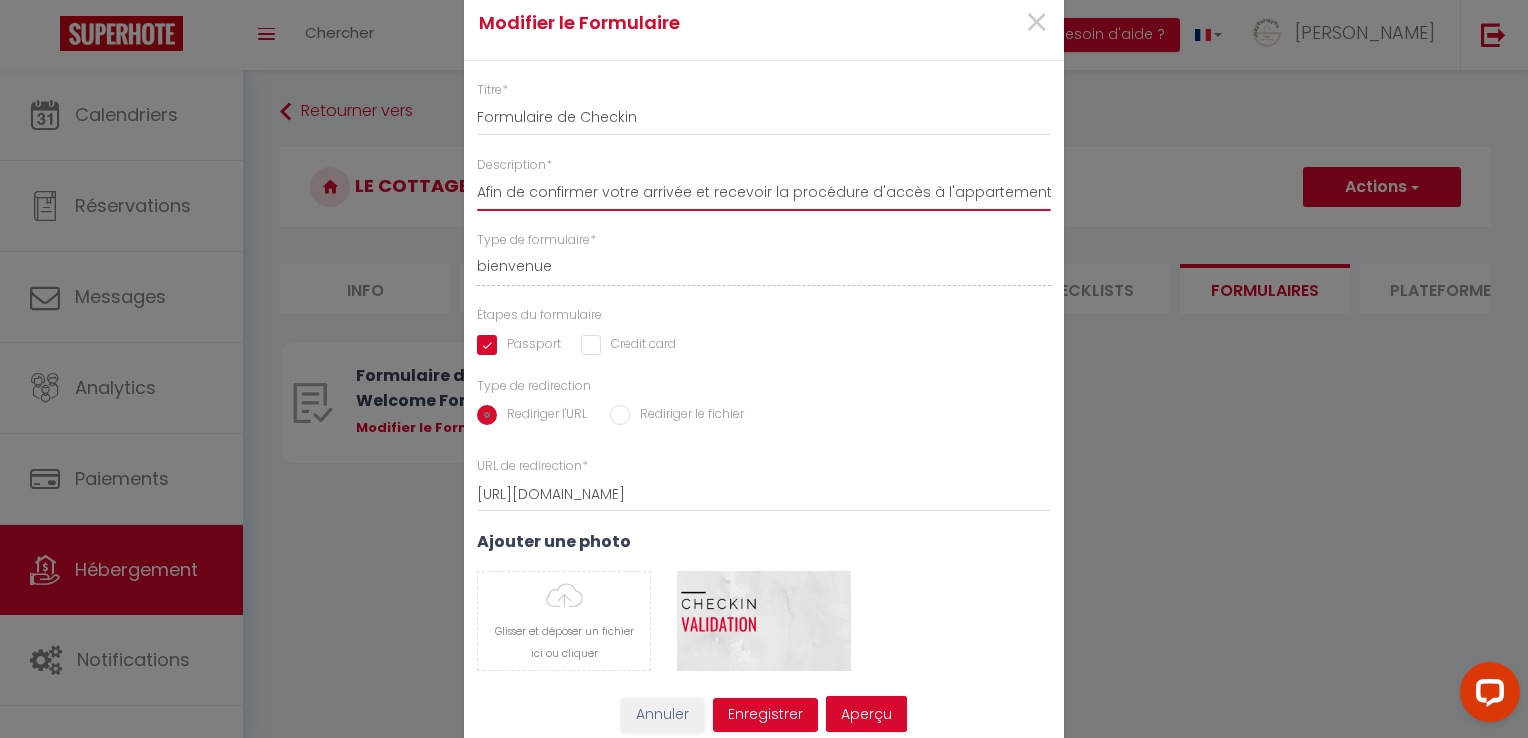 click on "Afin de confirmer votre arrivée et recevoir la procédure d'accès à l'appartement, je vous remercie de remplir le formulaire suivant" at bounding box center (764, 193) 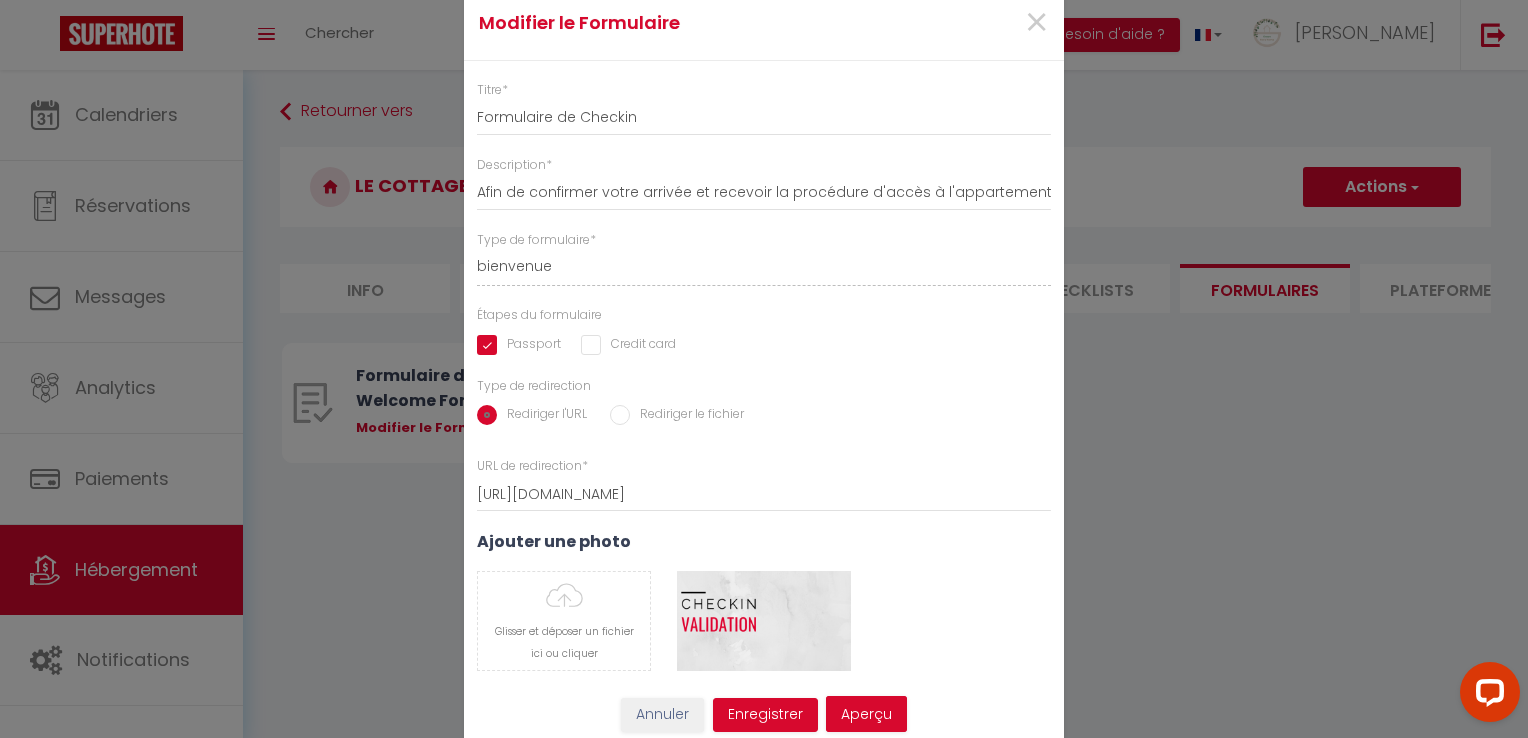 click at bounding box center (764, 369) 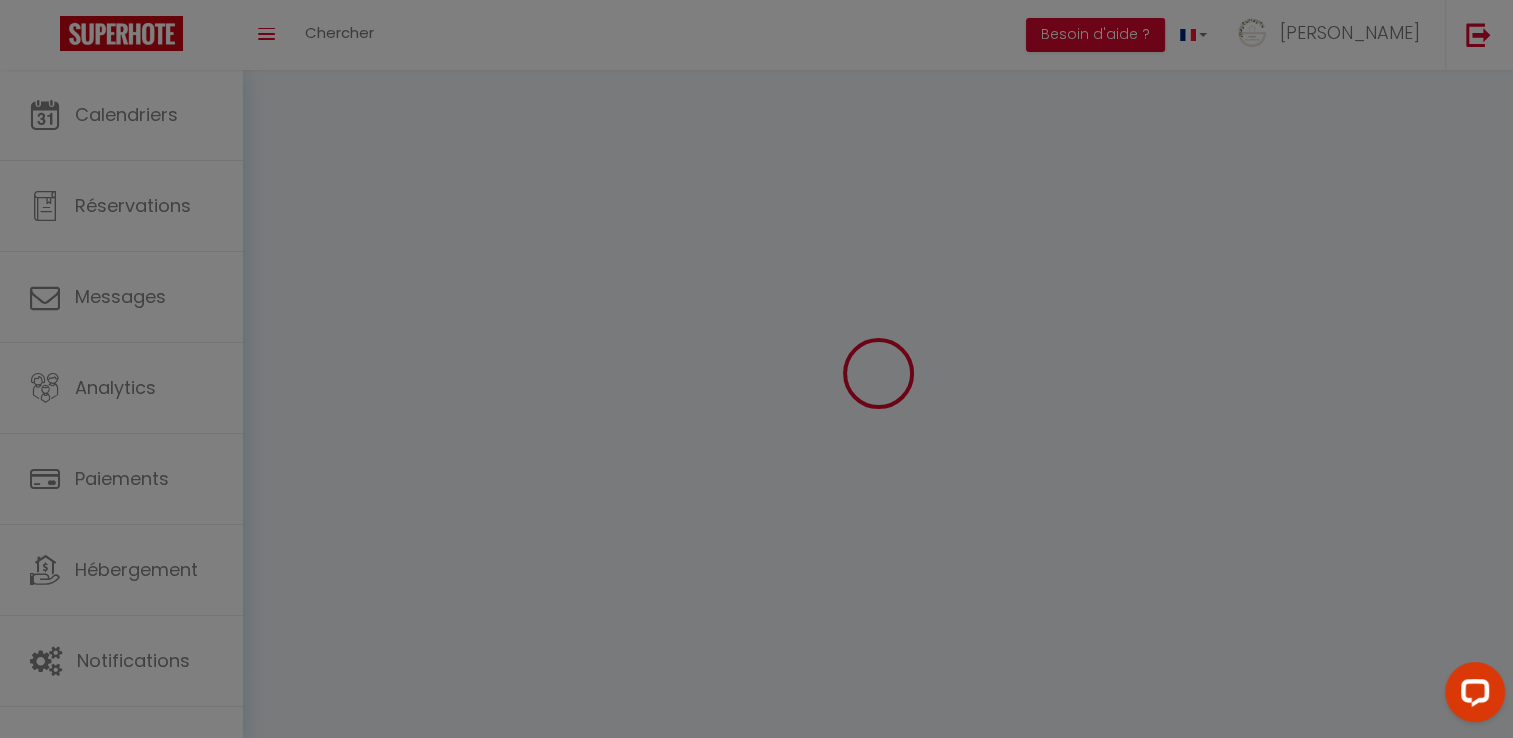 type on "[PERSON_NAME]" 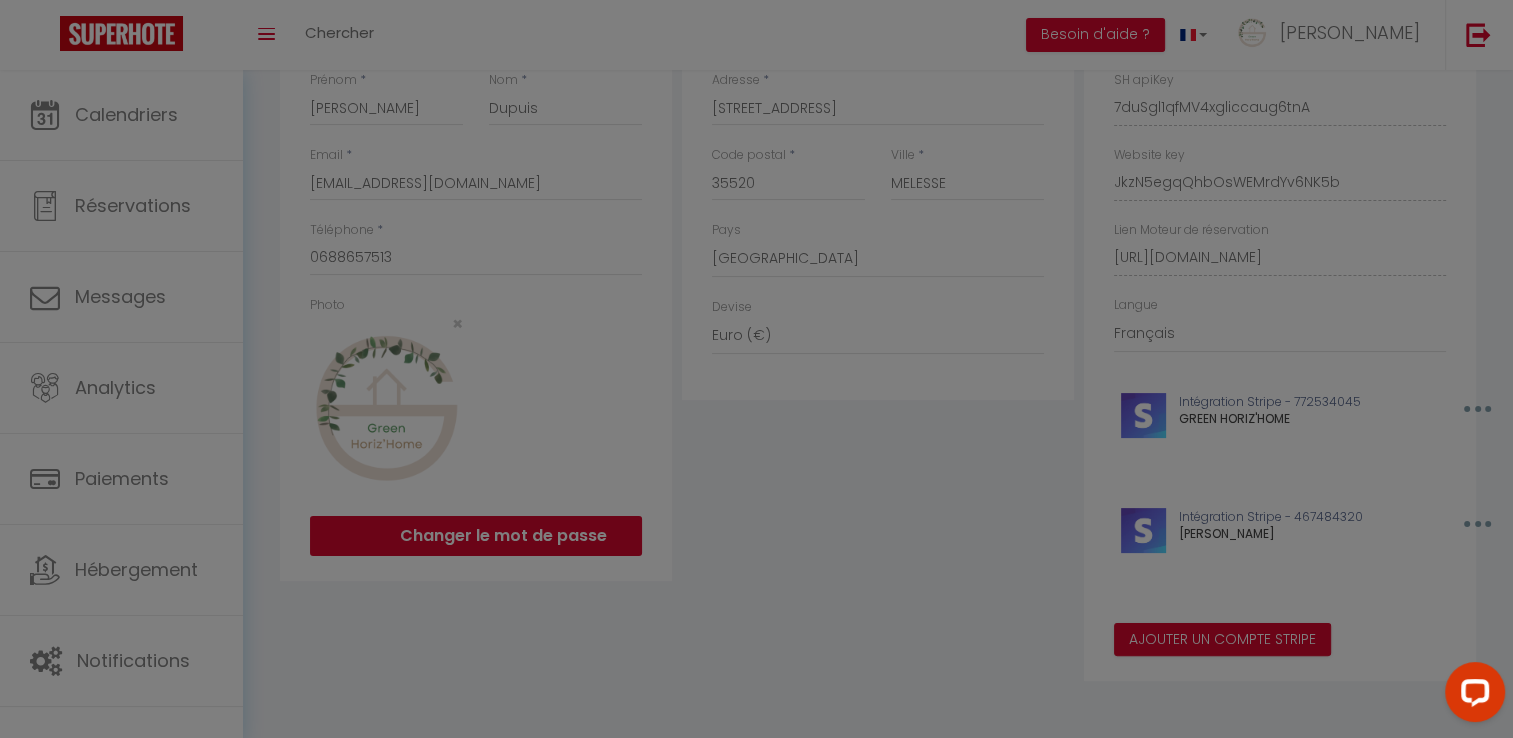 scroll, scrollTop: 0, scrollLeft: 0, axis: both 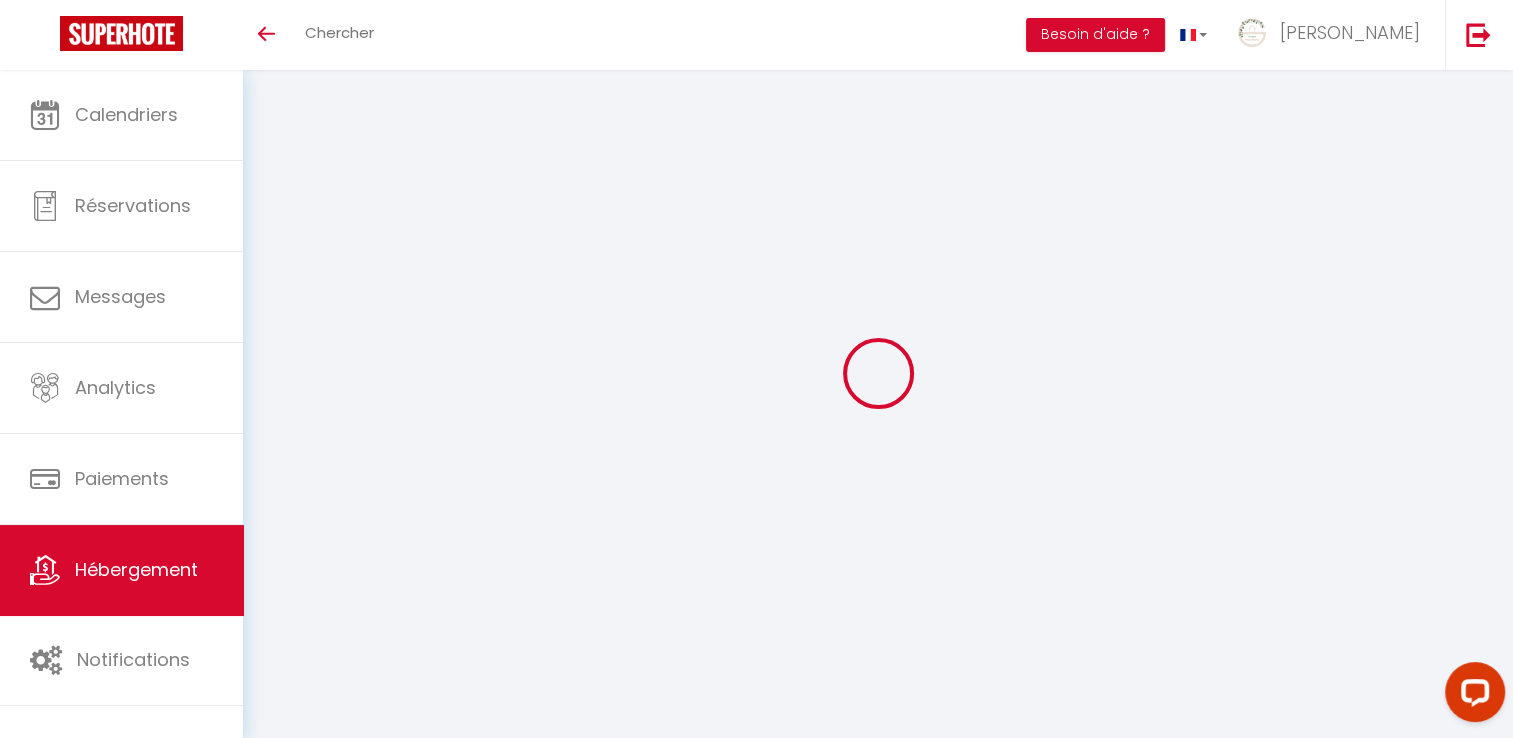 select 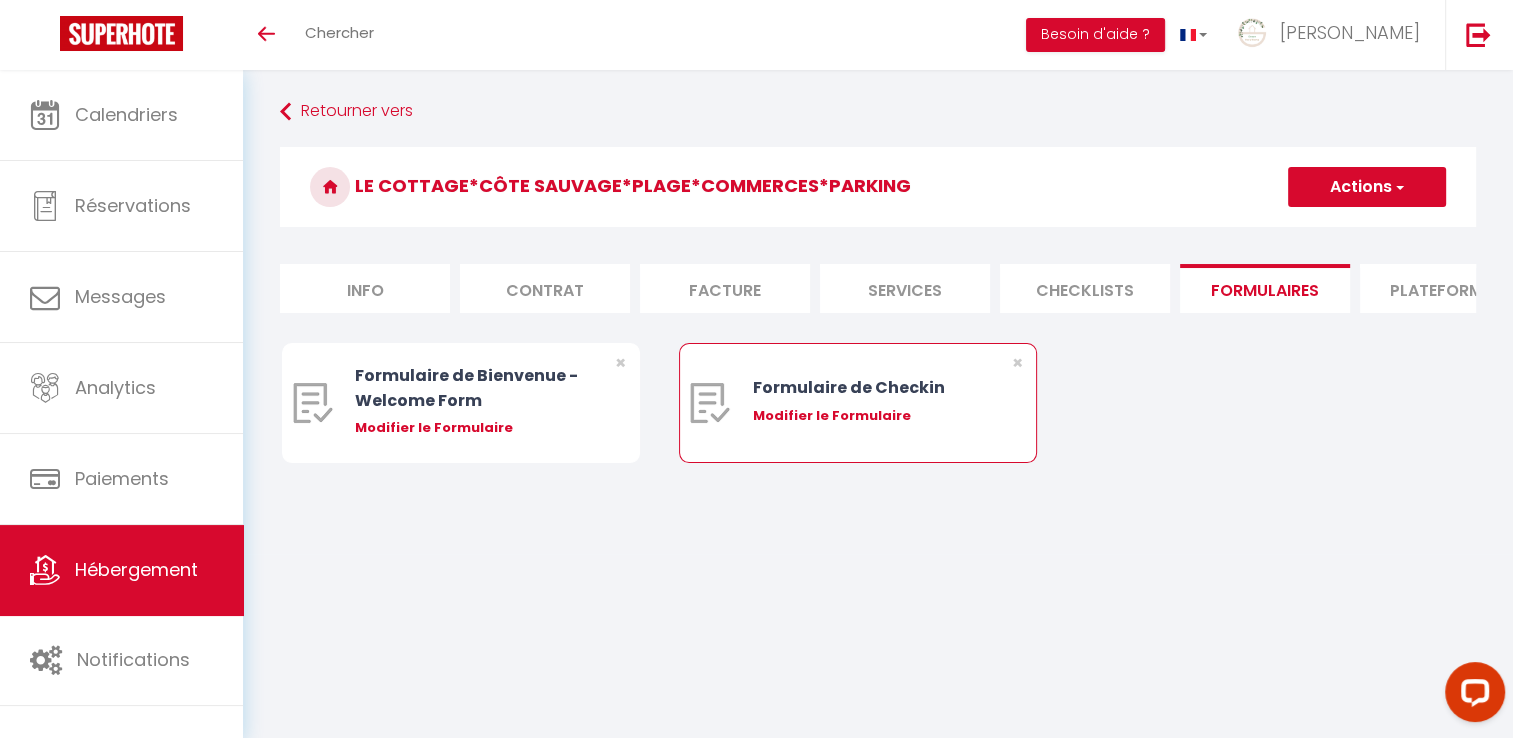 click on "Modifier le Formulaire" at bounding box center [873, 416] 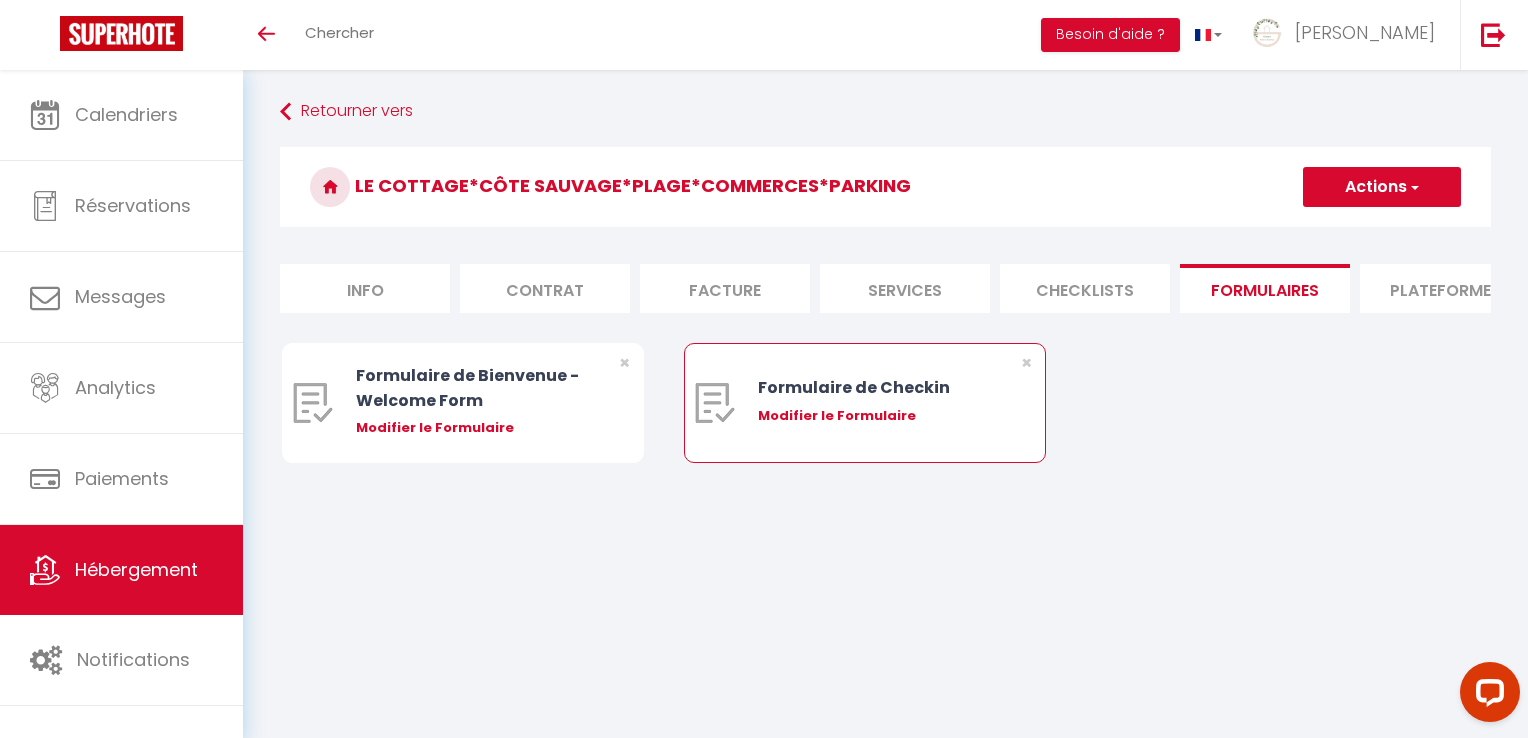 type on "Formulaire de Checkin" 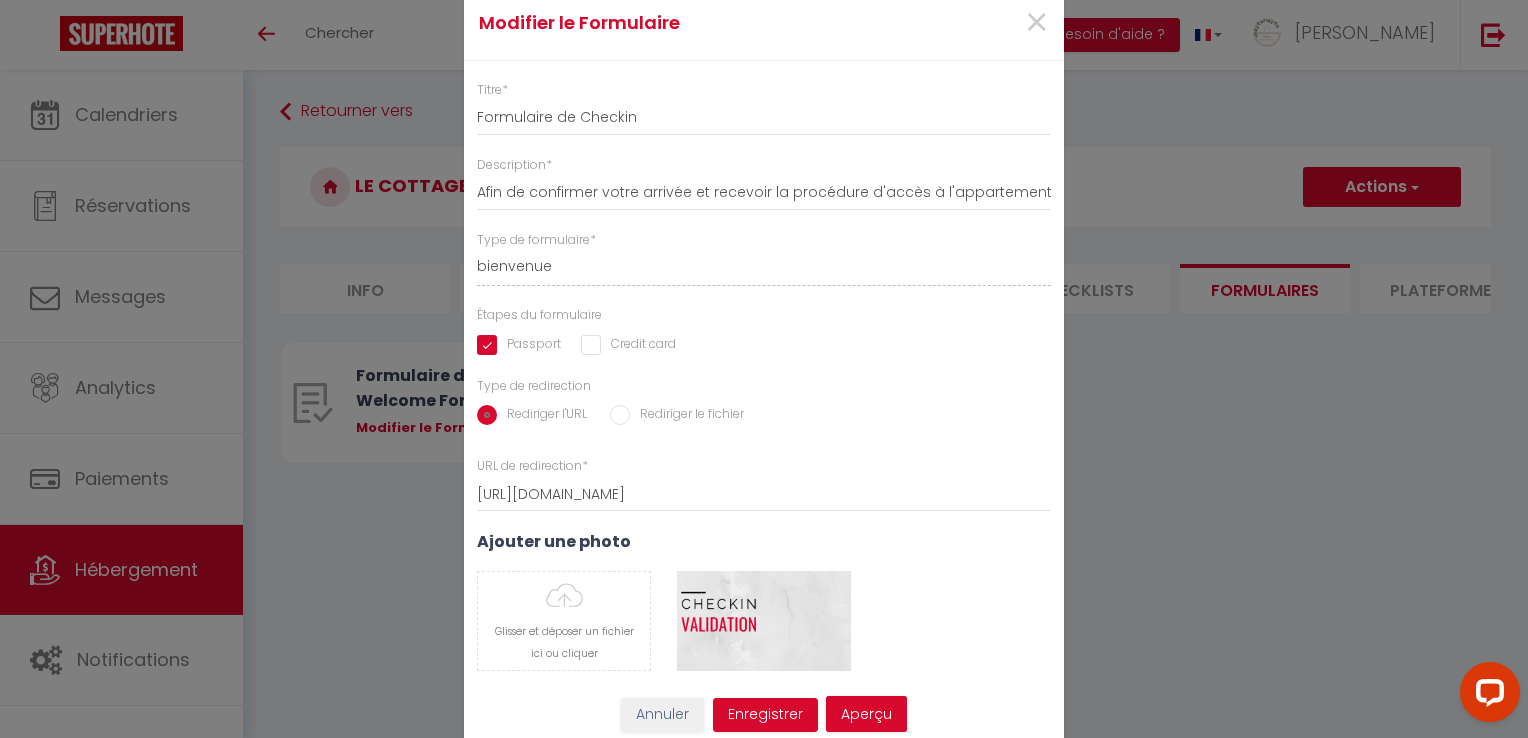 scroll, scrollTop: 13, scrollLeft: 0, axis: vertical 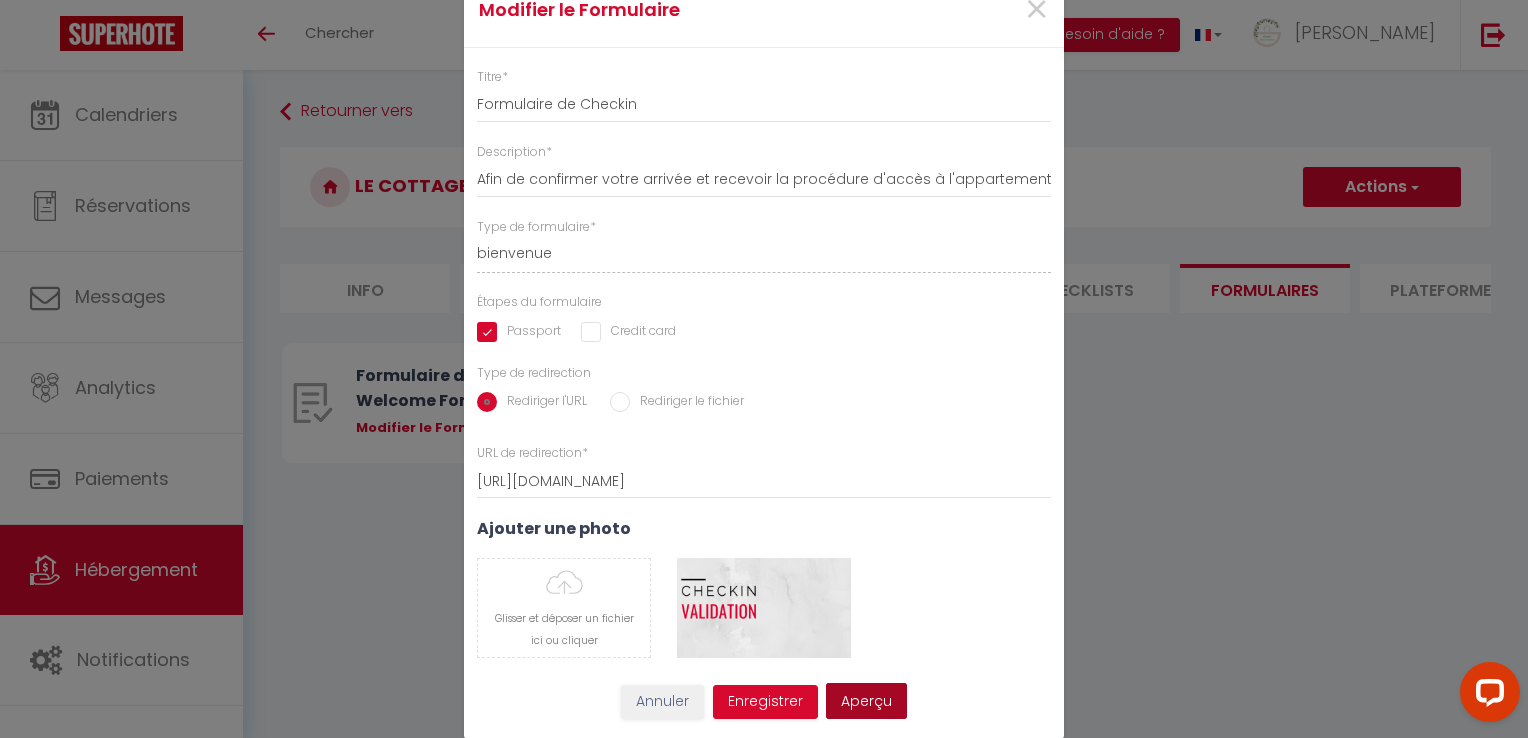 click on "Aperçu" at bounding box center (866, 701) 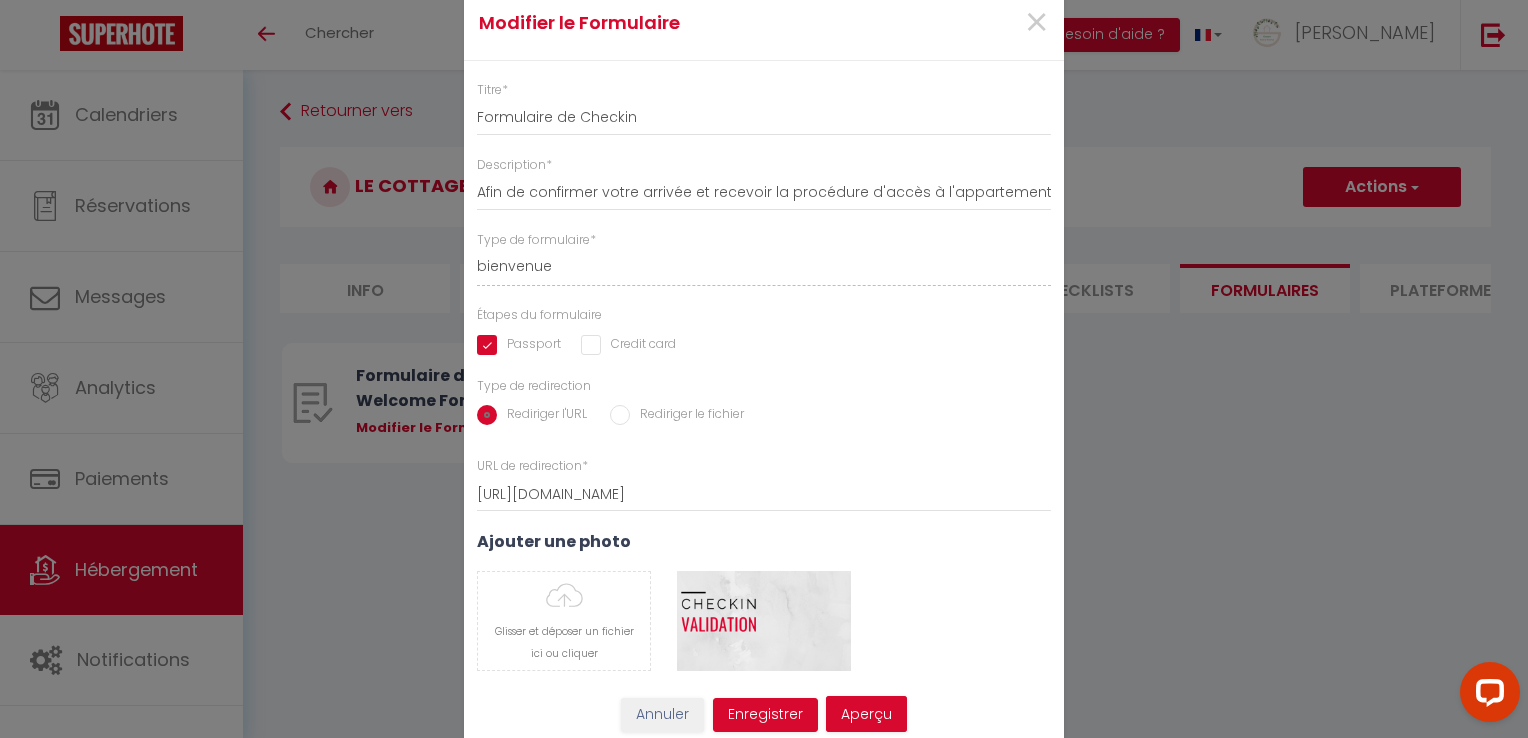 click on "Rediriger le fichier" at bounding box center (687, 416) 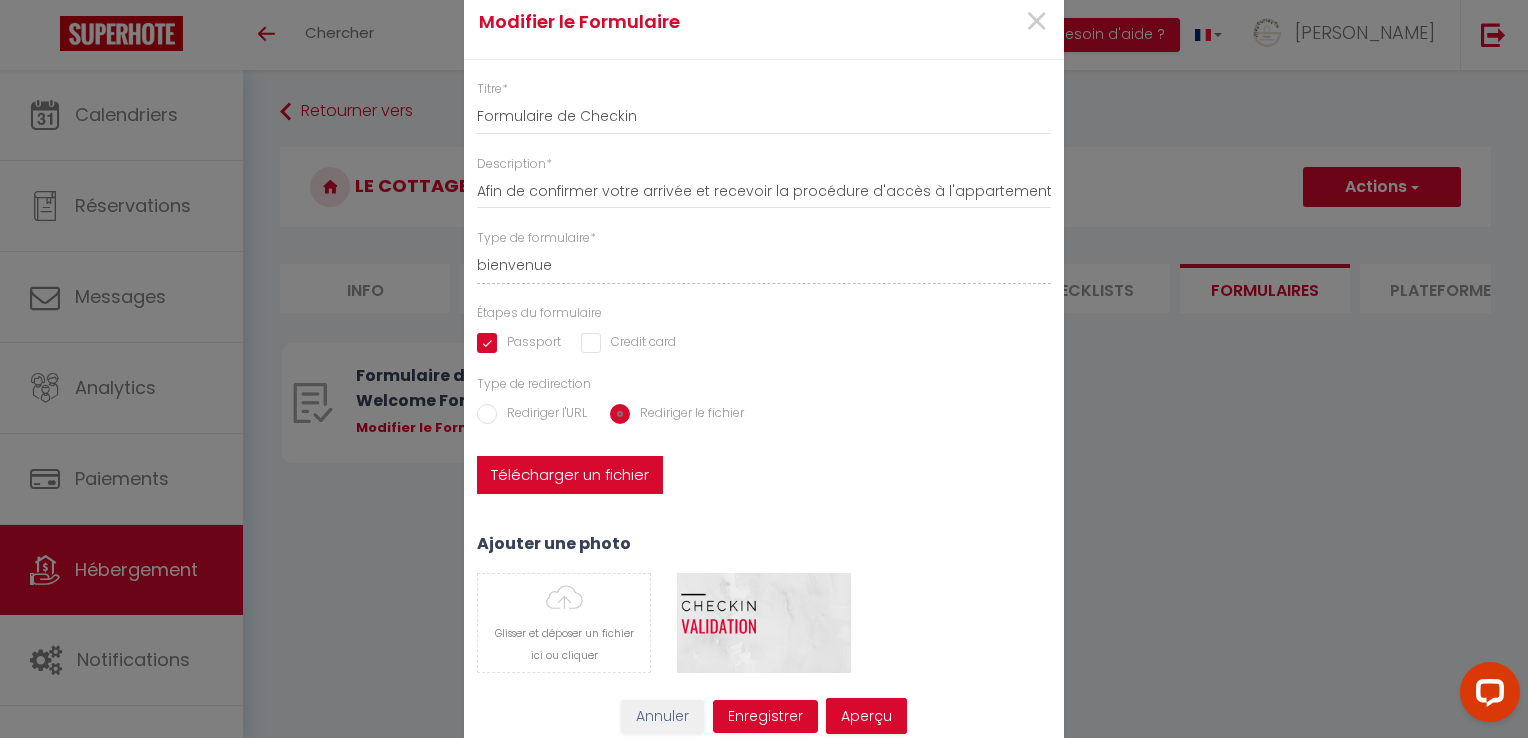 click on "Rediriger l'URL" at bounding box center [542, 415] 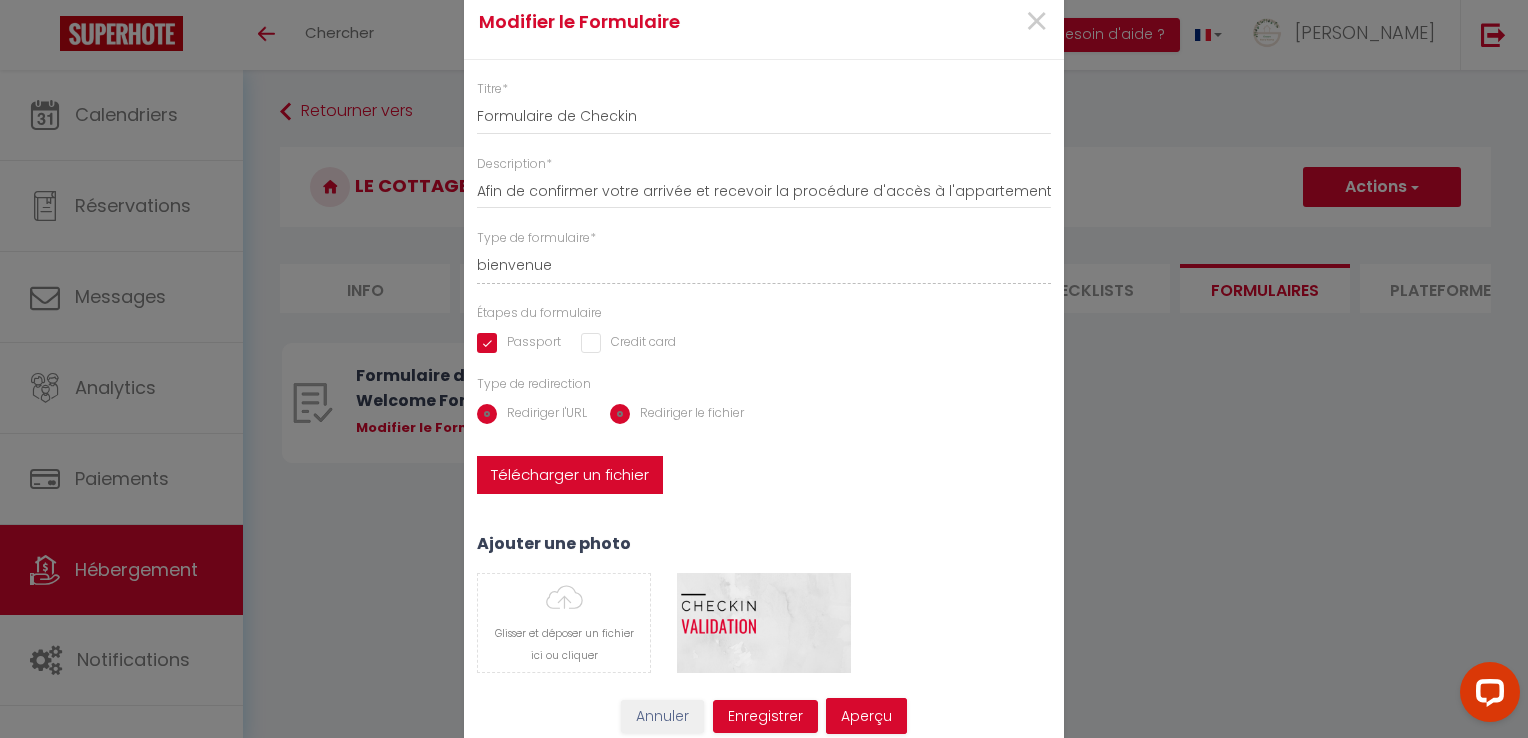 radio on "false" 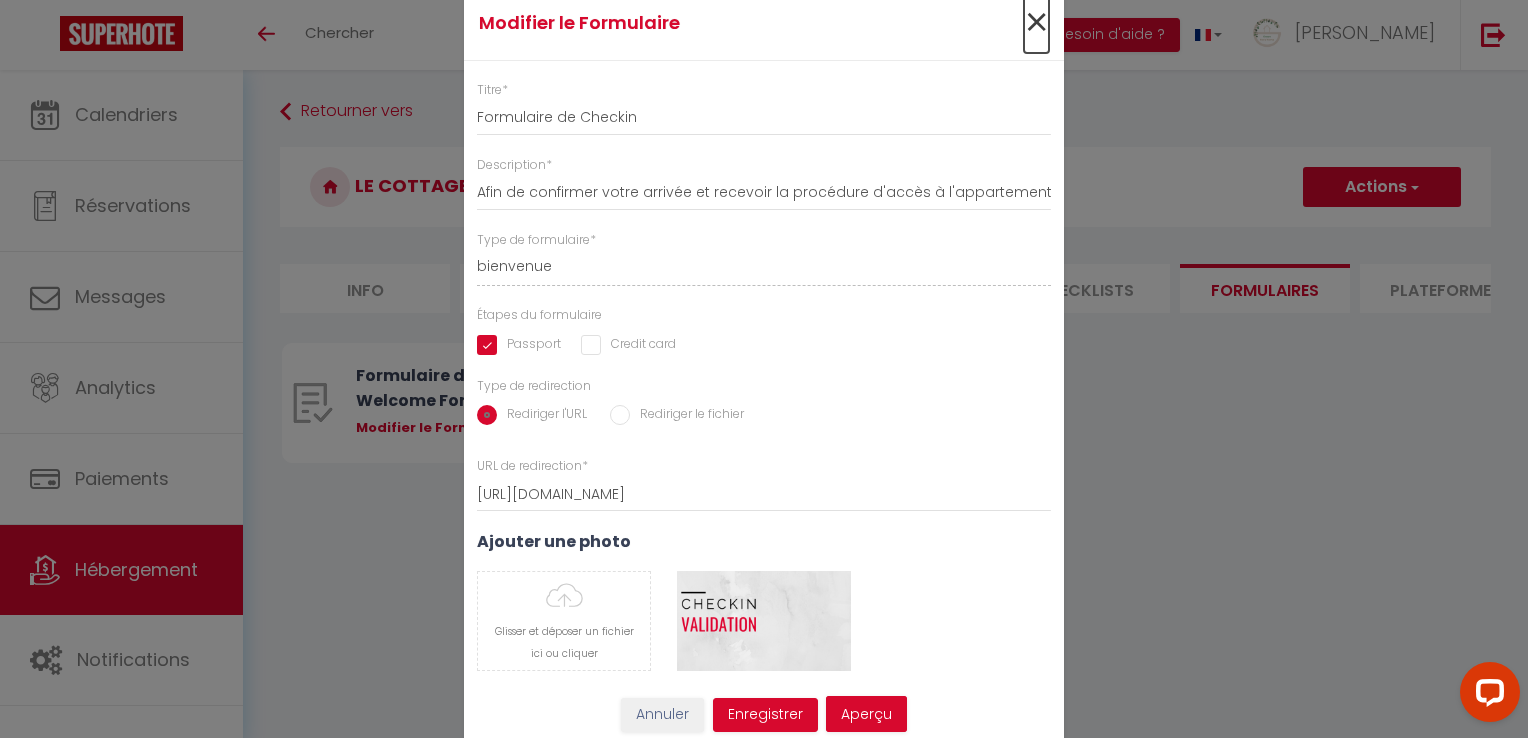 click on "×" at bounding box center [1036, 23] 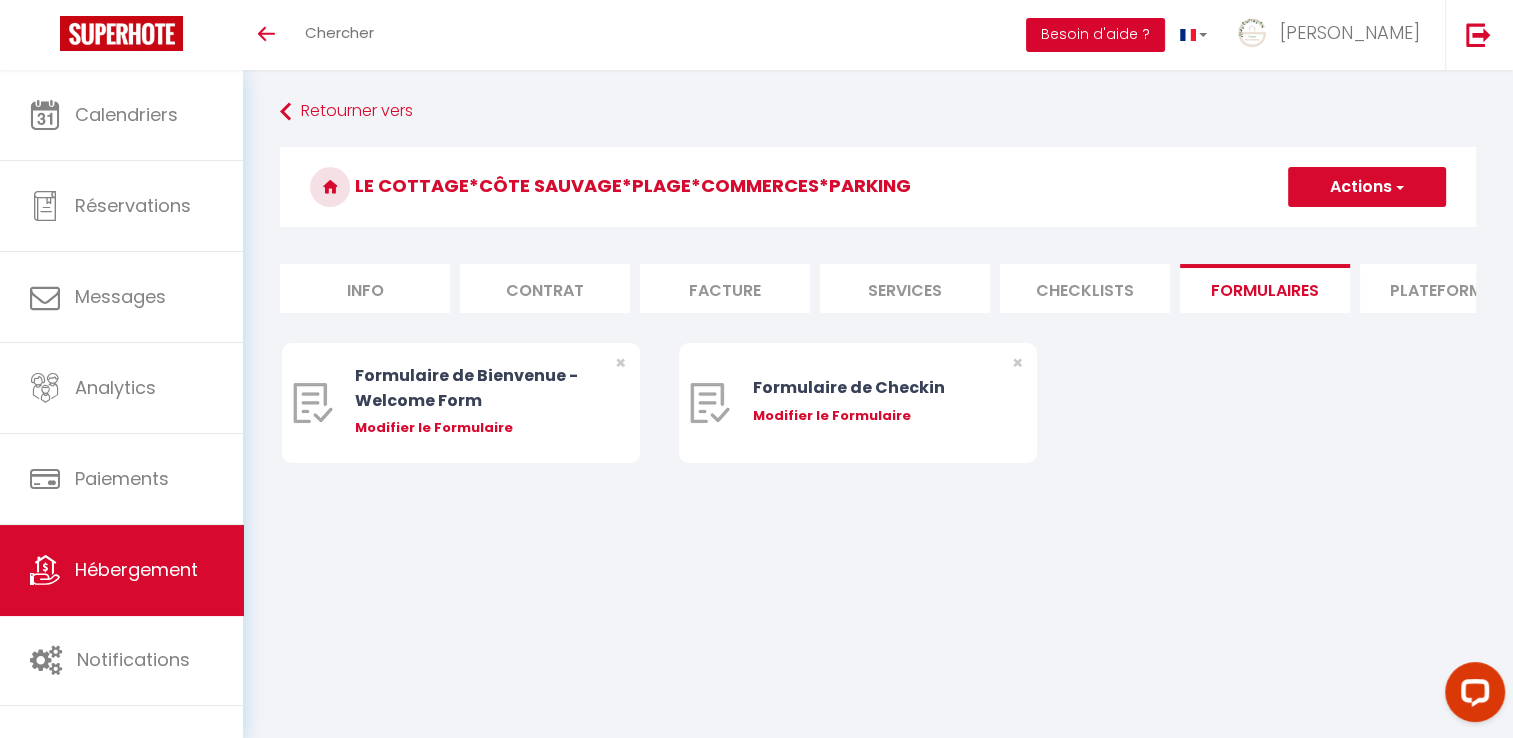click on "Besoin d'aide ?" at bounding box center (1095, 35) 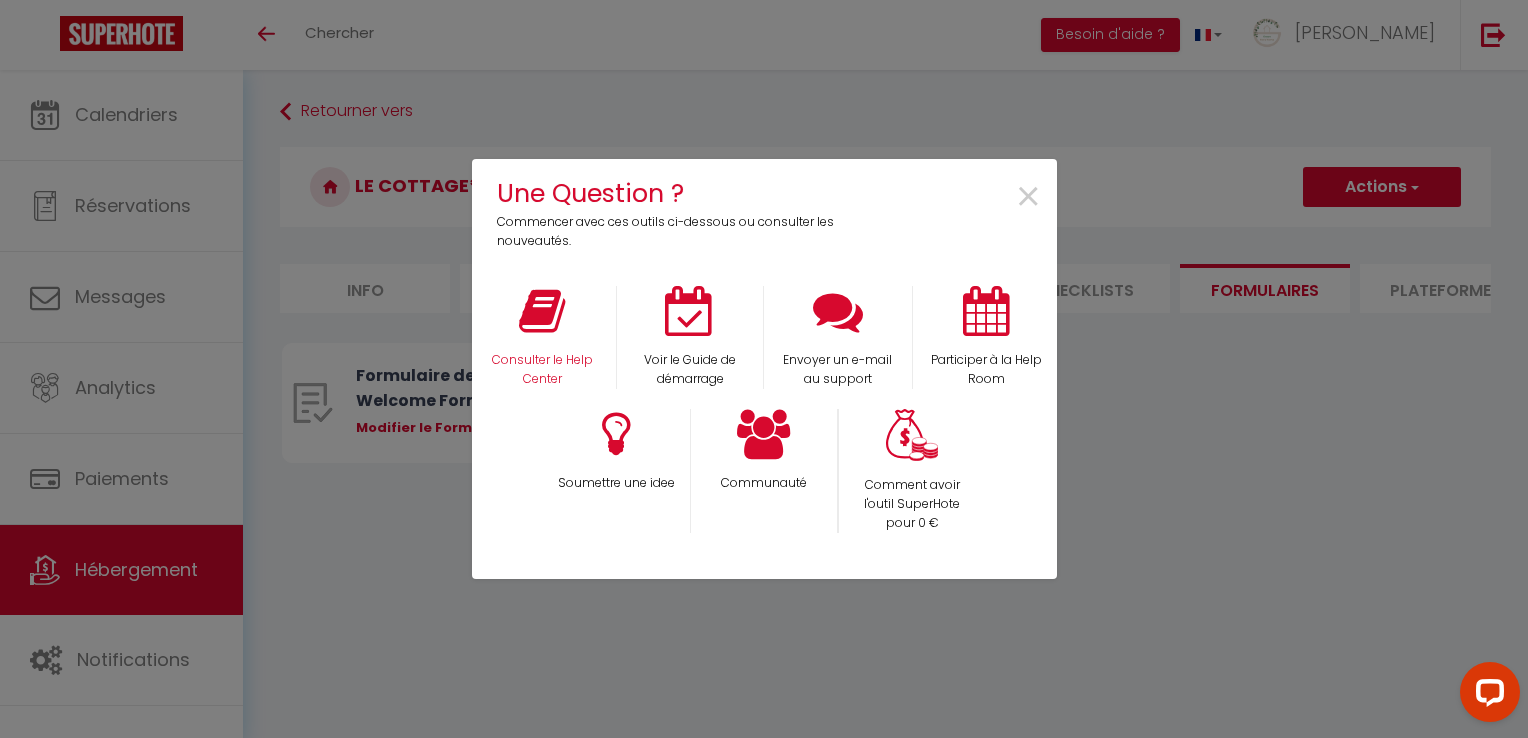 click on "Consulter le Help Center" at bounding box center [542, 337] 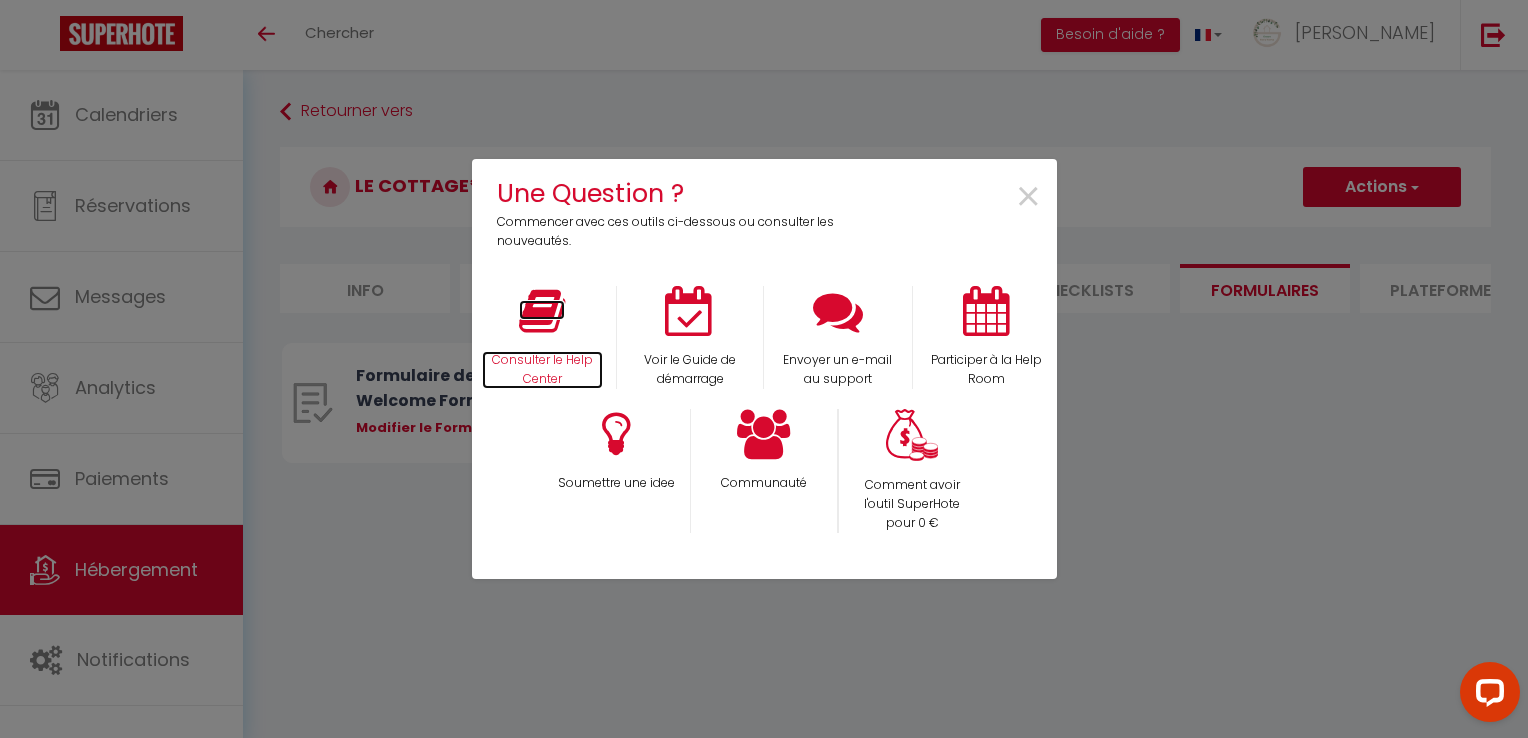 click on "Consulter le Help Center" at bounding box center [543, 370] 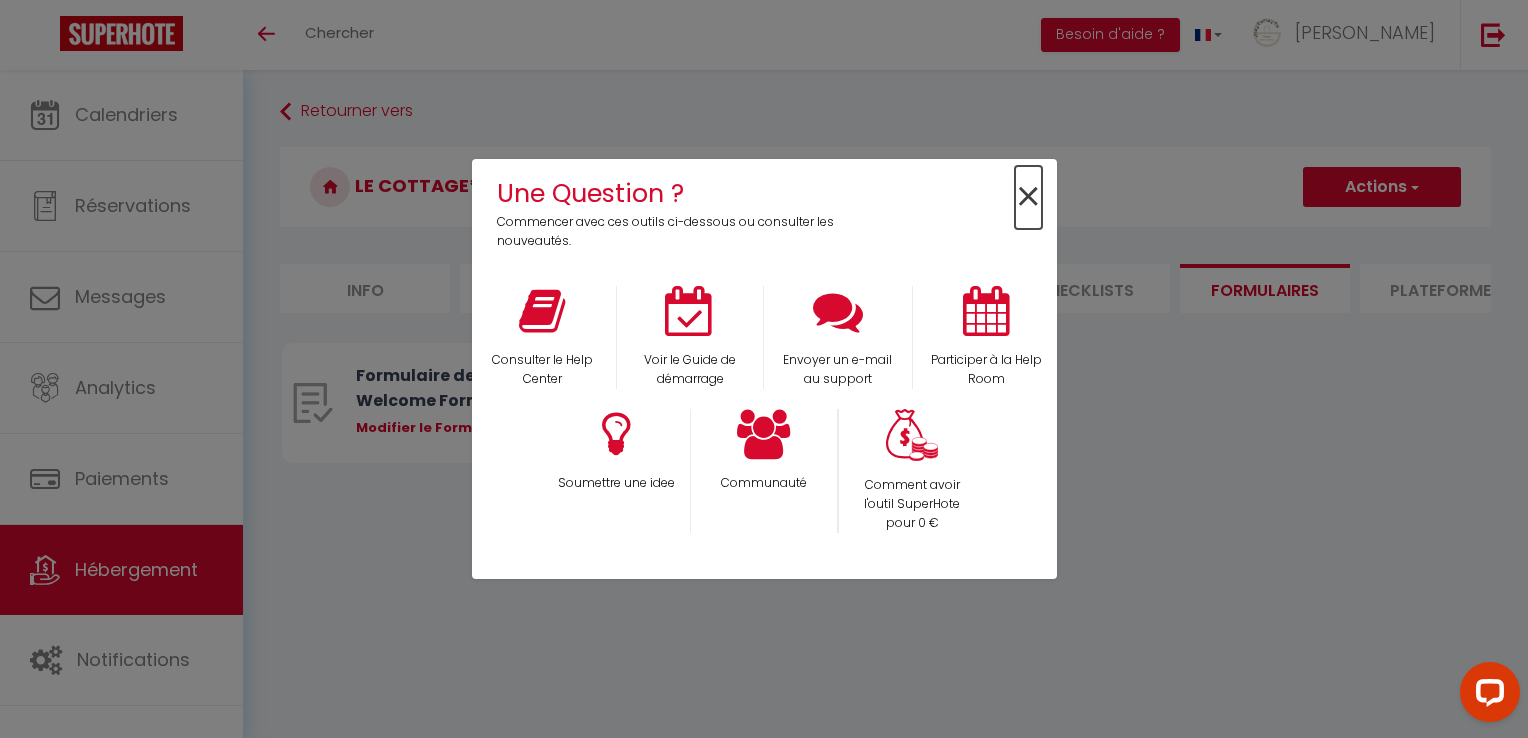 click on "×" at bounding box center [1028, 197] 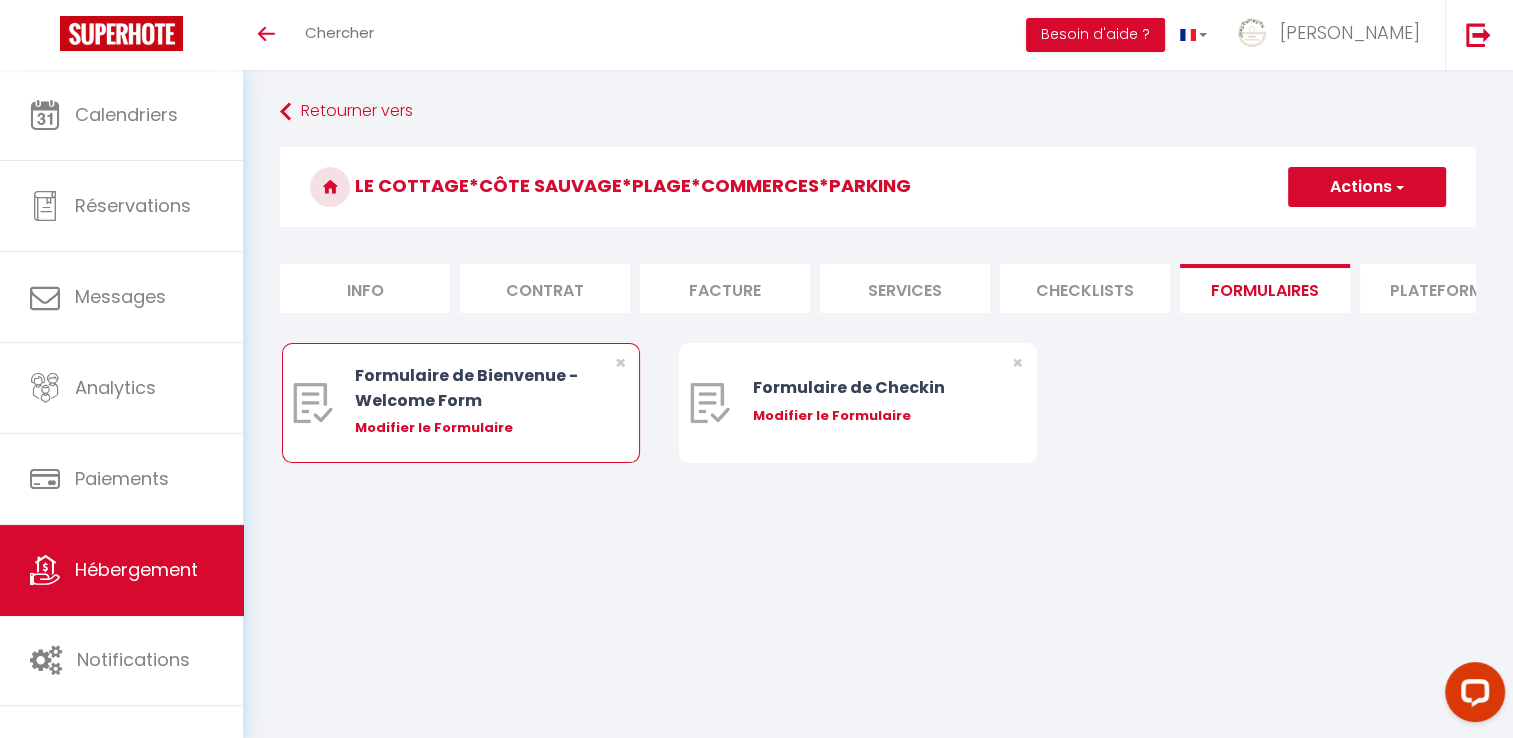 click on "Modifier le Formulaire" at bounding box center [475, 428] 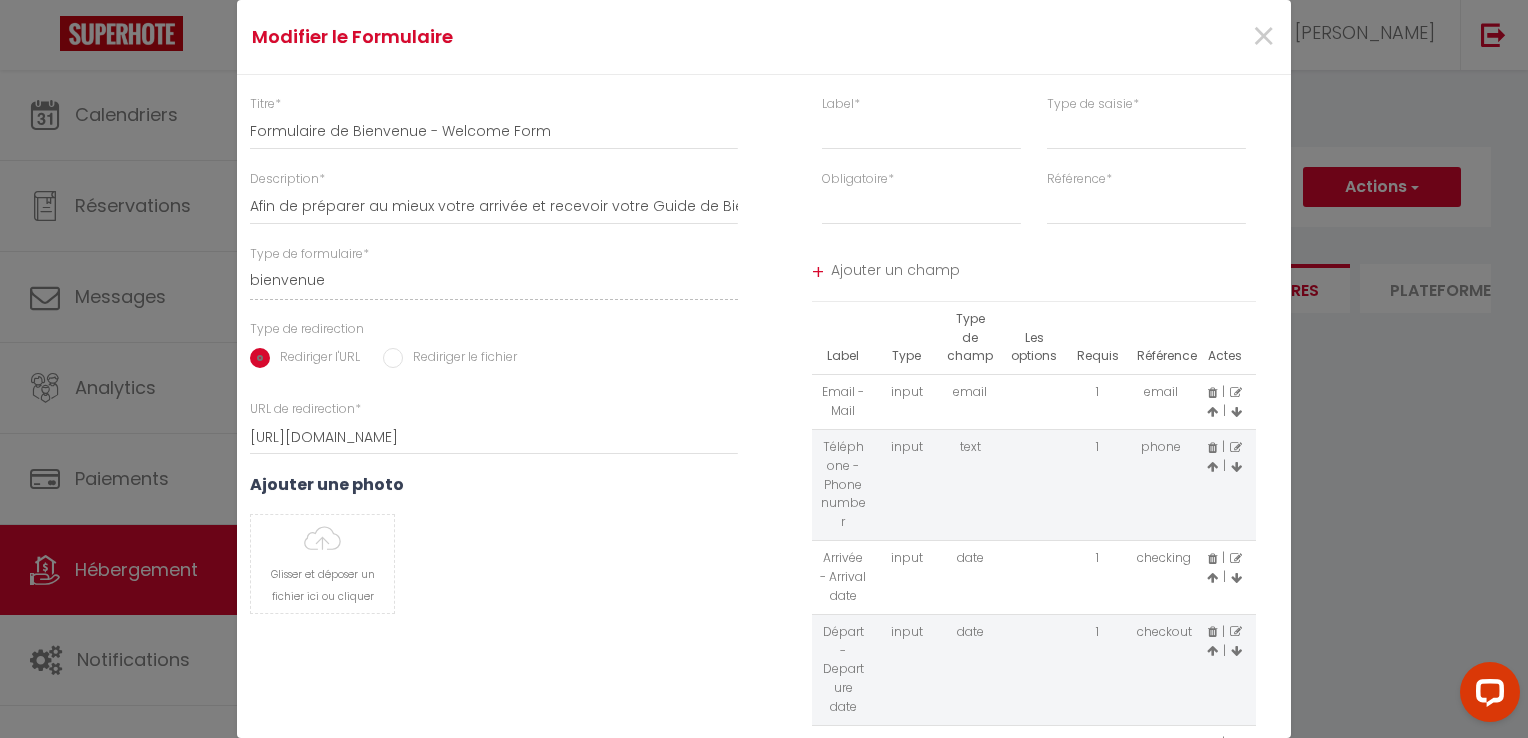 scroll, scrollTop: 138, scrollLeft: 0, axis: vertical 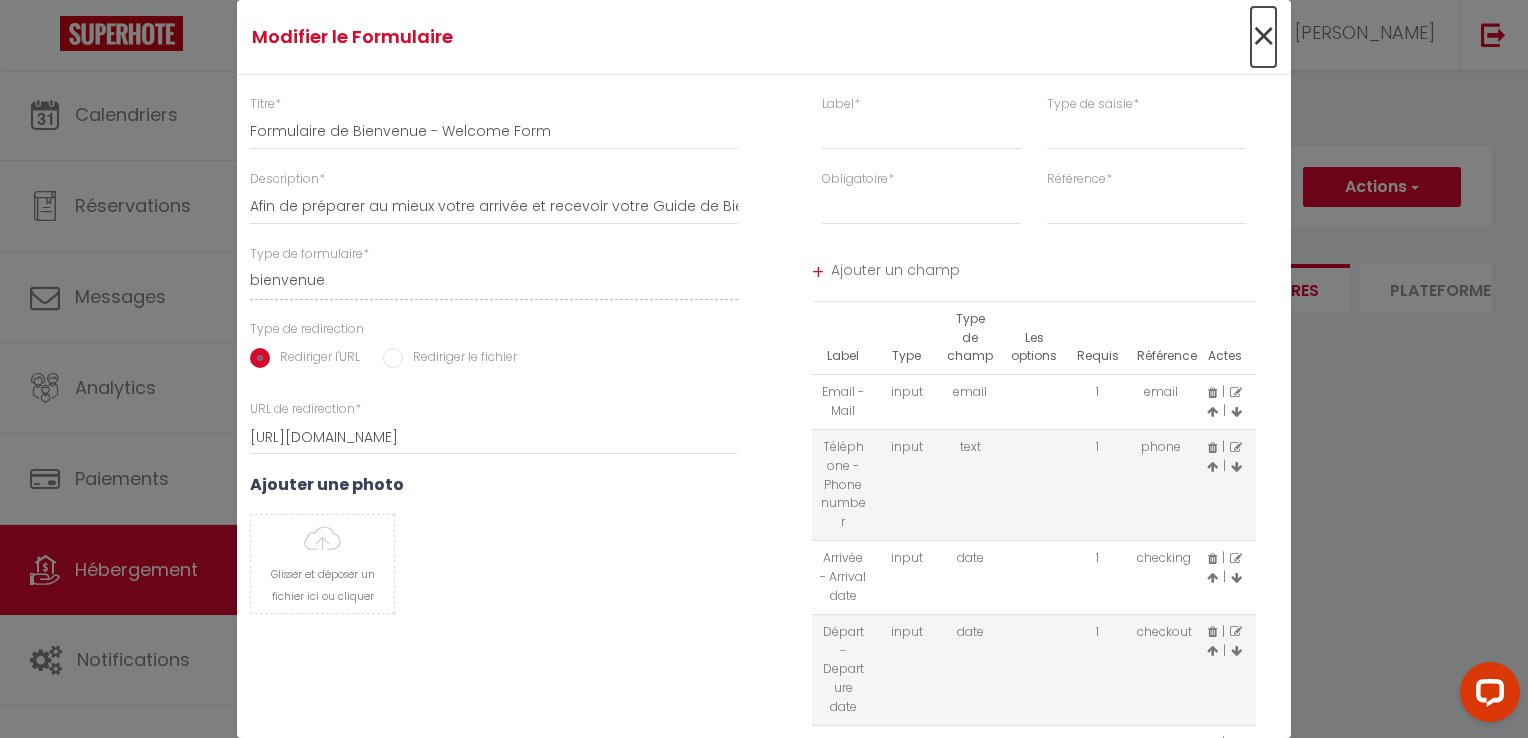 click on "×" at bounding box center [1263, 37] 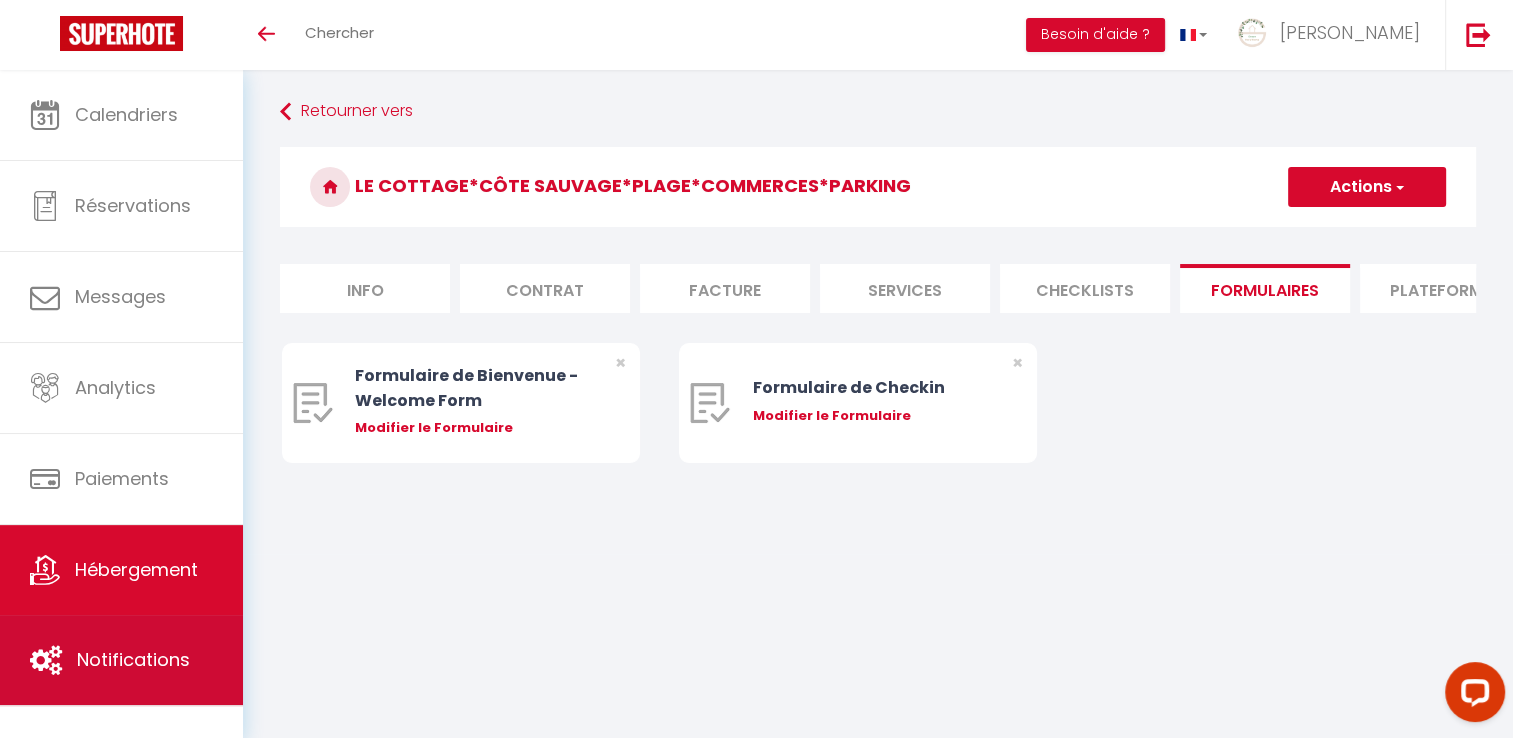 click on "Notifications" at bounding box center [133, 659] 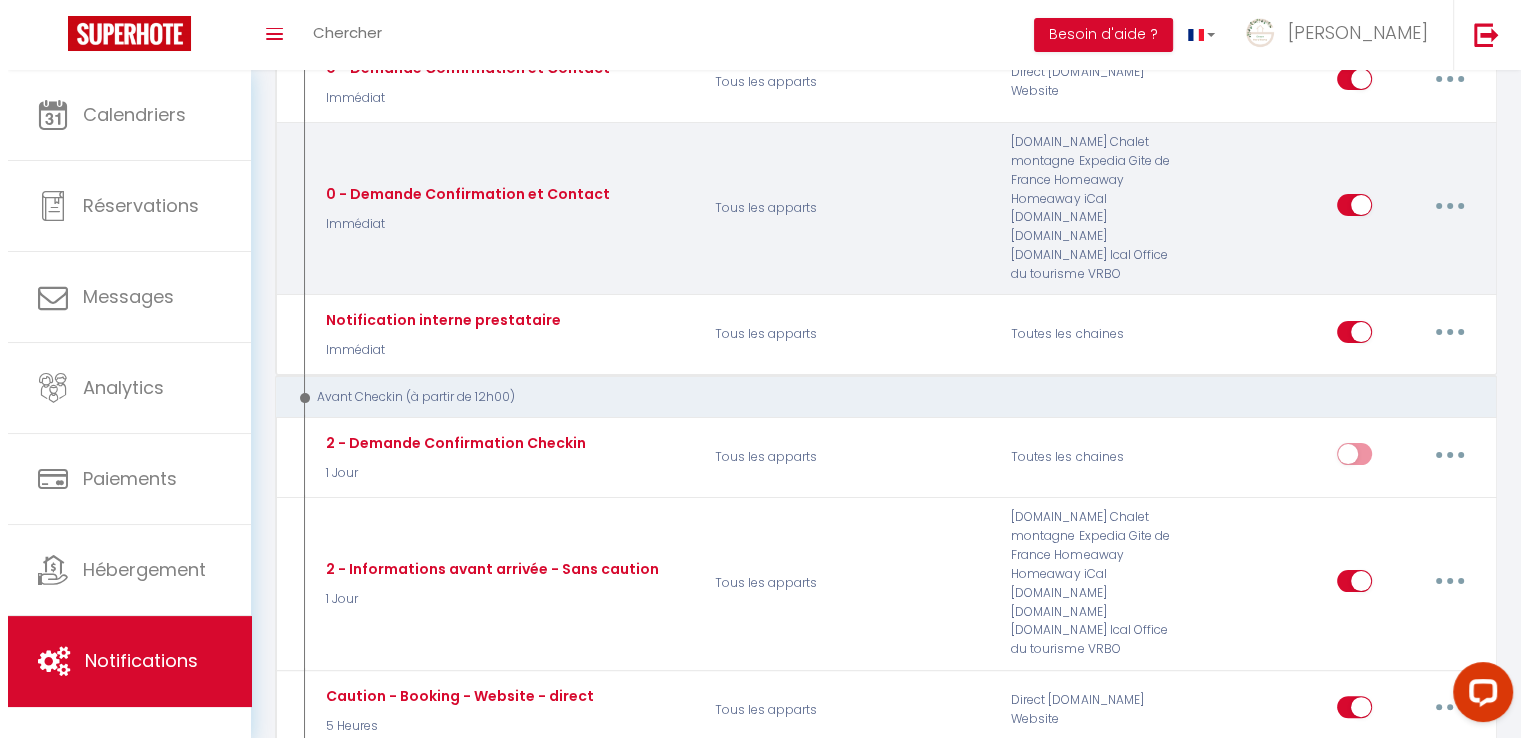 scroll, scrollTop: 400, scrollLeft: 0, axis: vertical 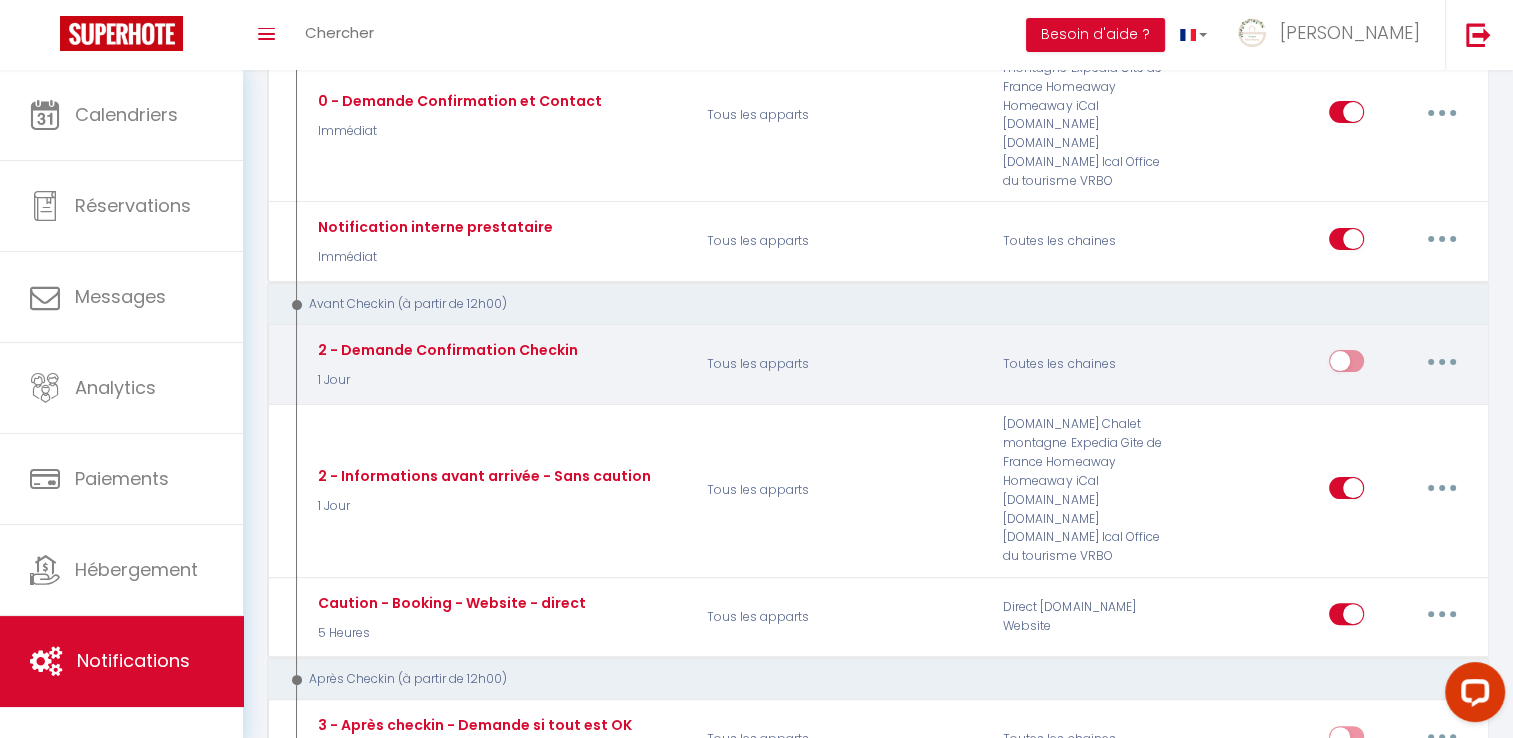 click at bounding box center [1442, 361] 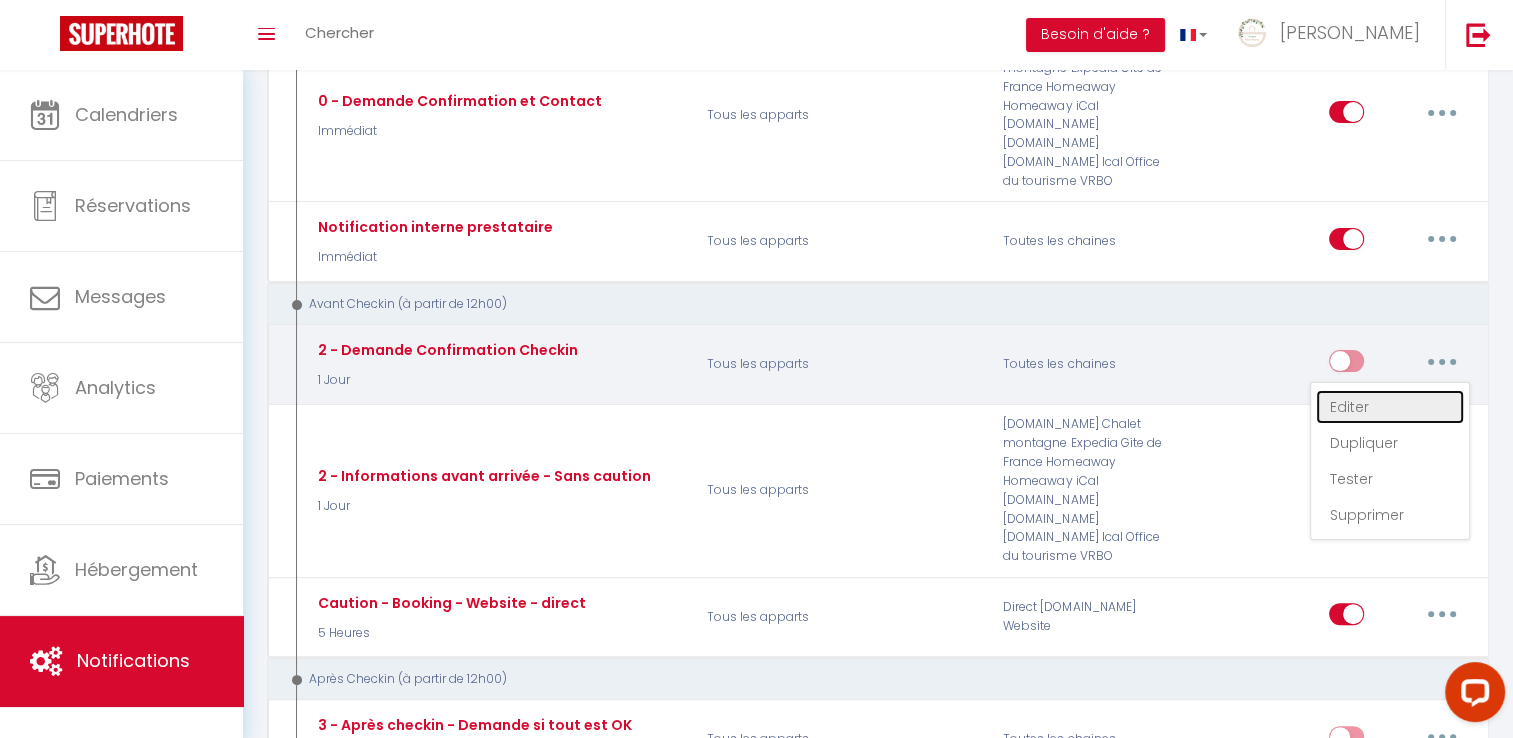 click on "Editer" at bounding box center (1390, 407) 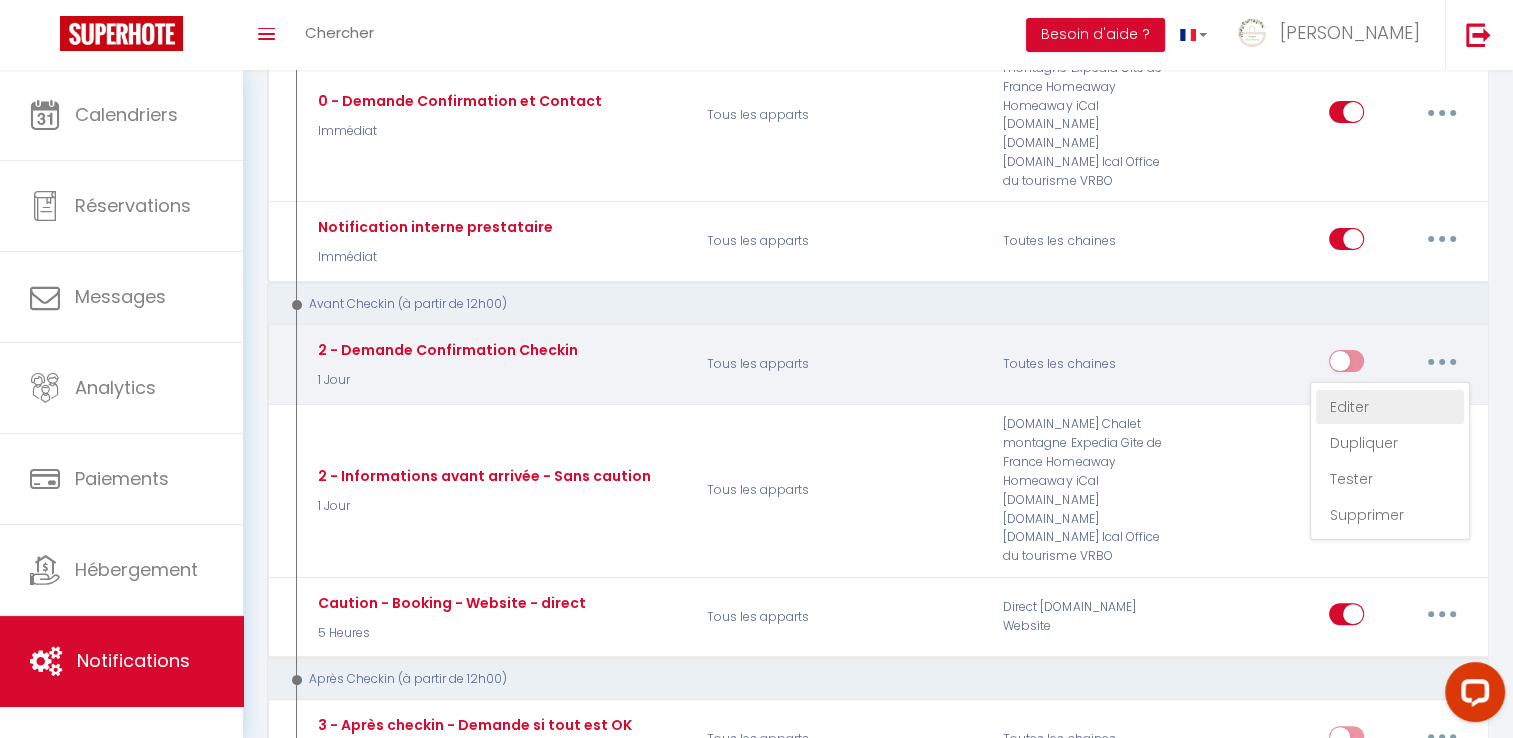 type on "2 - Demande Confirmation Checkin" 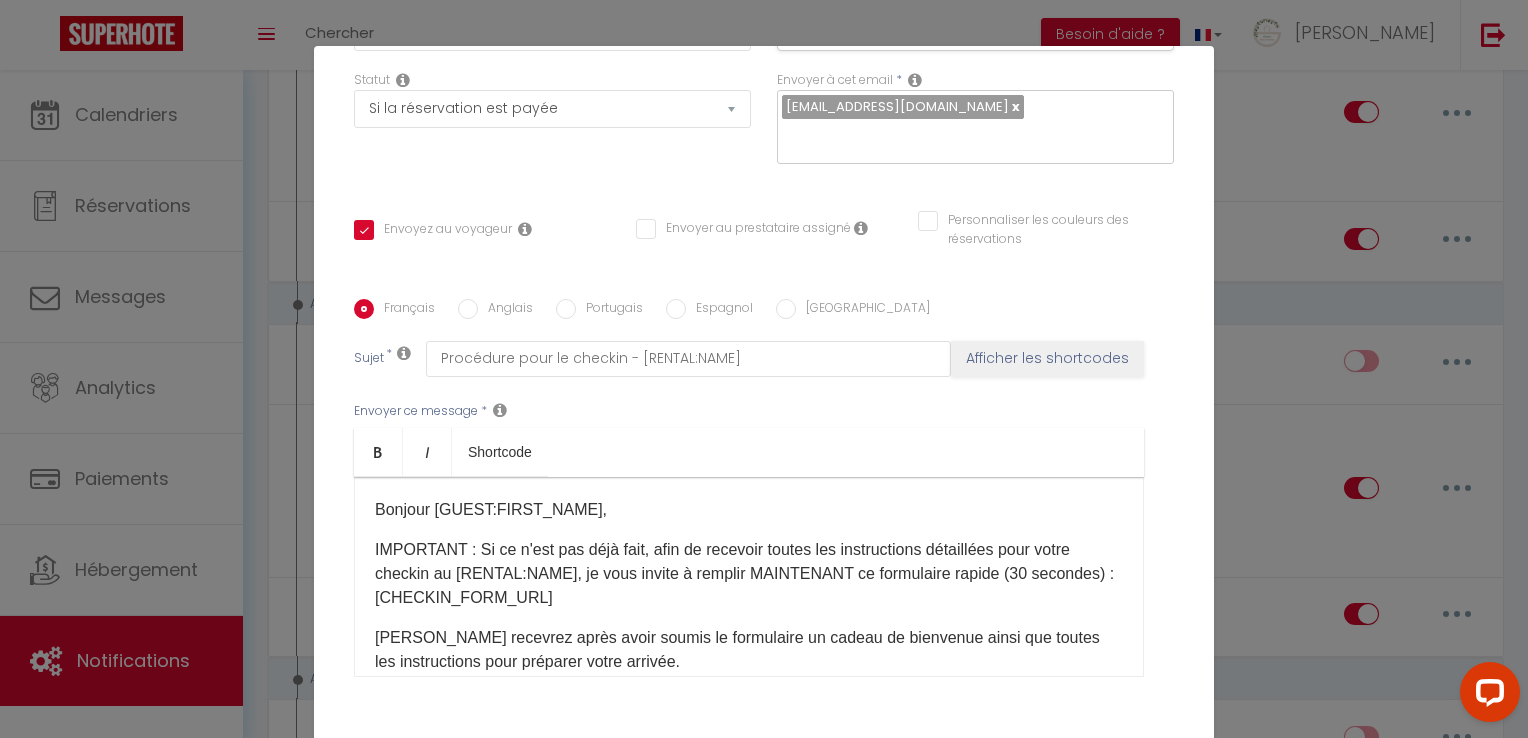scroll, scrollTop: 352, scrollLeft: 0, axis: vertical 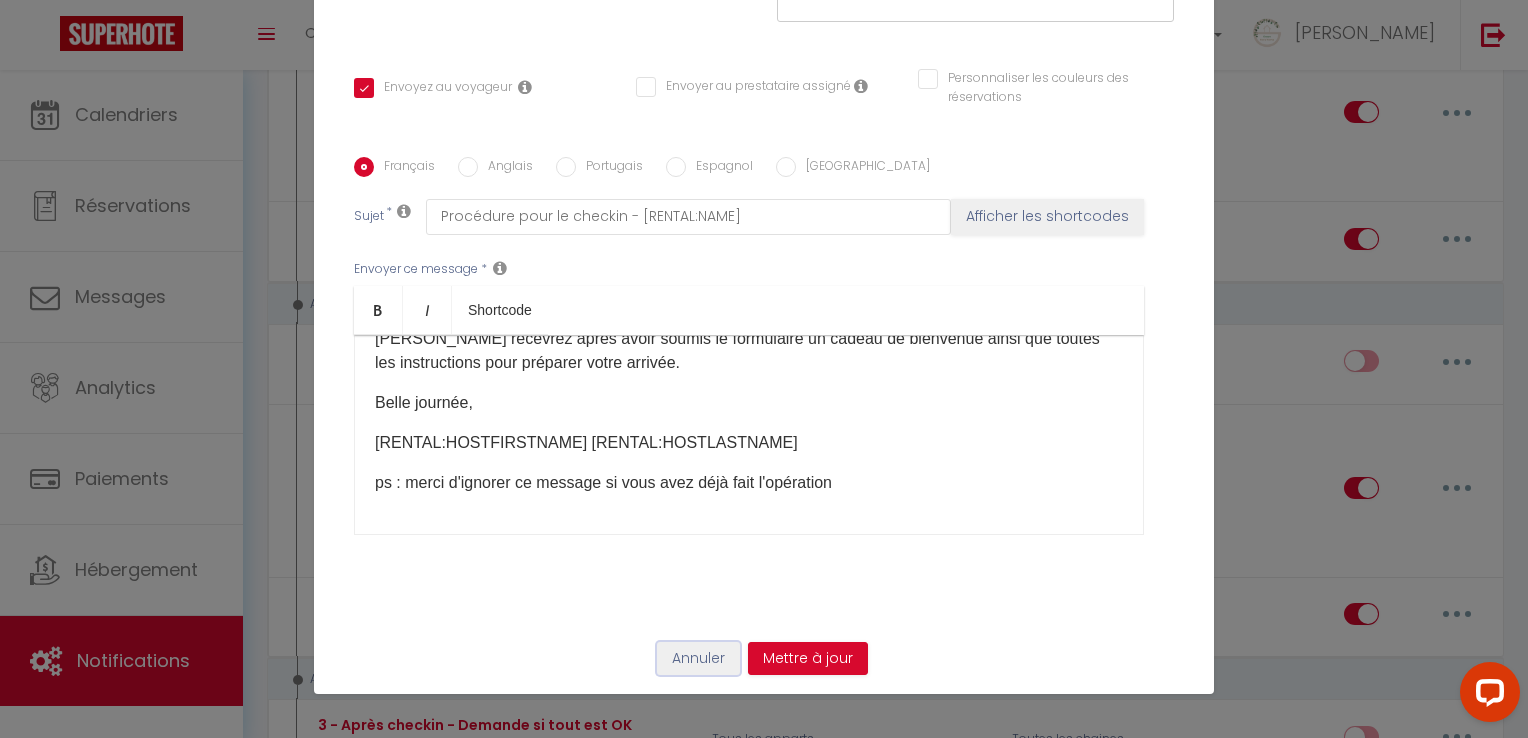 click on "Annuler" at bounding box center [698, 659] 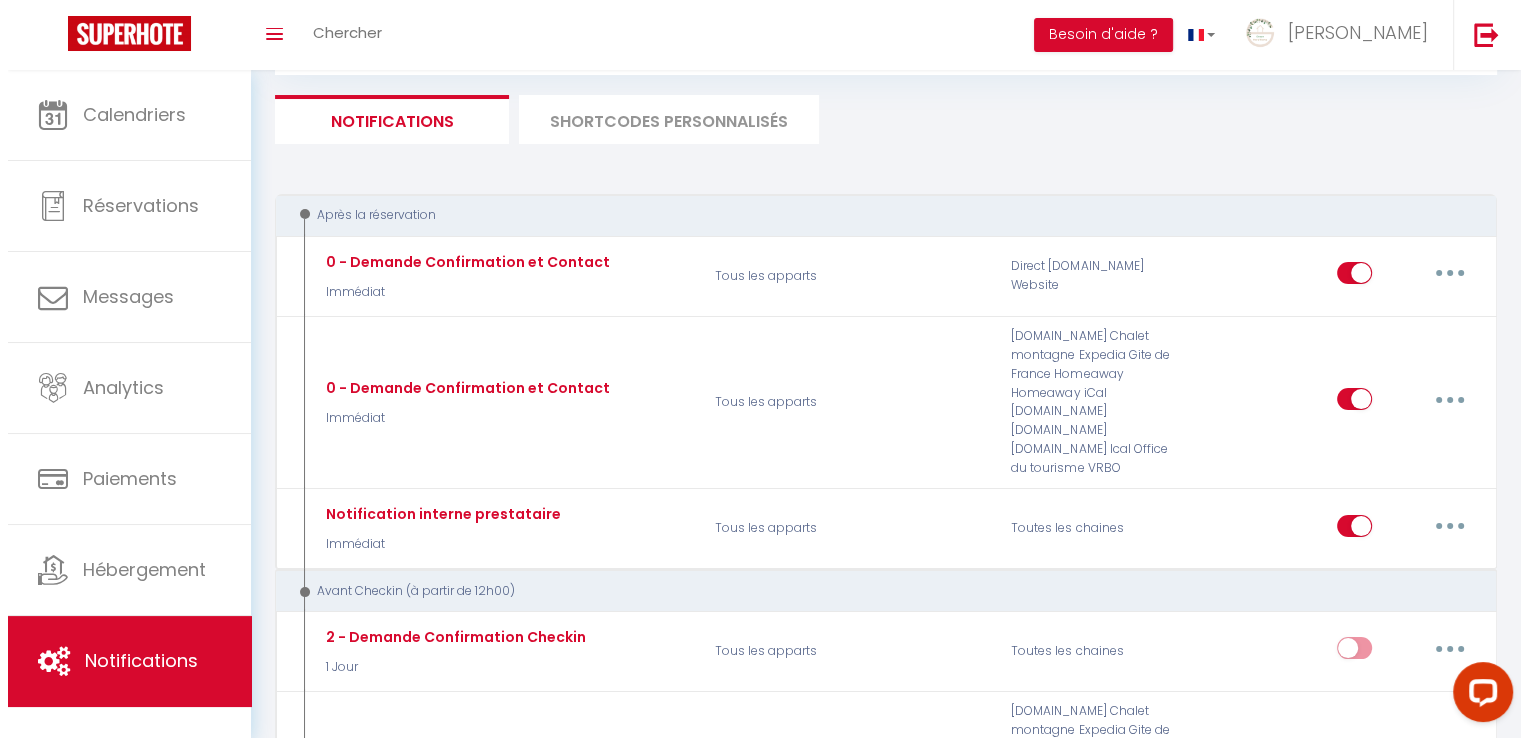 scroll, scrollTop: 0, scrollLeft: 0, axis: both 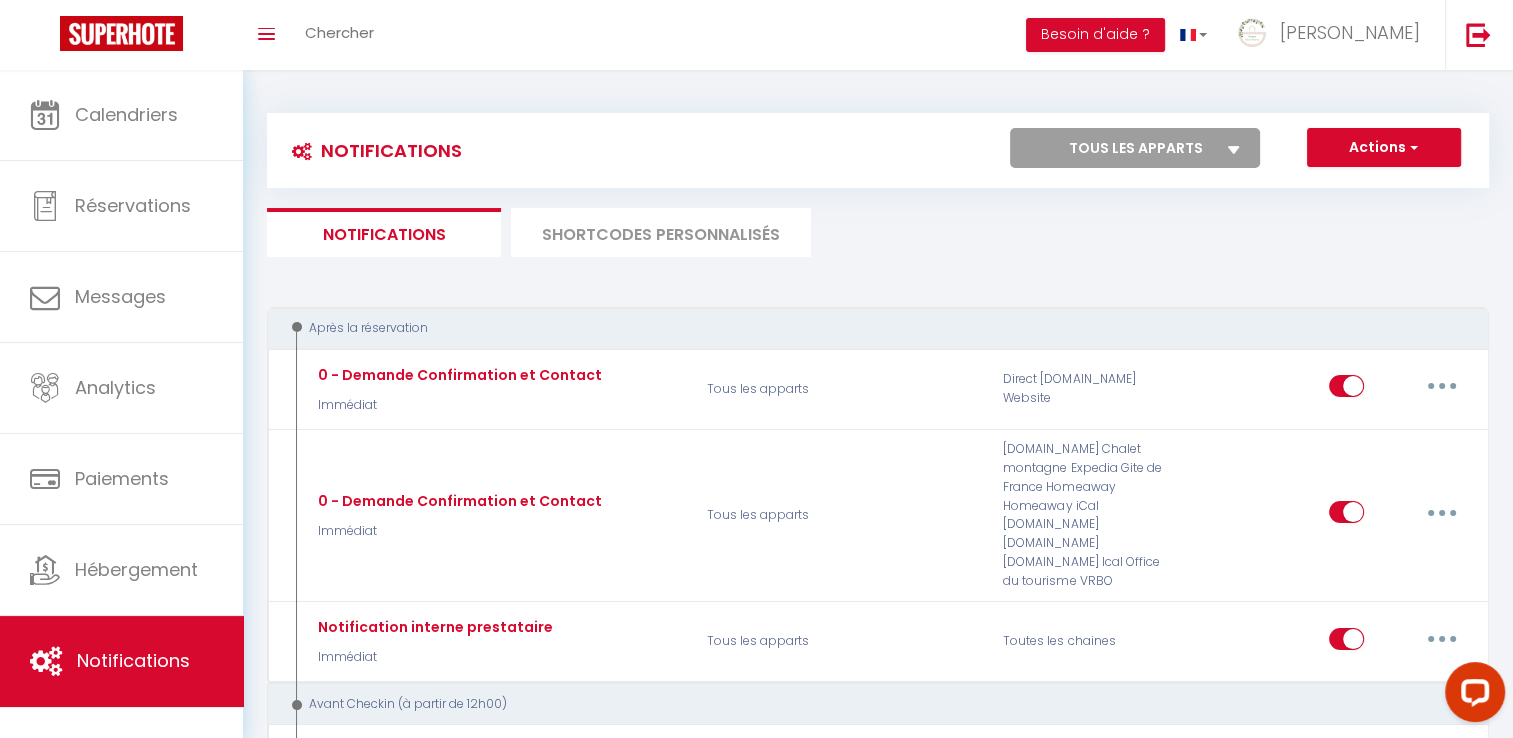click on "SHORTCODES PERSONNALISÉS" at bounding box center [661, 232] 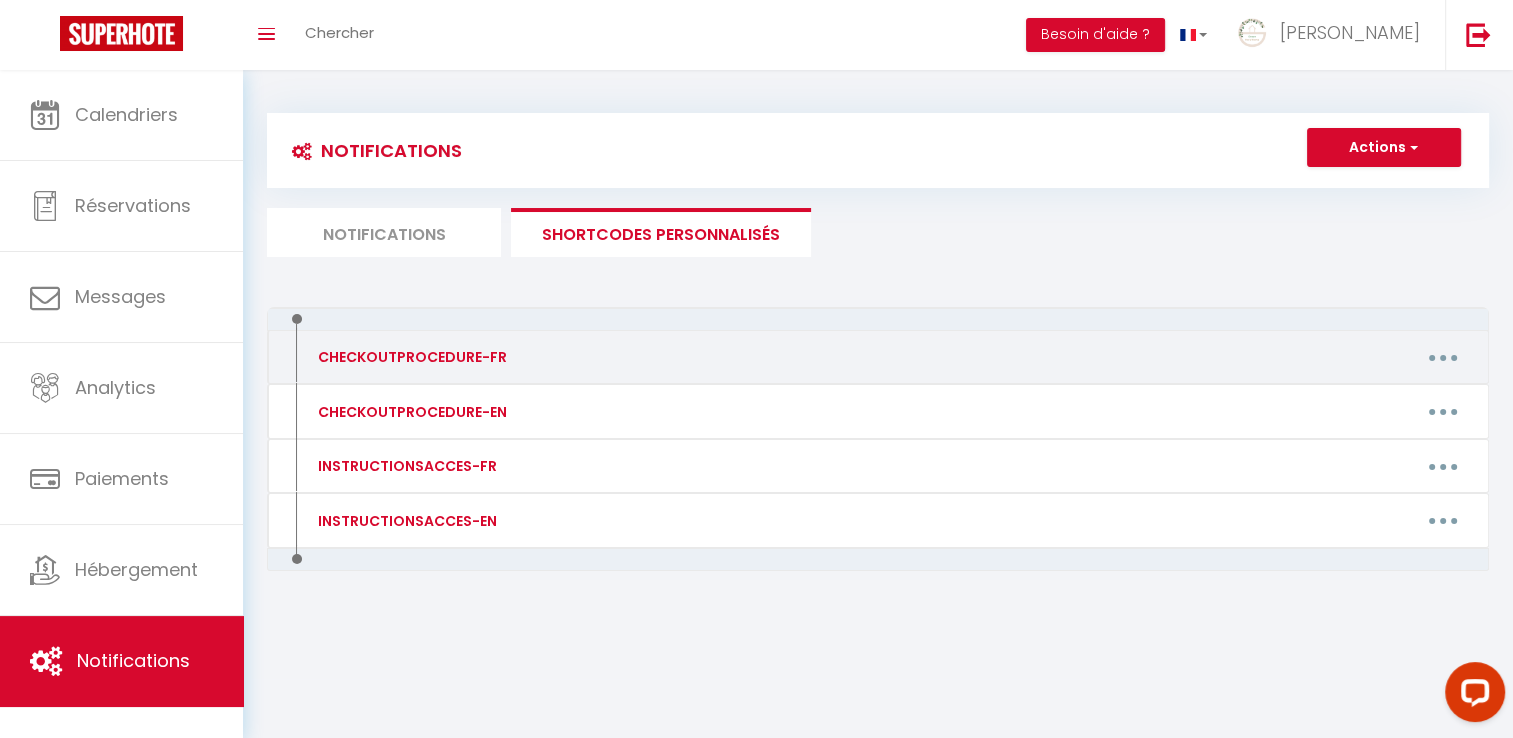 click at bounding box center (1443, 357) 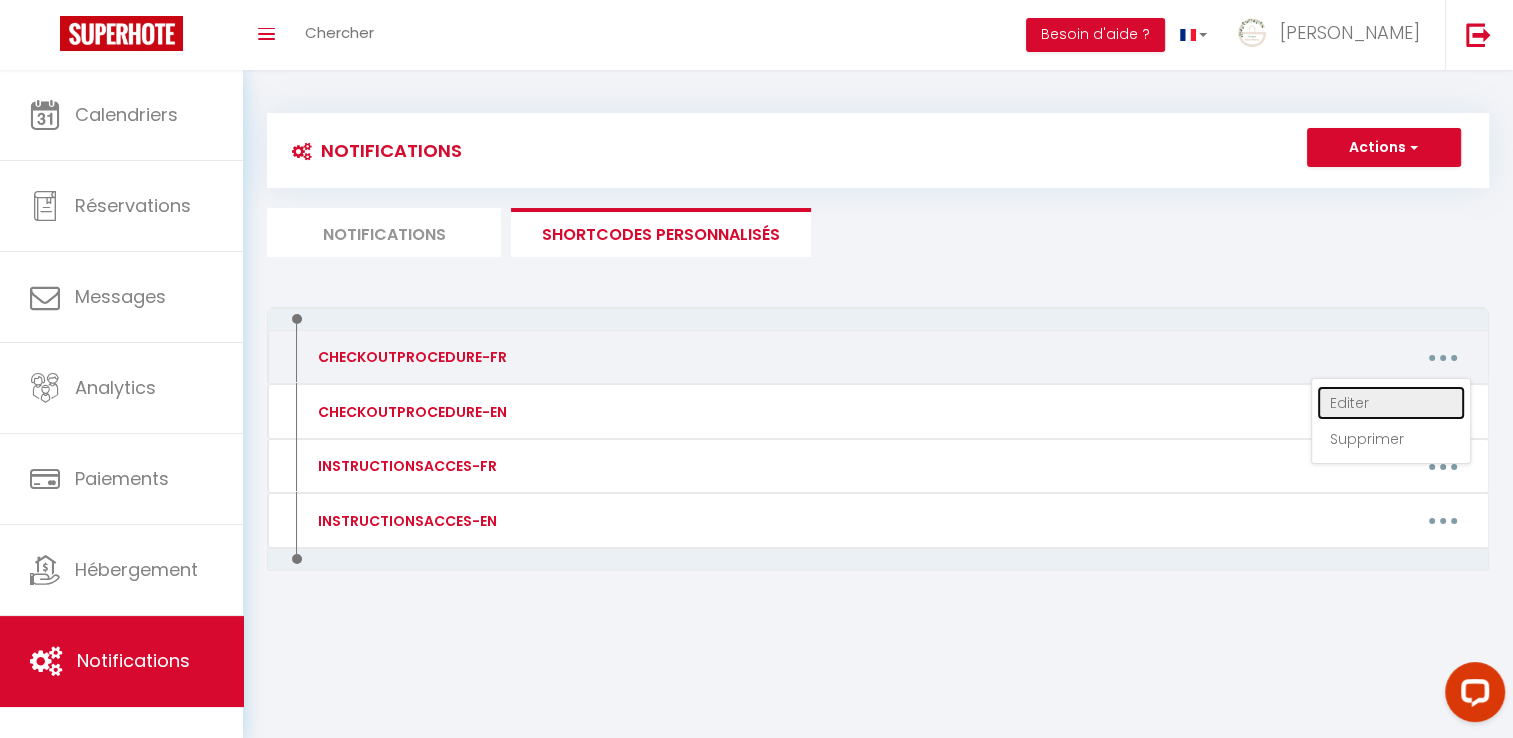 click on "Editer" at bounding box center (1391, 403) 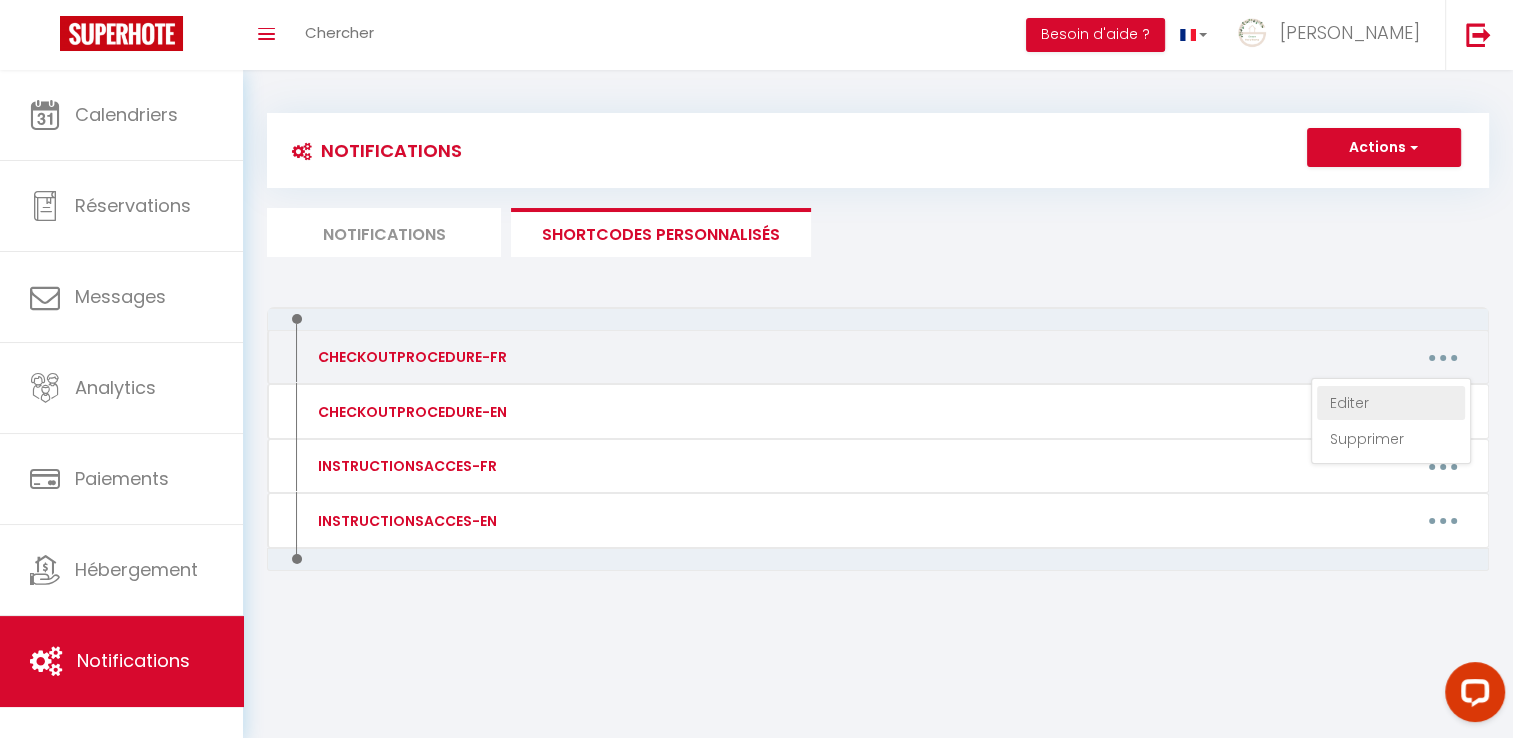 type on "CHECKOUTPROCEDURE-FR" 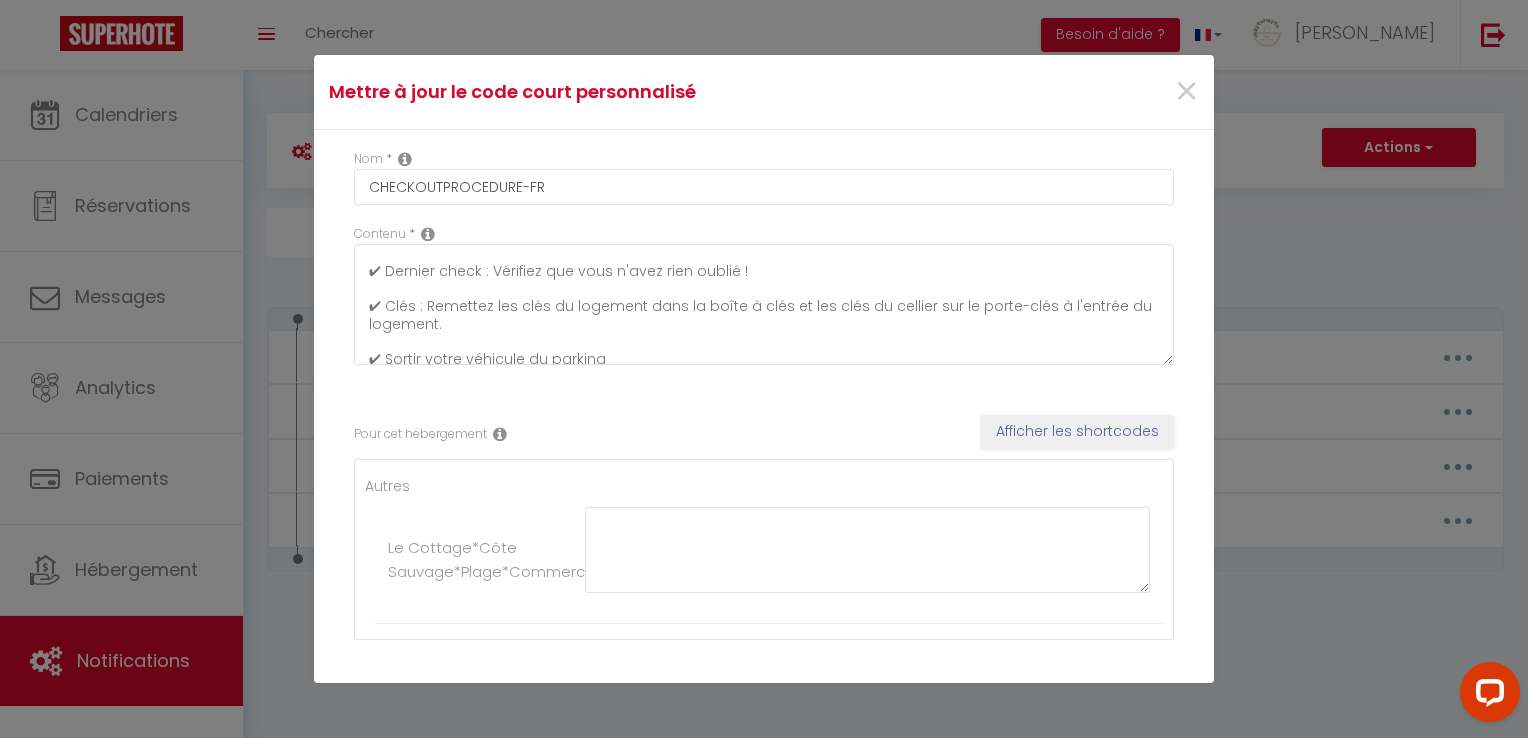 scroll, scrollTop: 209, scrollLeft: 0, axis: vertical 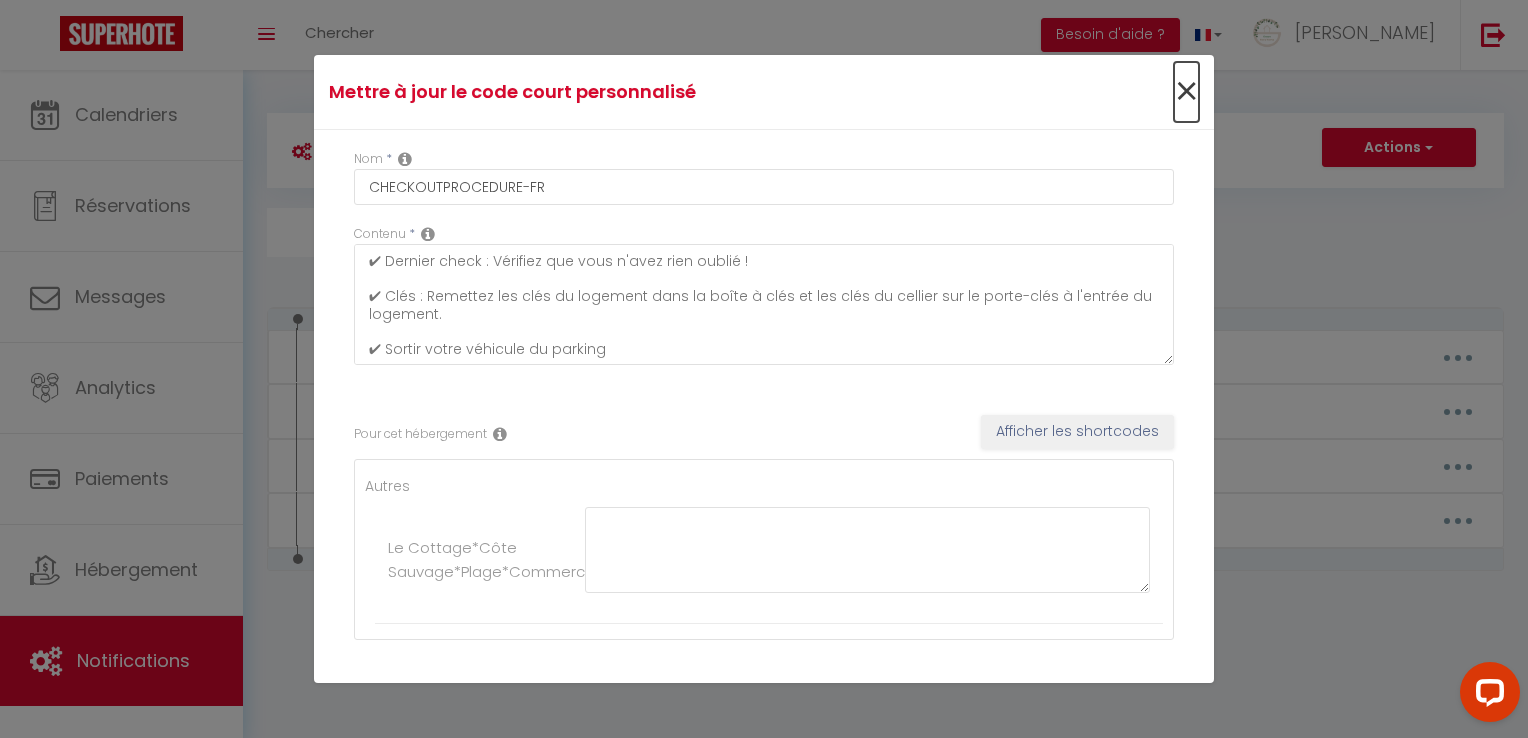 click on "×" at bounding box center (1186, 92) 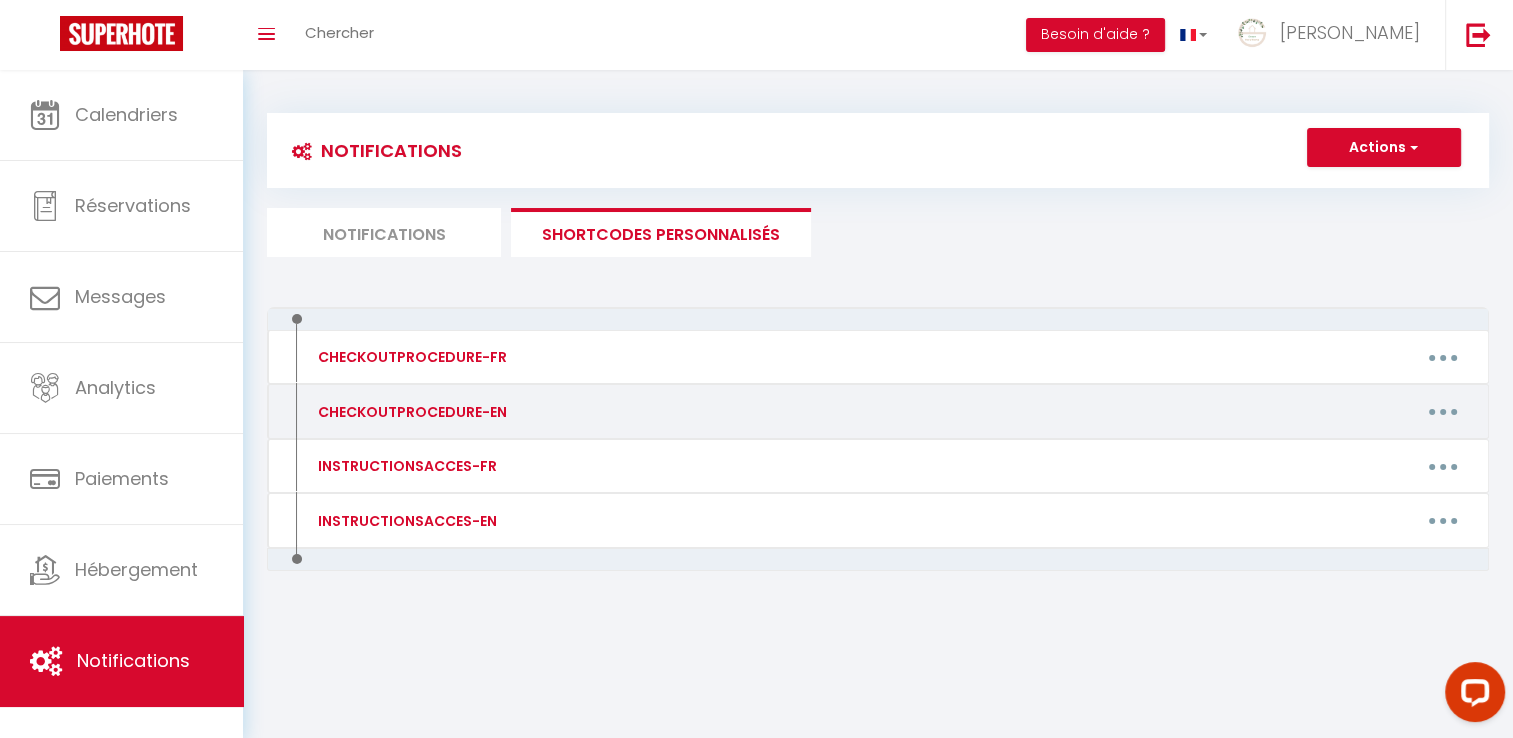 click at bounding box center (1443, 412) 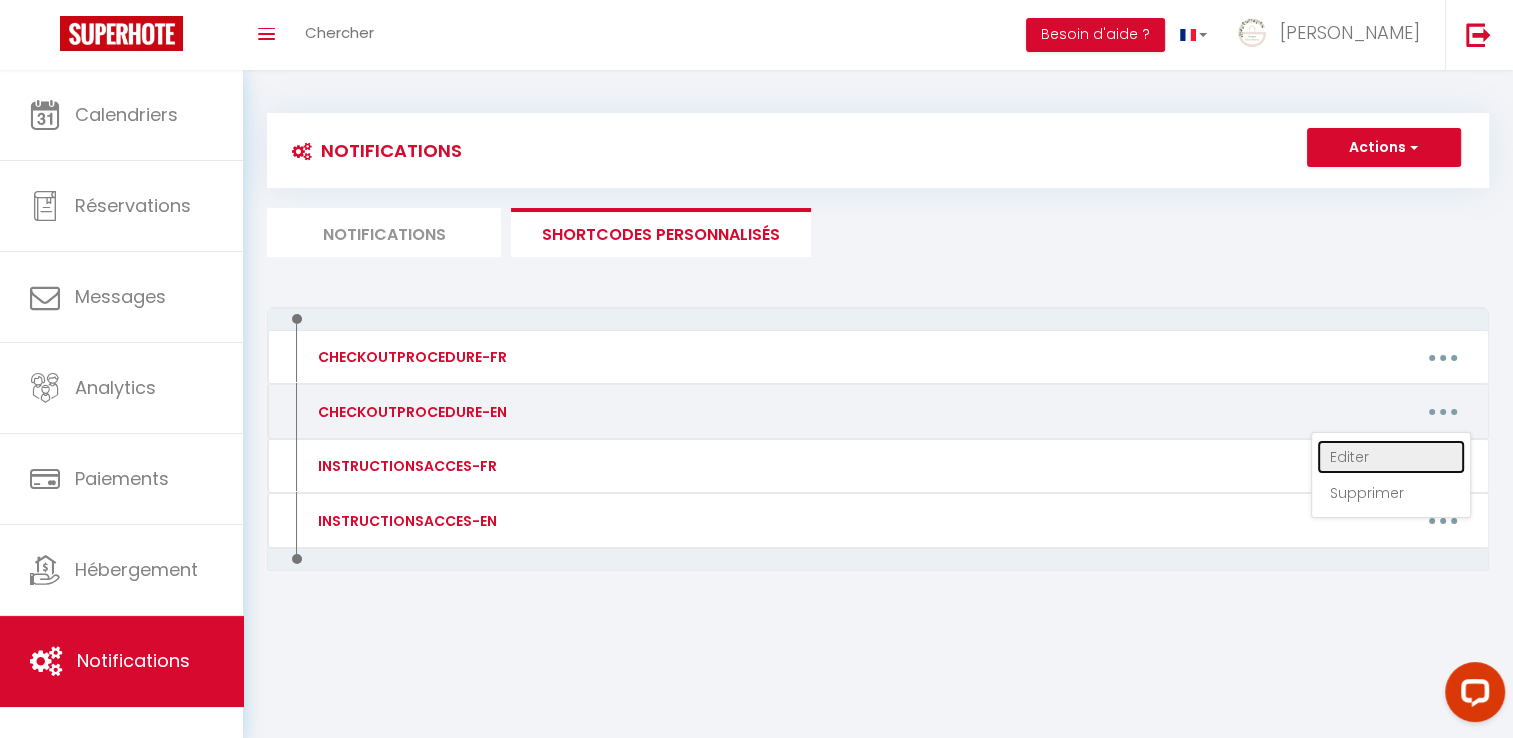 click on "Editer" at bounding box center (1391, 457) 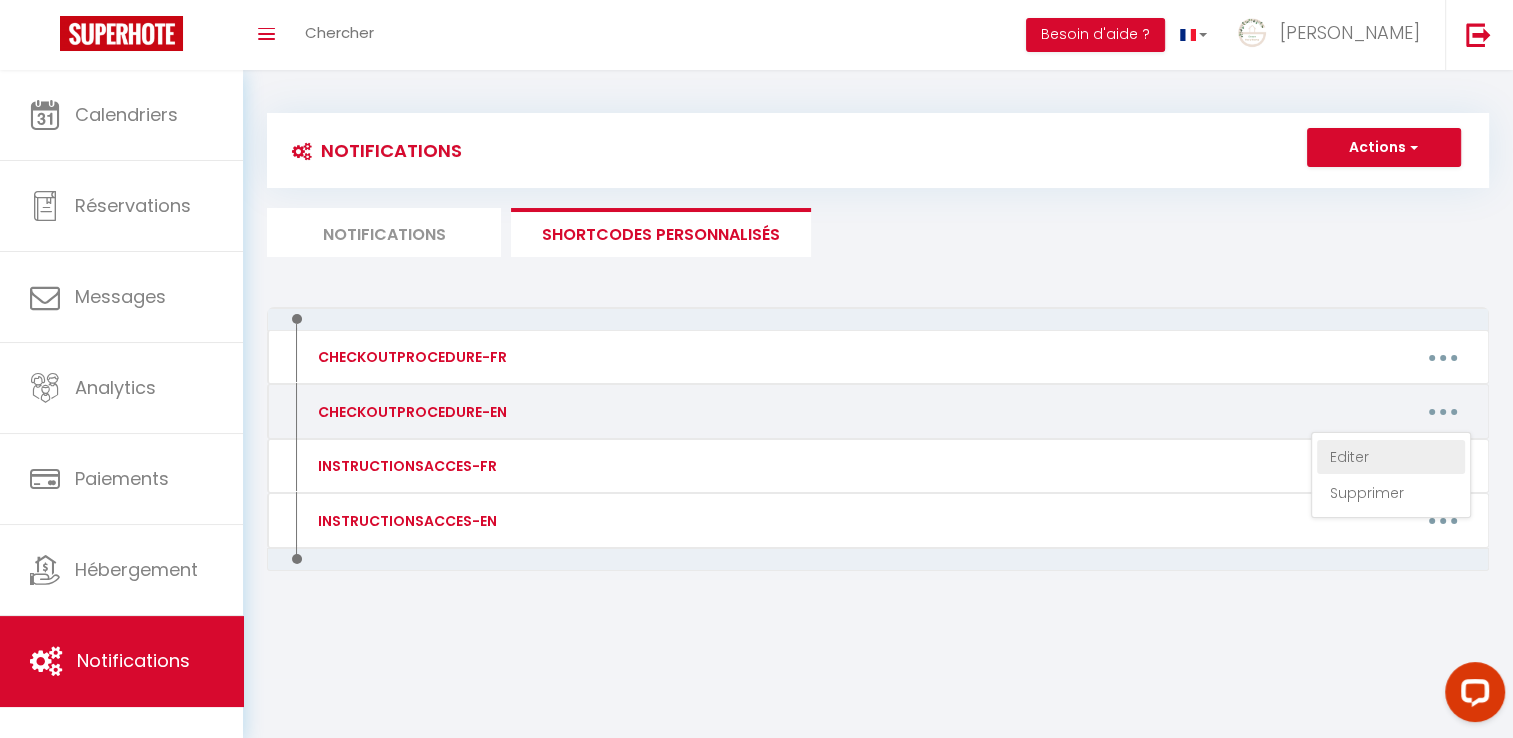 type on "CHECKOUTPROCEDURE-EN" 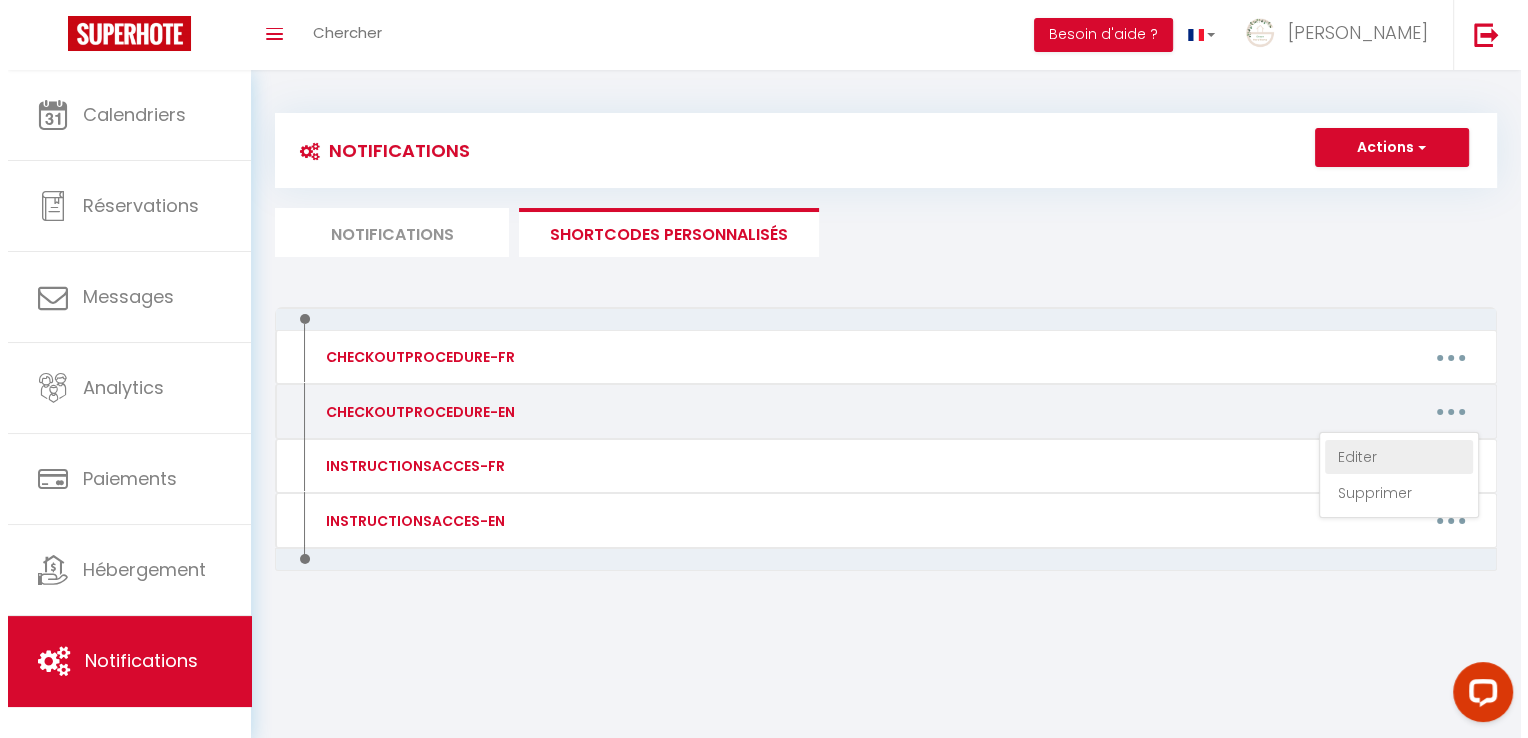 scroll, scrollTop: 17, scrollLeft: 0, axis: vertical 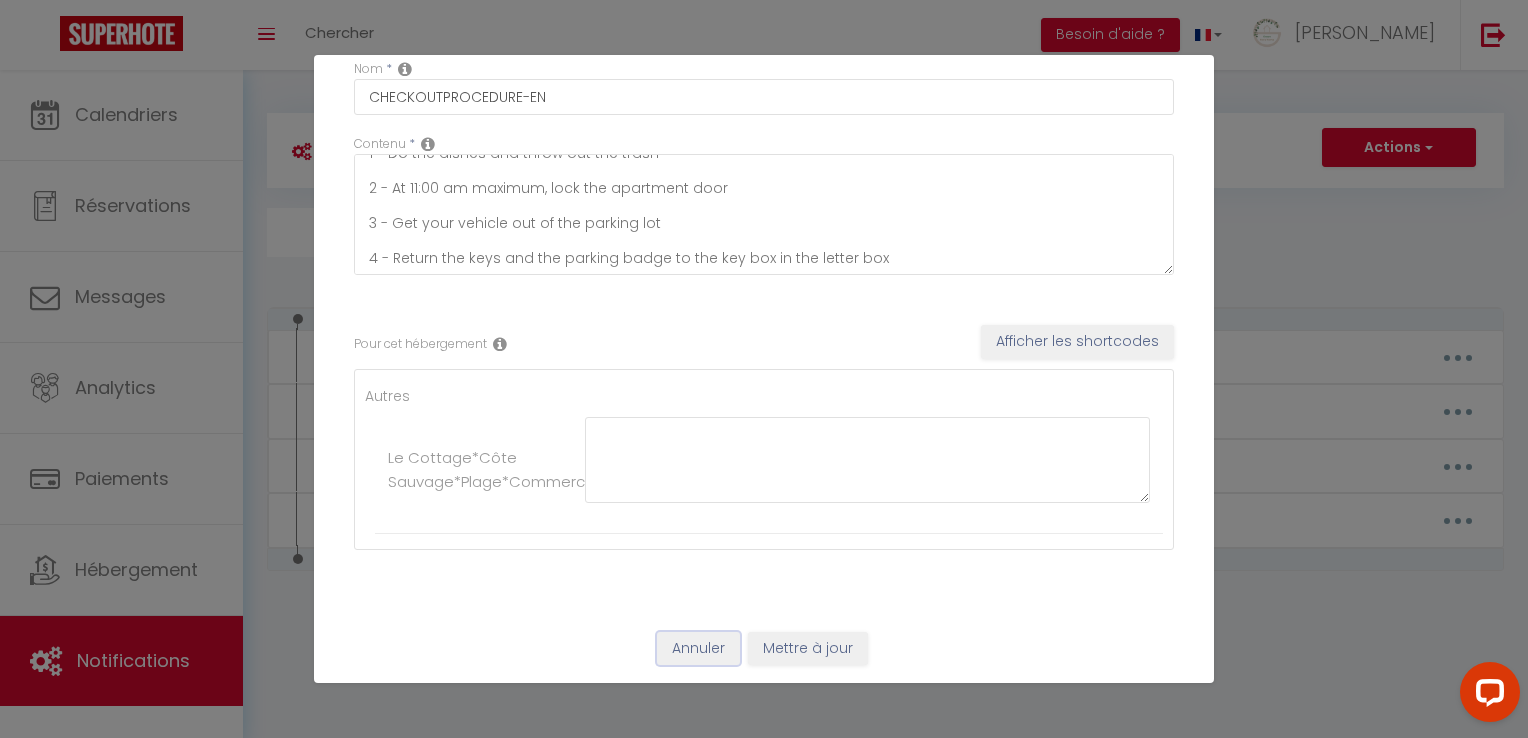 click on "Annuler" at bounding box center (698, 649) 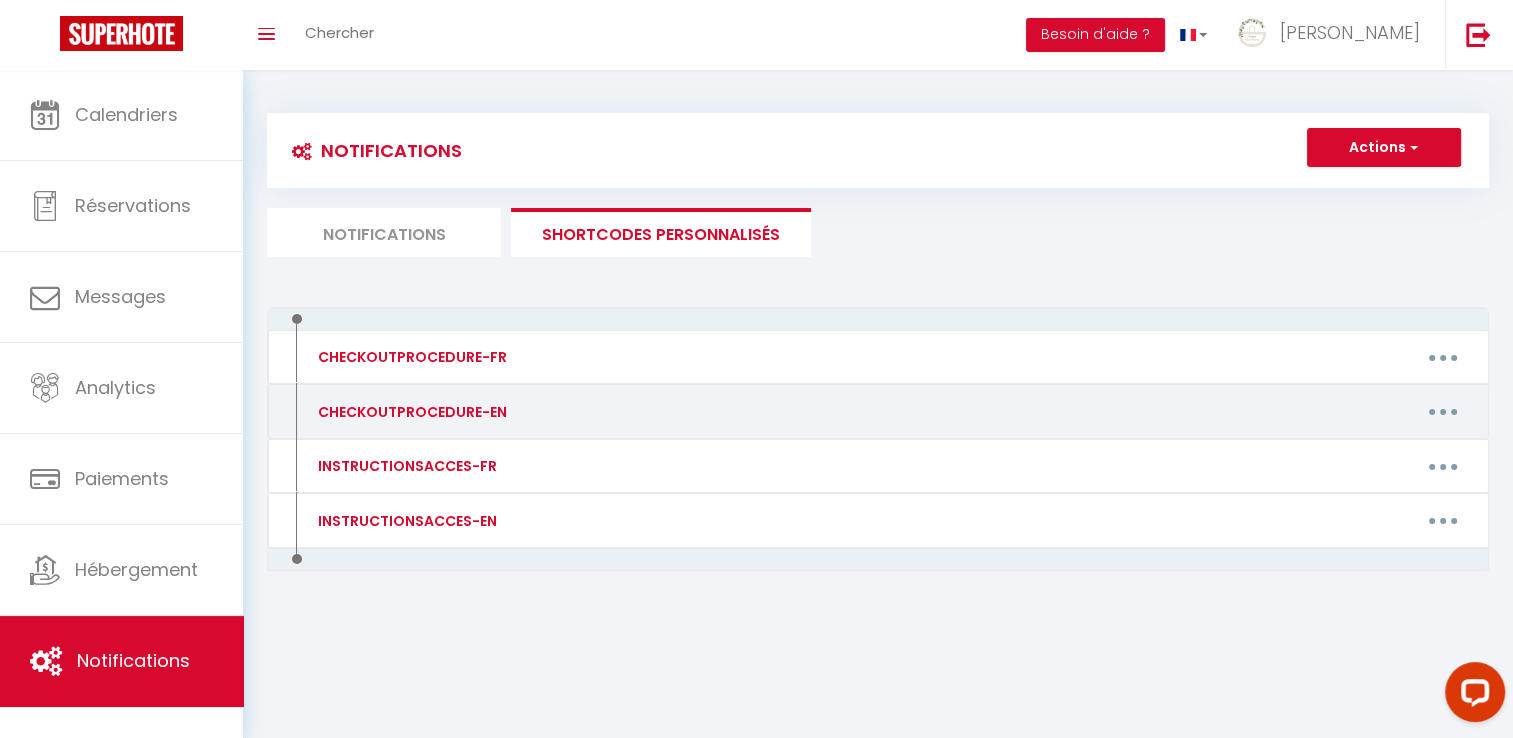 click at bounding box center (1443, 412) 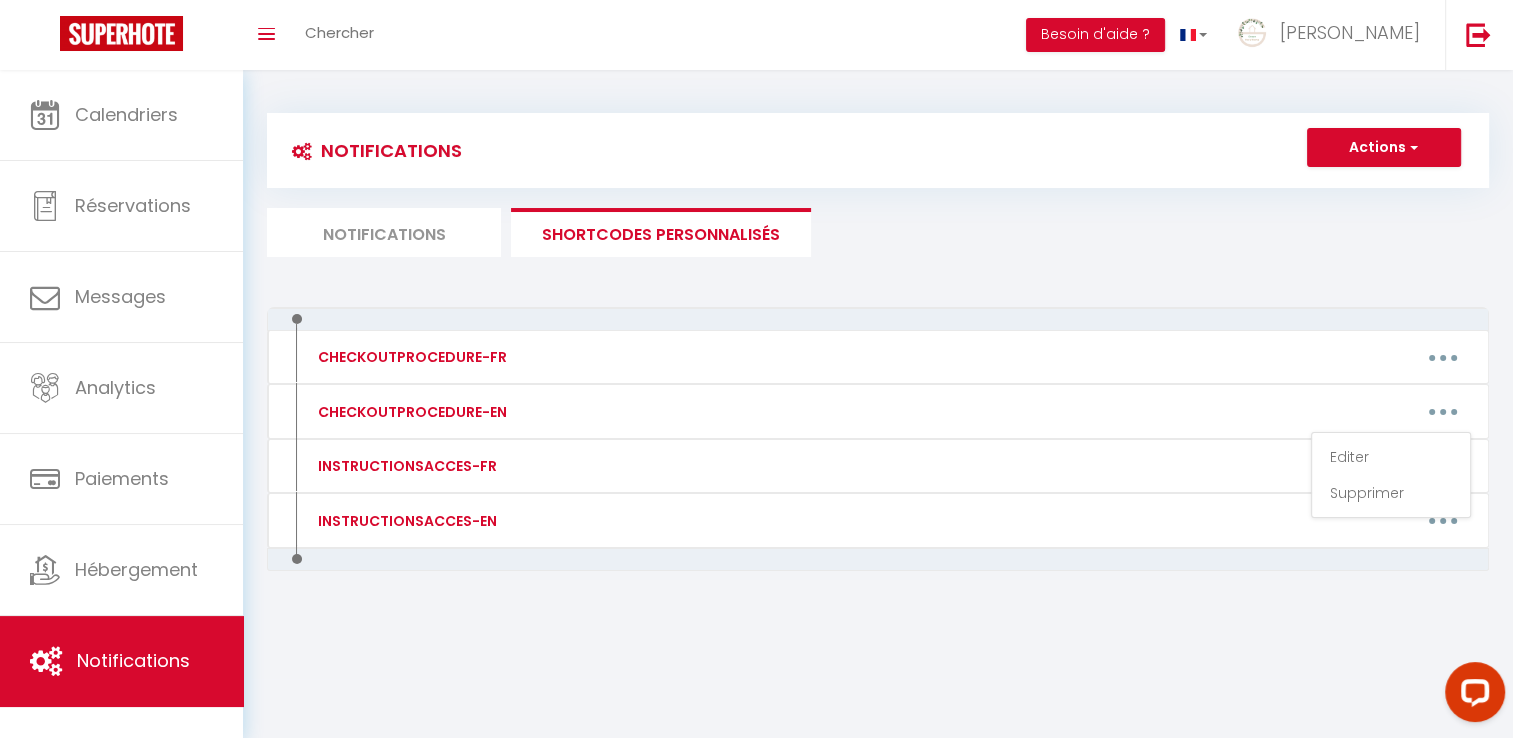 click on "Notifications
Actions
Nouvelle Notification    Exporter    Importer    Tous les apparts    Le Cottage*Côte Sauvage*Plage*Commerces*Parking
Actions
Nouveau shortcode personnalisé    Notifications   SHORTCODES PERSONNALISÉS             CHECKOUTPROCEDURE-FR     Editer   Supprimer   CHECKOUTPROCEDURE-EN     Editer   Supprimer   INSTRUCTIONSACCES-FR     Editer   Supprimer   INSTRUCTIONSACCES-EN     Editer   Supprimer       Mettre à jour le code court personnalisé   ×   Nom   *       Contenu   *     1 - Do the dishes and throw out the trash
2 - At 11:00 am maximum, lock the apartment door
3 - Get your vehicle out of the parking lot
4 - Return the keys and the parking badge to the key box in the letter box   Pour cet hébergement     Afficher les shortcodes   Autres   Le Cottage*Côte Sauvage*Plage*Commerces*Parking       Annuler
Mettre à jour       ×" at bounding box center (878, 374) 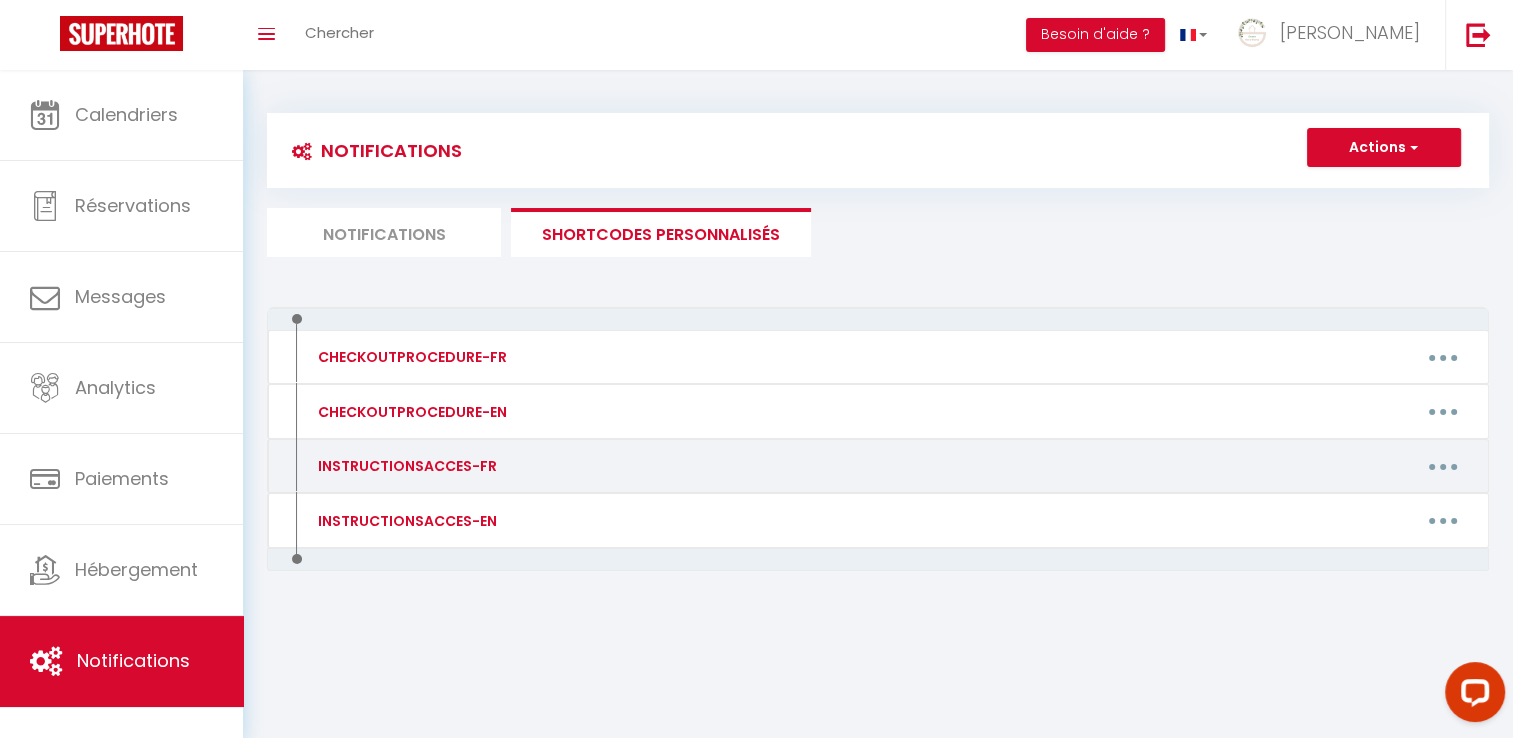 click at bounding box center (1443, 466) 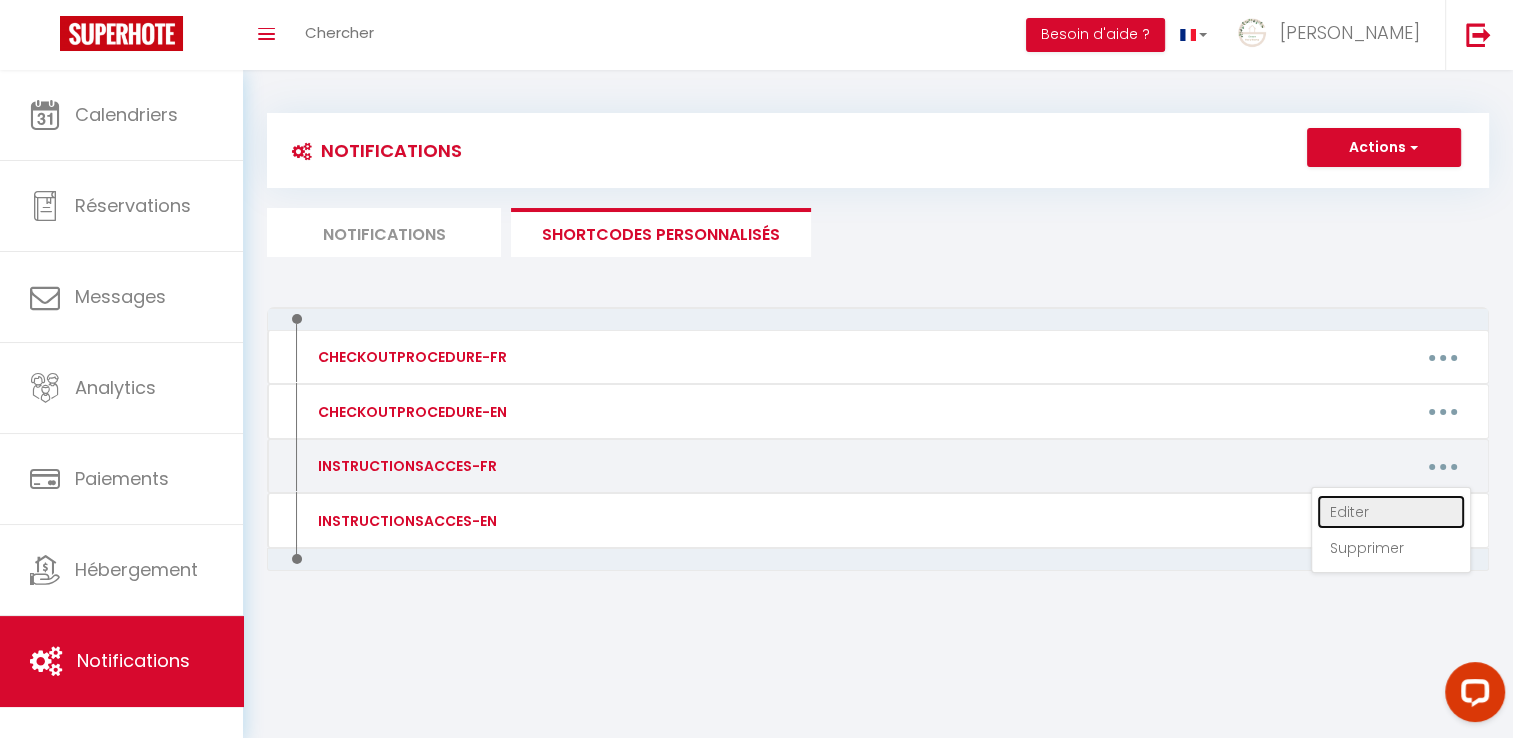 click on "Editer" at bounding box center (1391, 512) 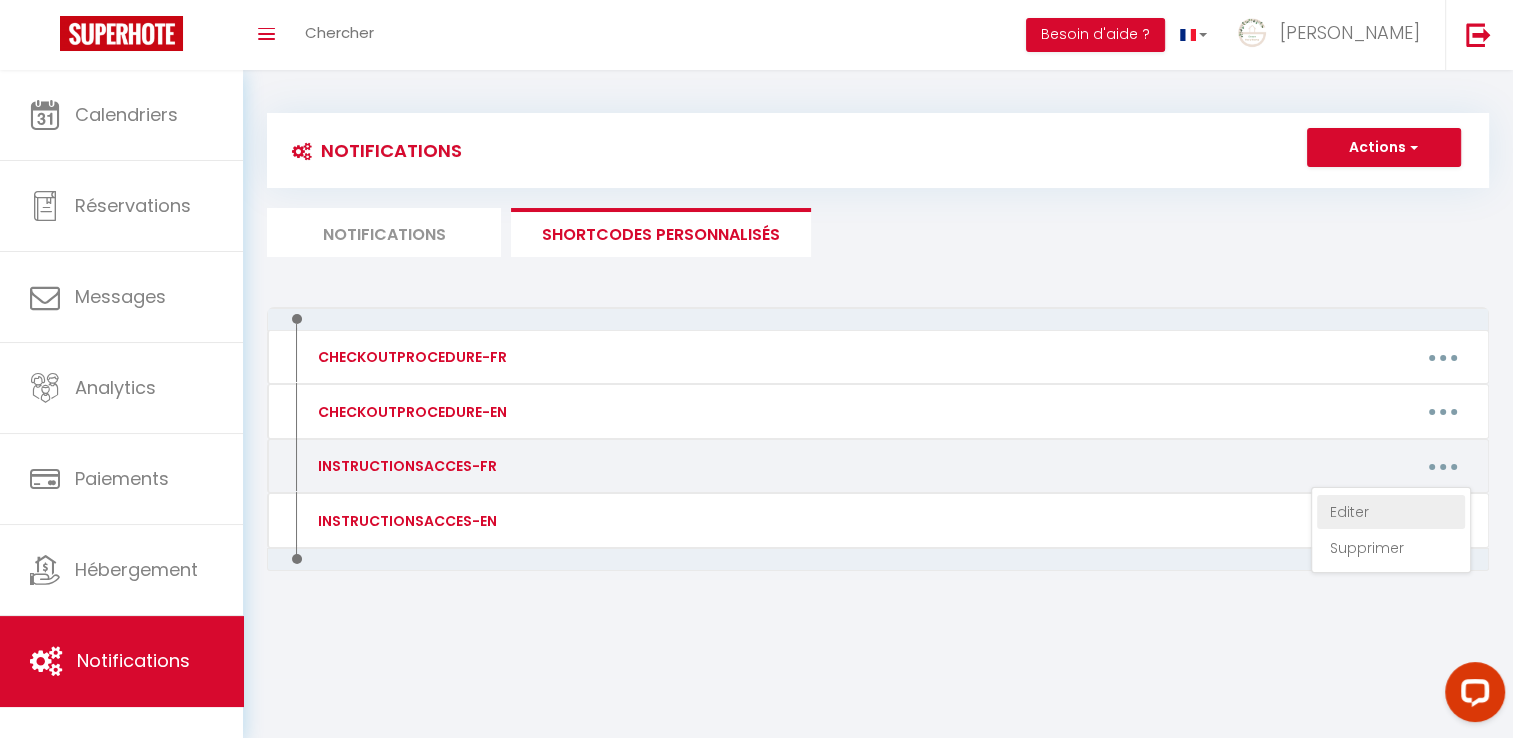 type on "INSTRUCTIONSACCES-FR" 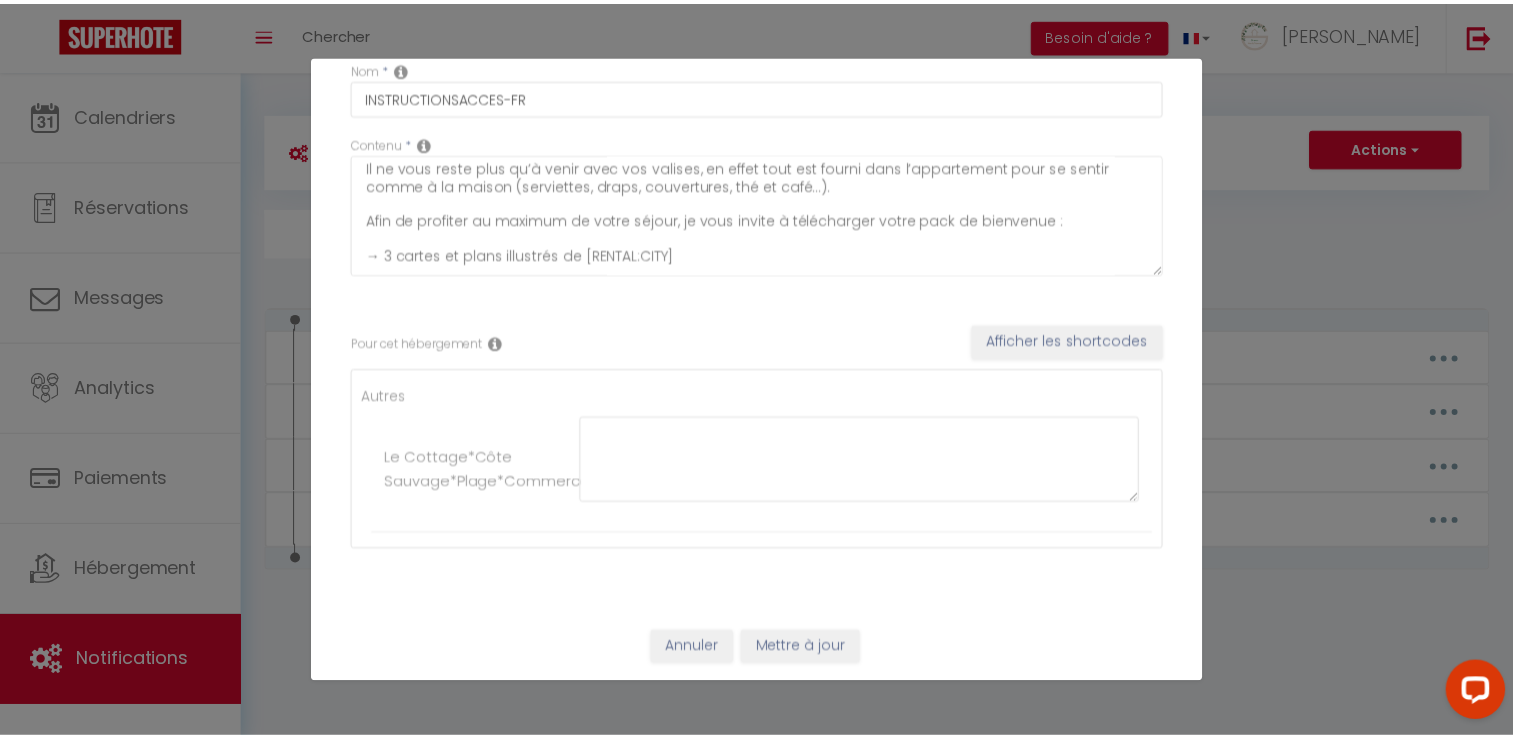scroll, scrollTop: 0, scrollLeft: 0, axis: both 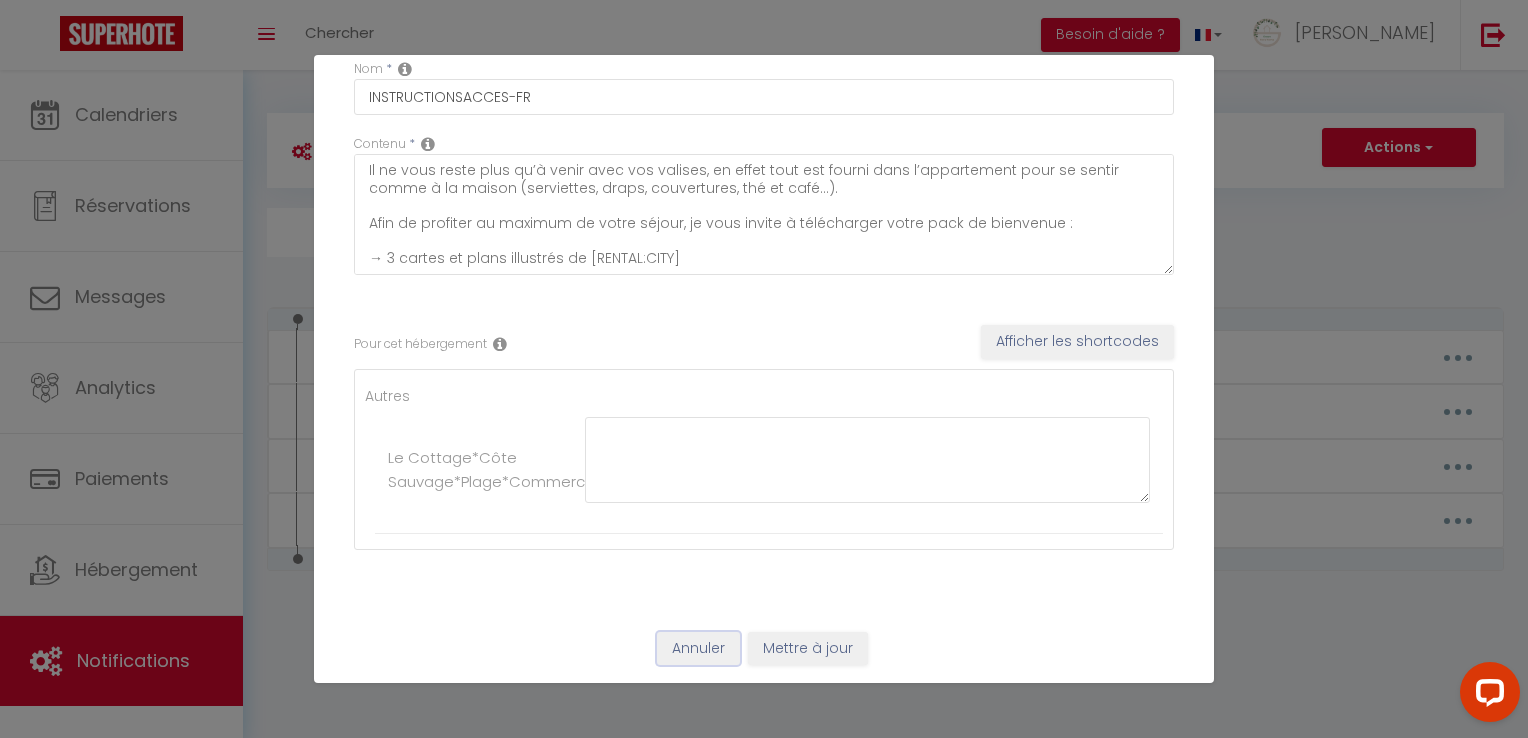 click on "Annuler" at bounding box center [698, 649] 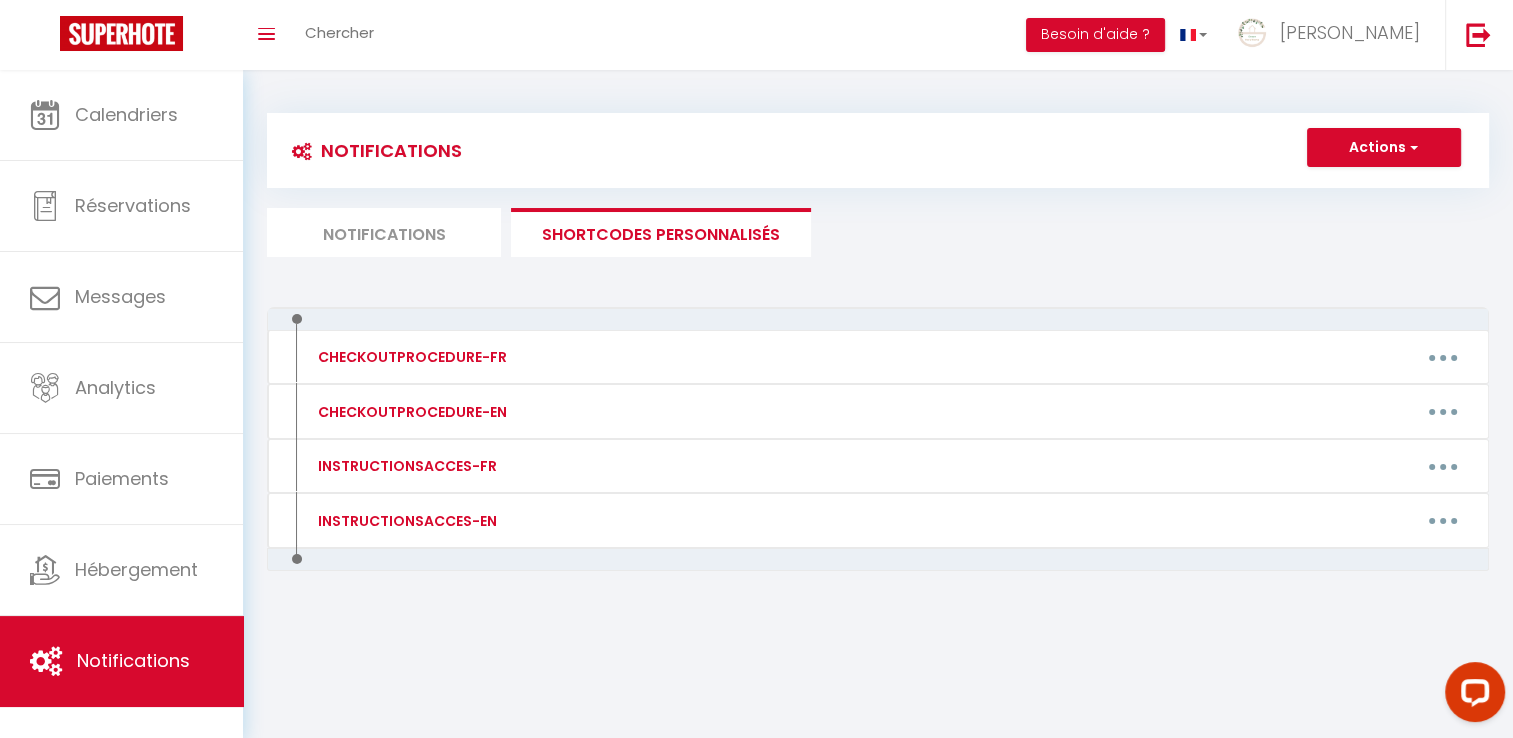click on "Notifications" at bounding box center [384, 232] 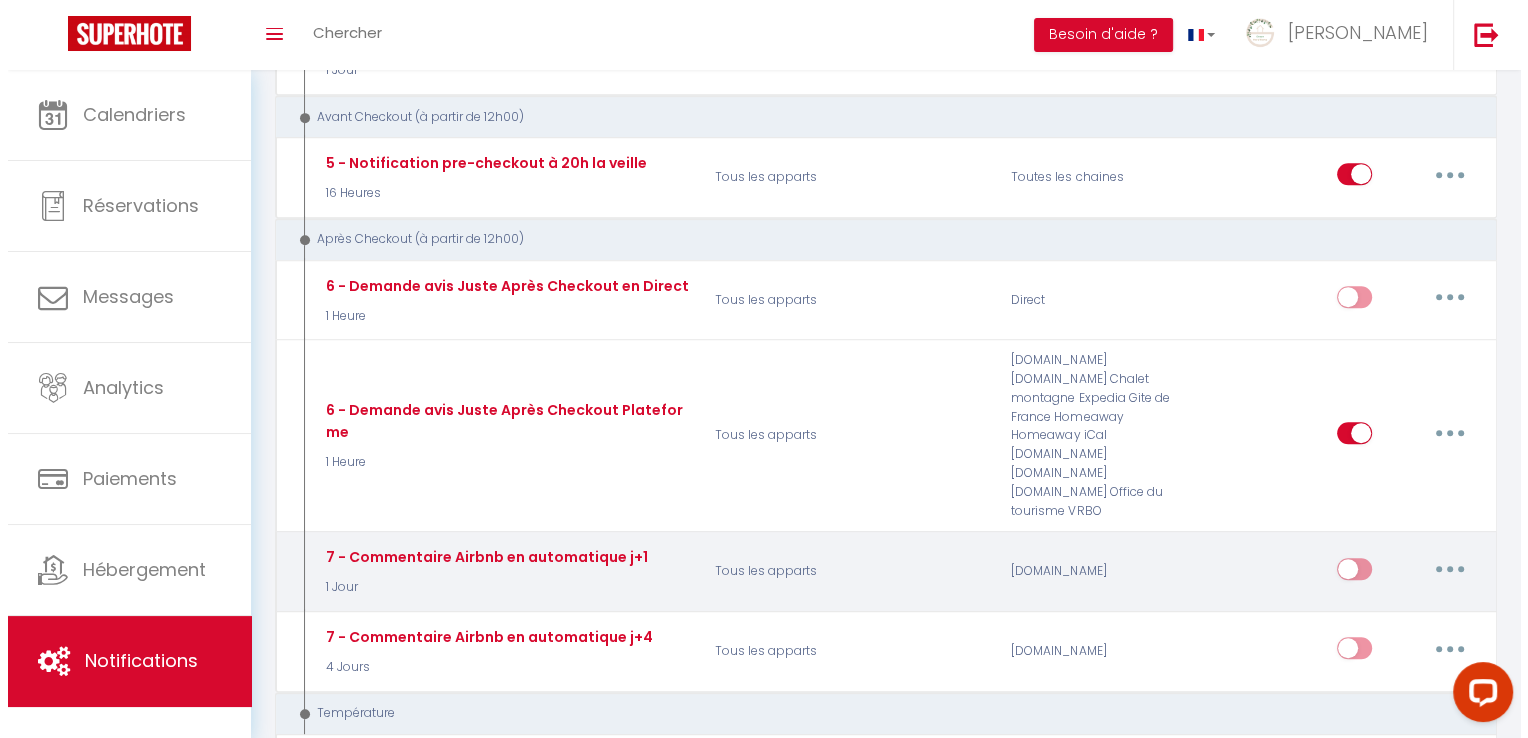 scroll, scrollTop: 900, scrollLeft: 0, axis: vertical 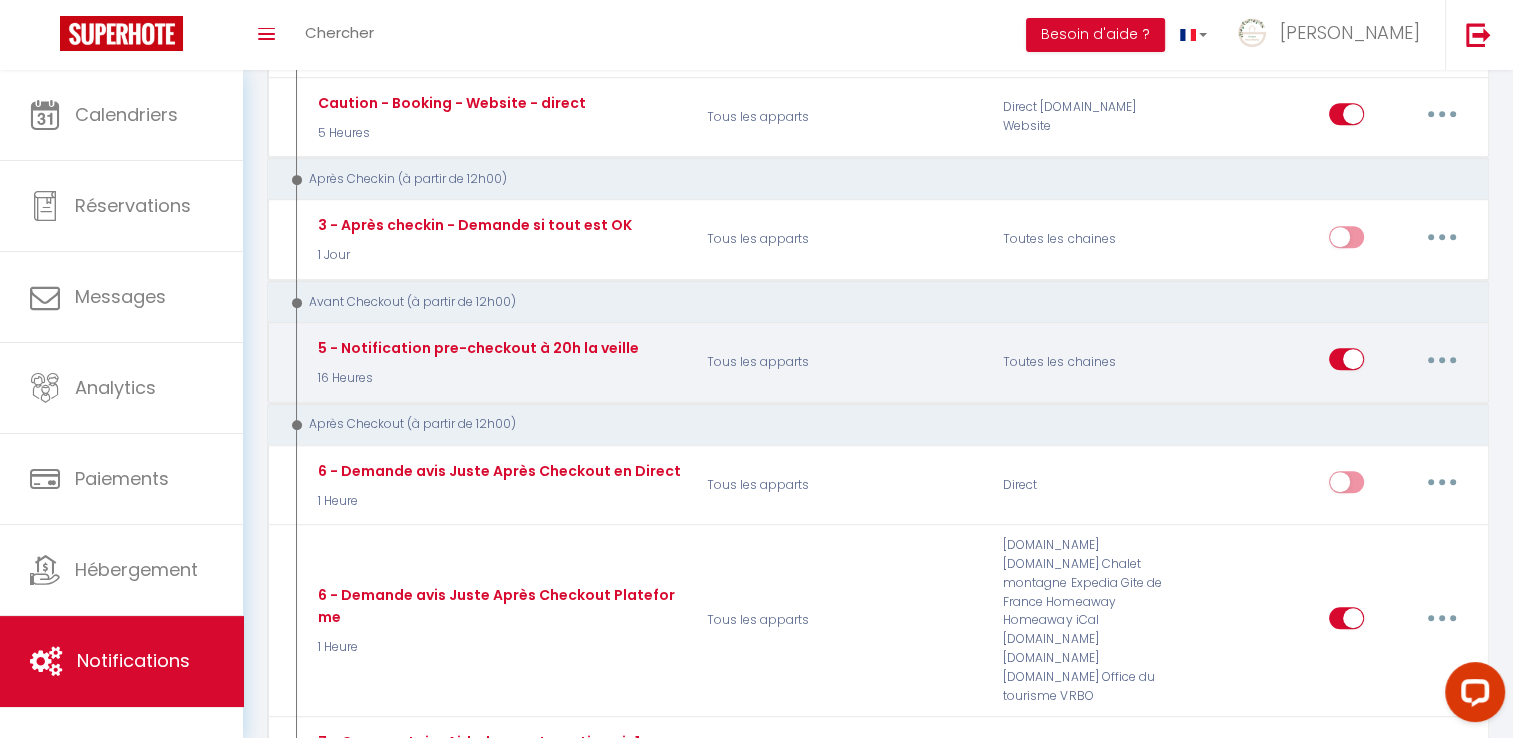 click at bounding box center (1442, 359) 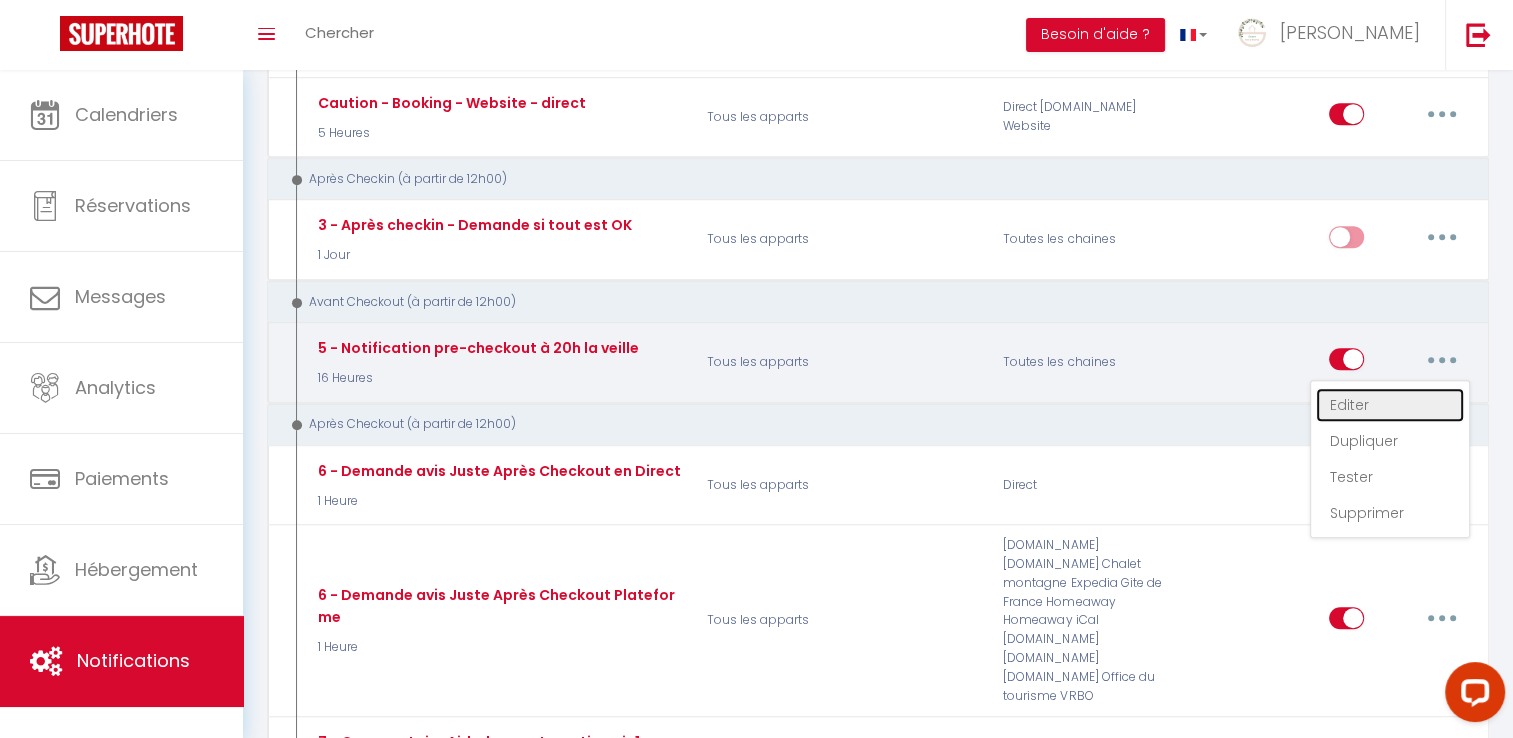 click on "Editer" at bounding box center (1390, 405) 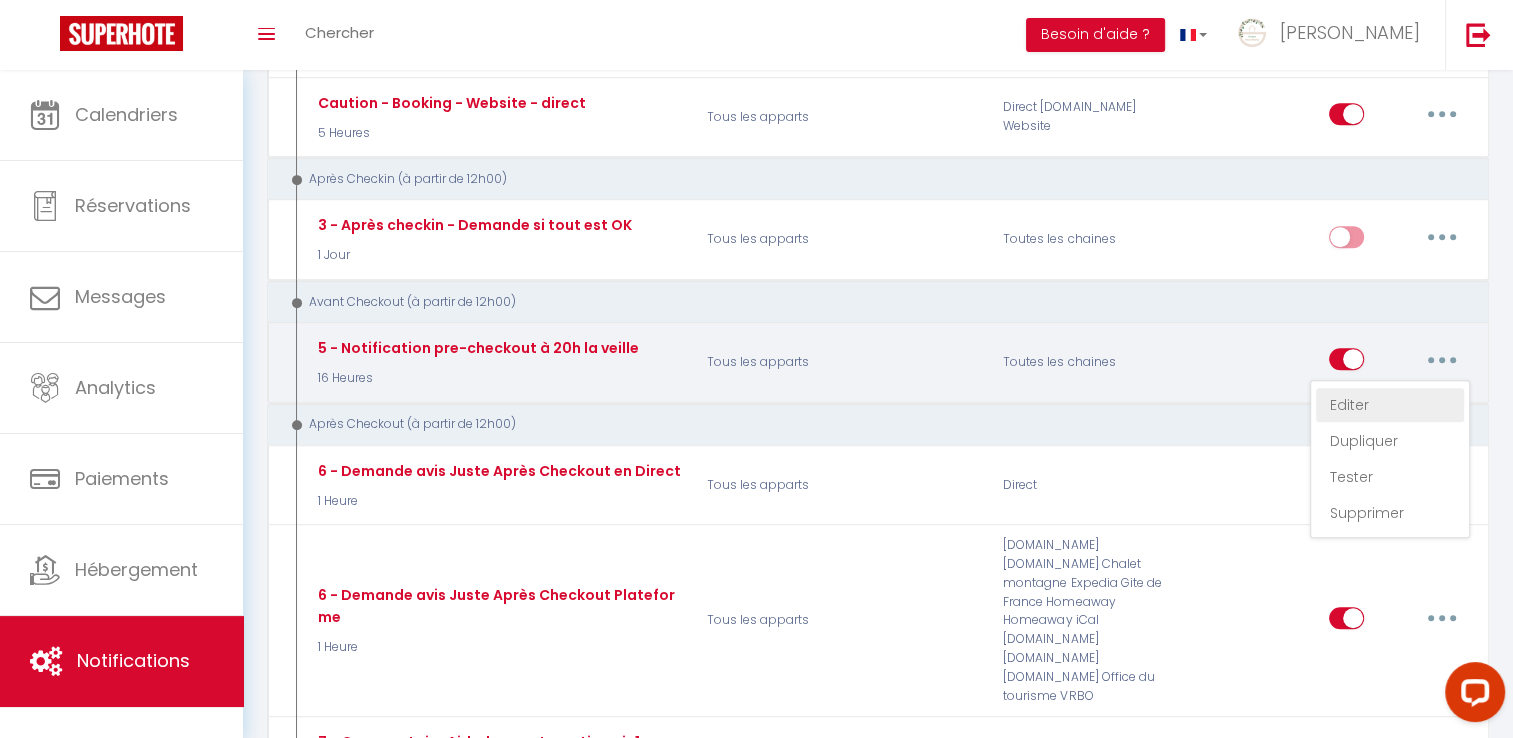 type on "5 - Notification pre-checkout à 20h la veille" 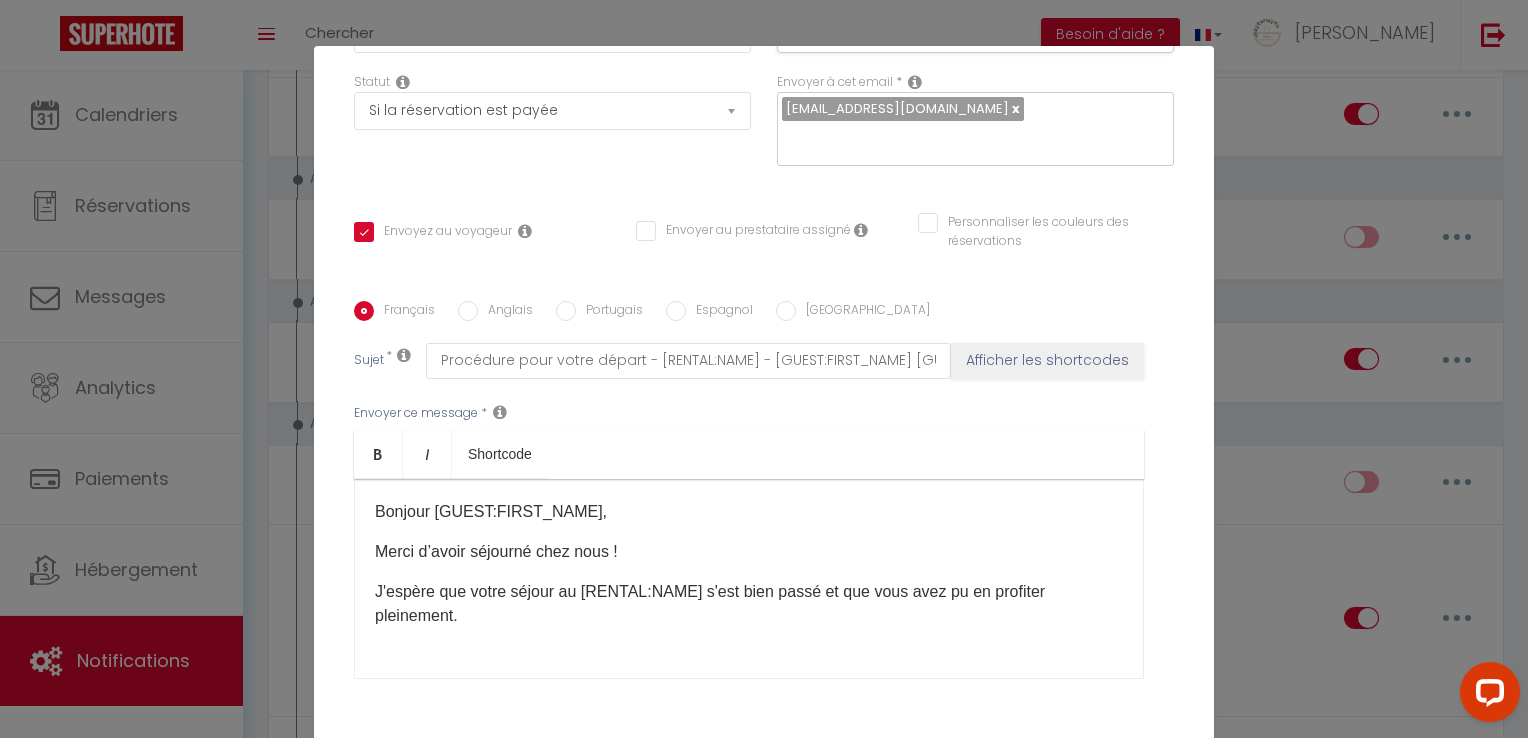scroll, scrollTop: 352, scrollLeft: 0, axis: vertical 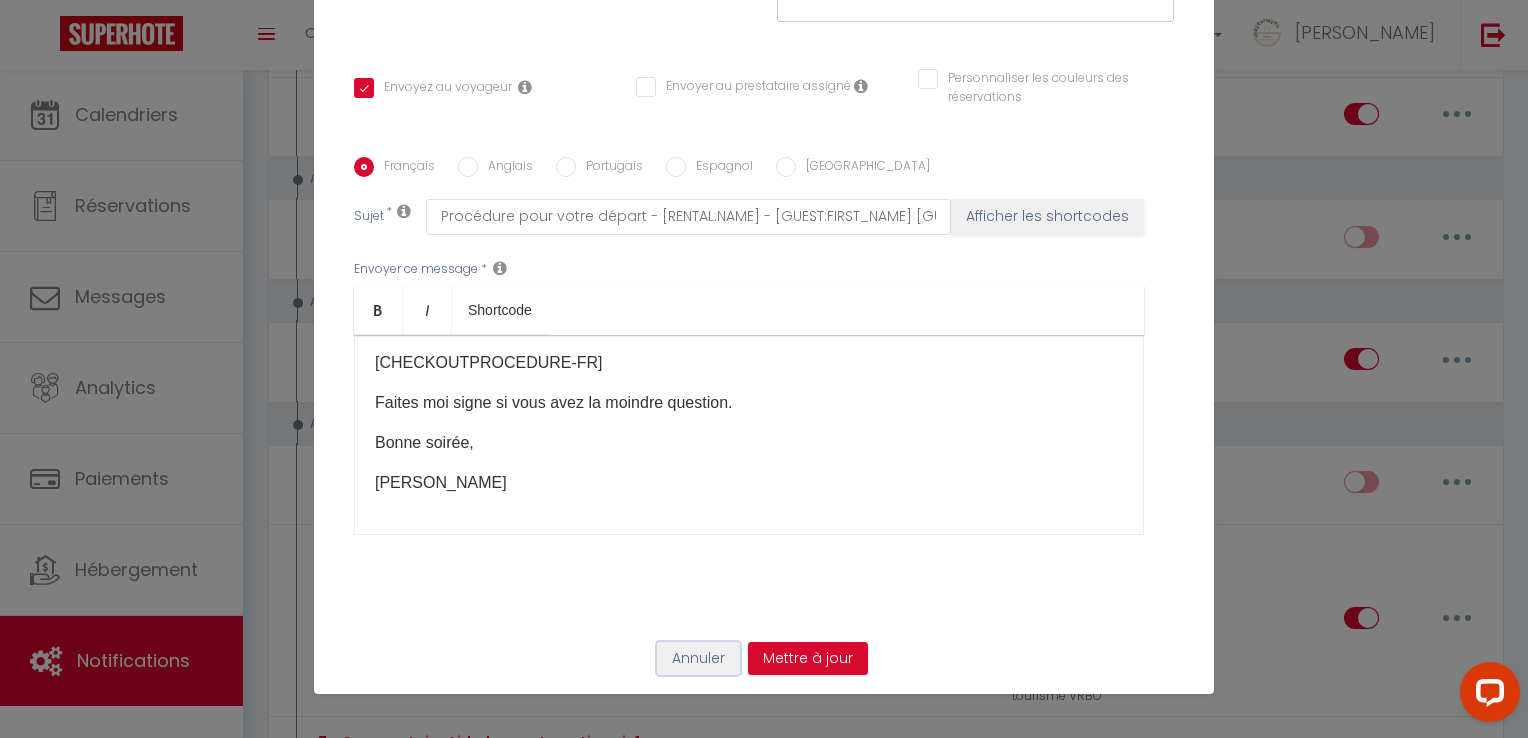 click on "Annuler" at bounding box center [698, 659] 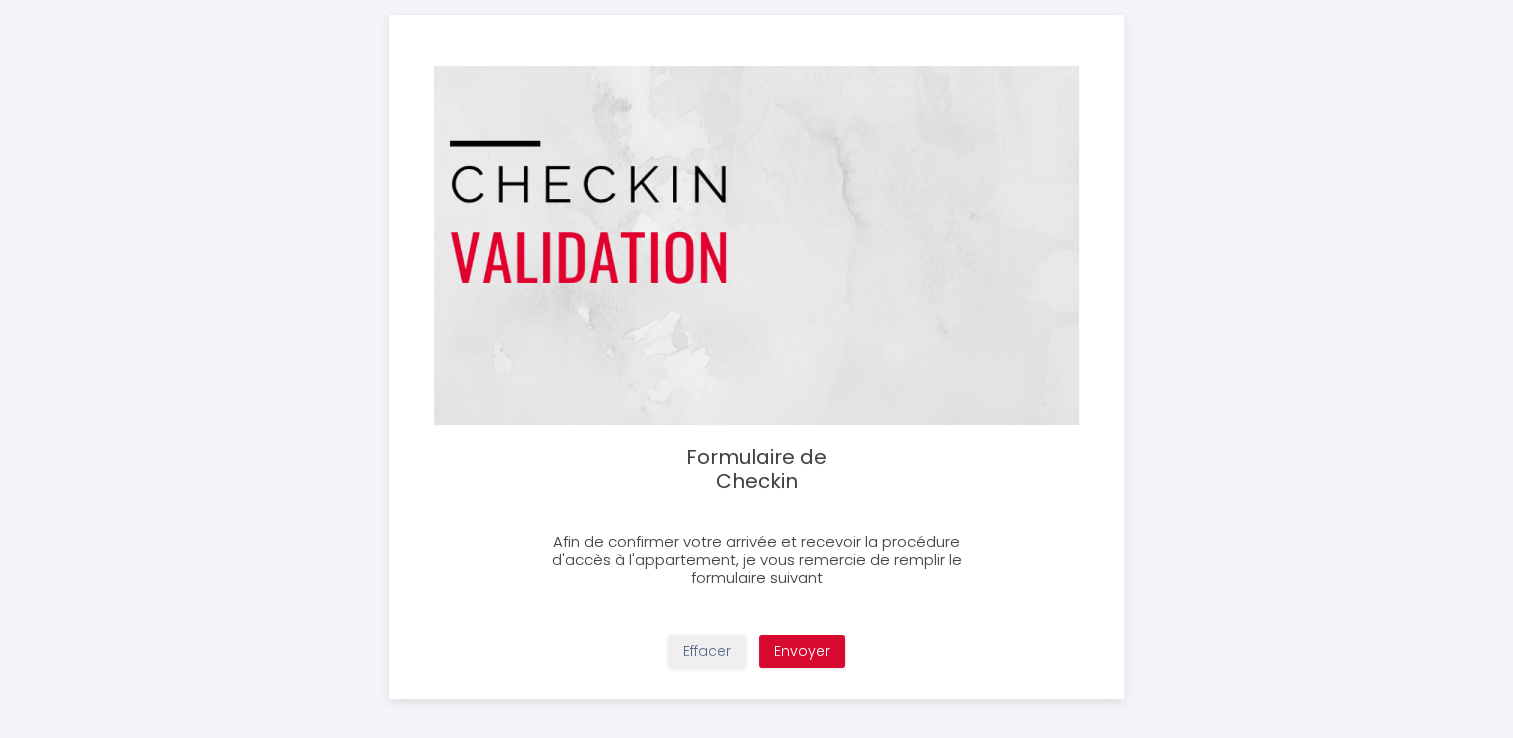 scroll, scrollTop: 45, scrollLeft: 0, axis: vertical 